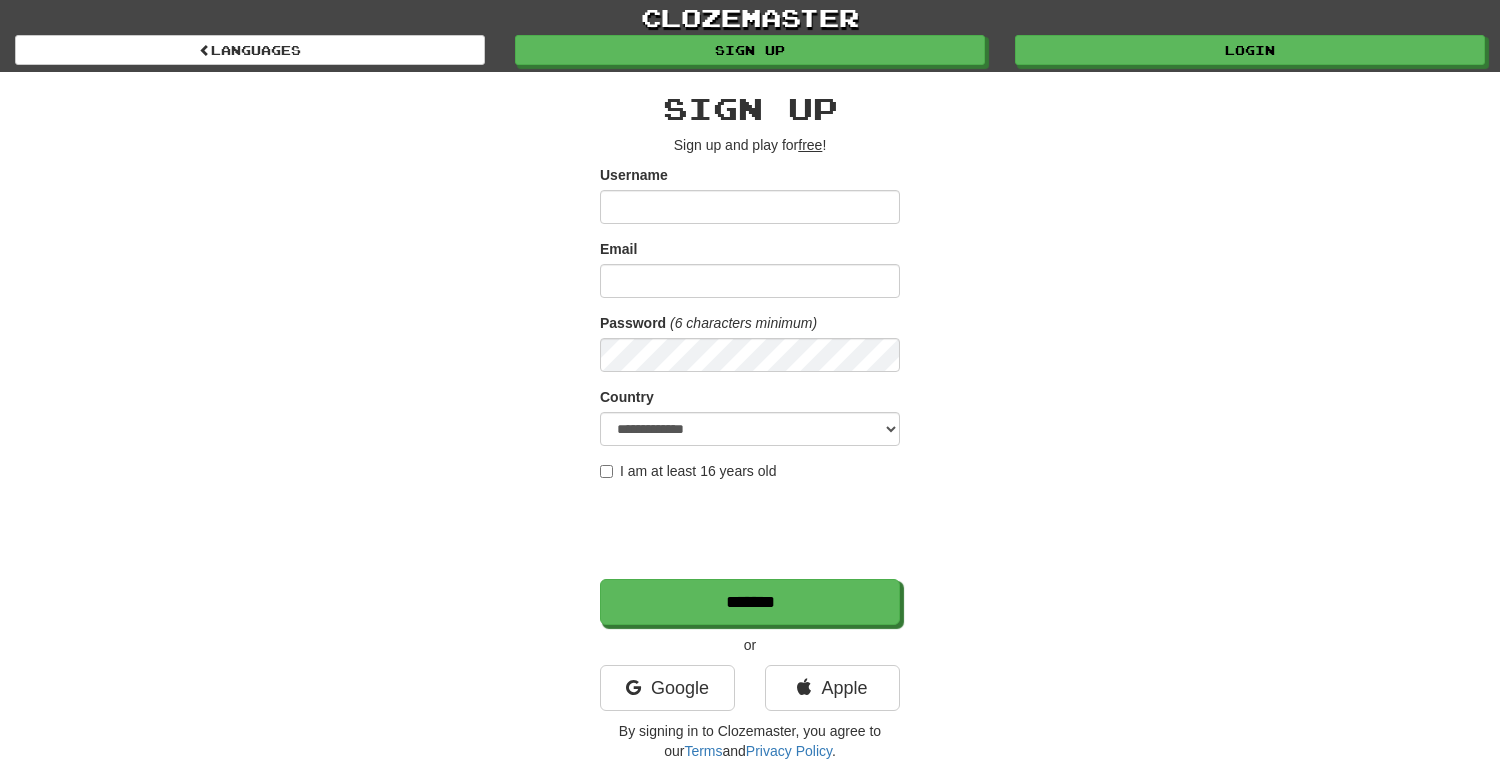 scroll, scrollTop: 0, scrollLeft: 0, axis: both 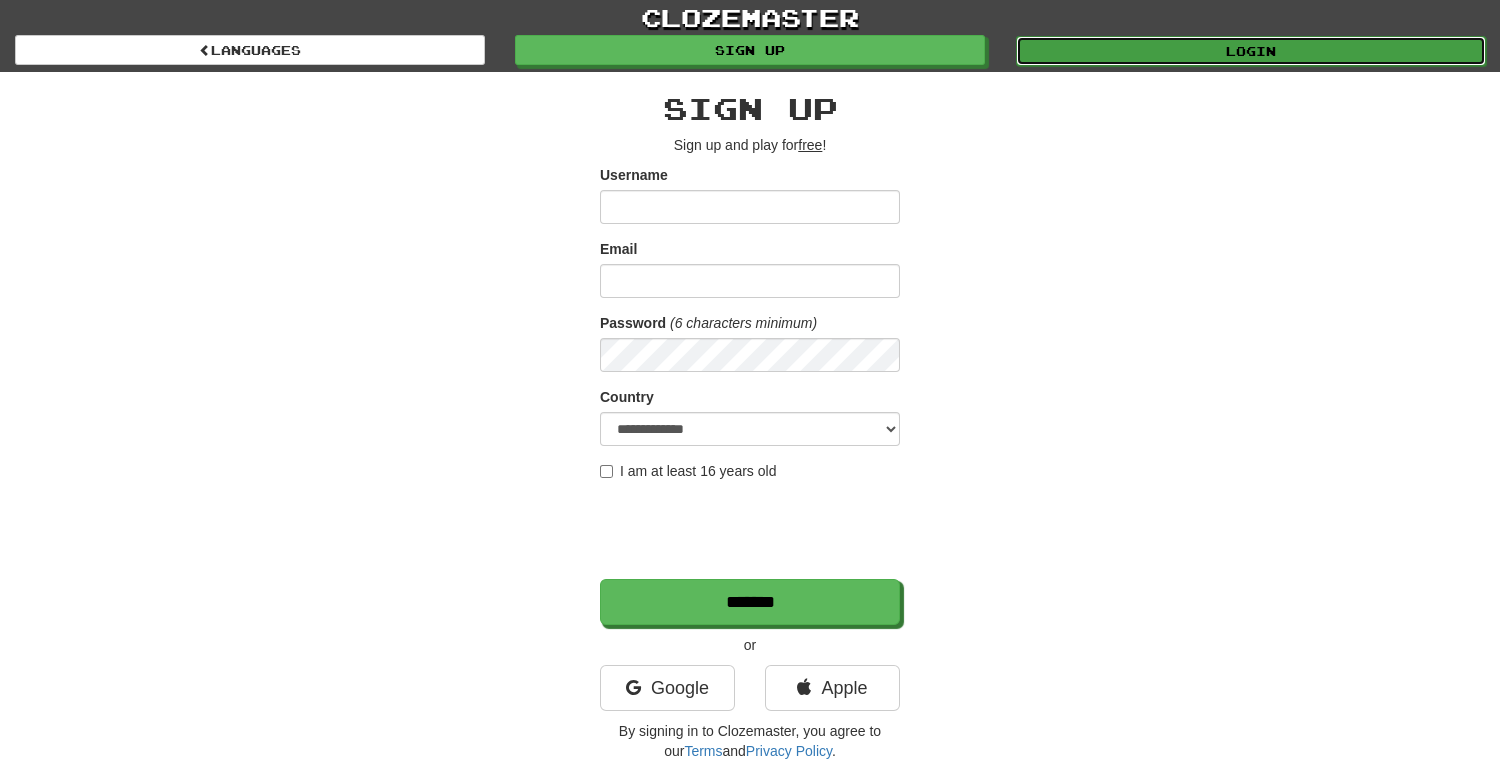 click on "Login" at bounding box center [1251, 51] 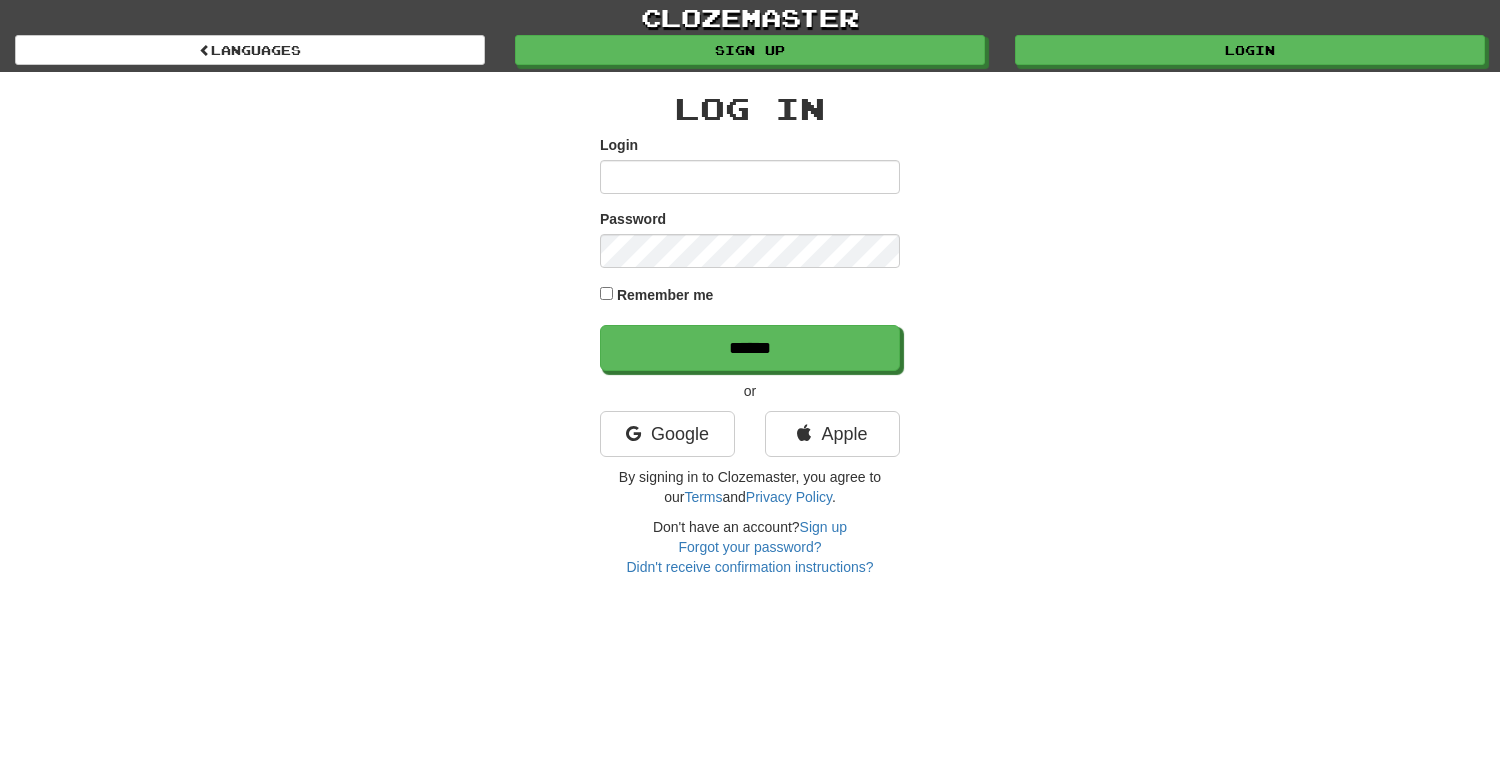scroll, scrollTop: 0, scrollLeft: 0, axis: both 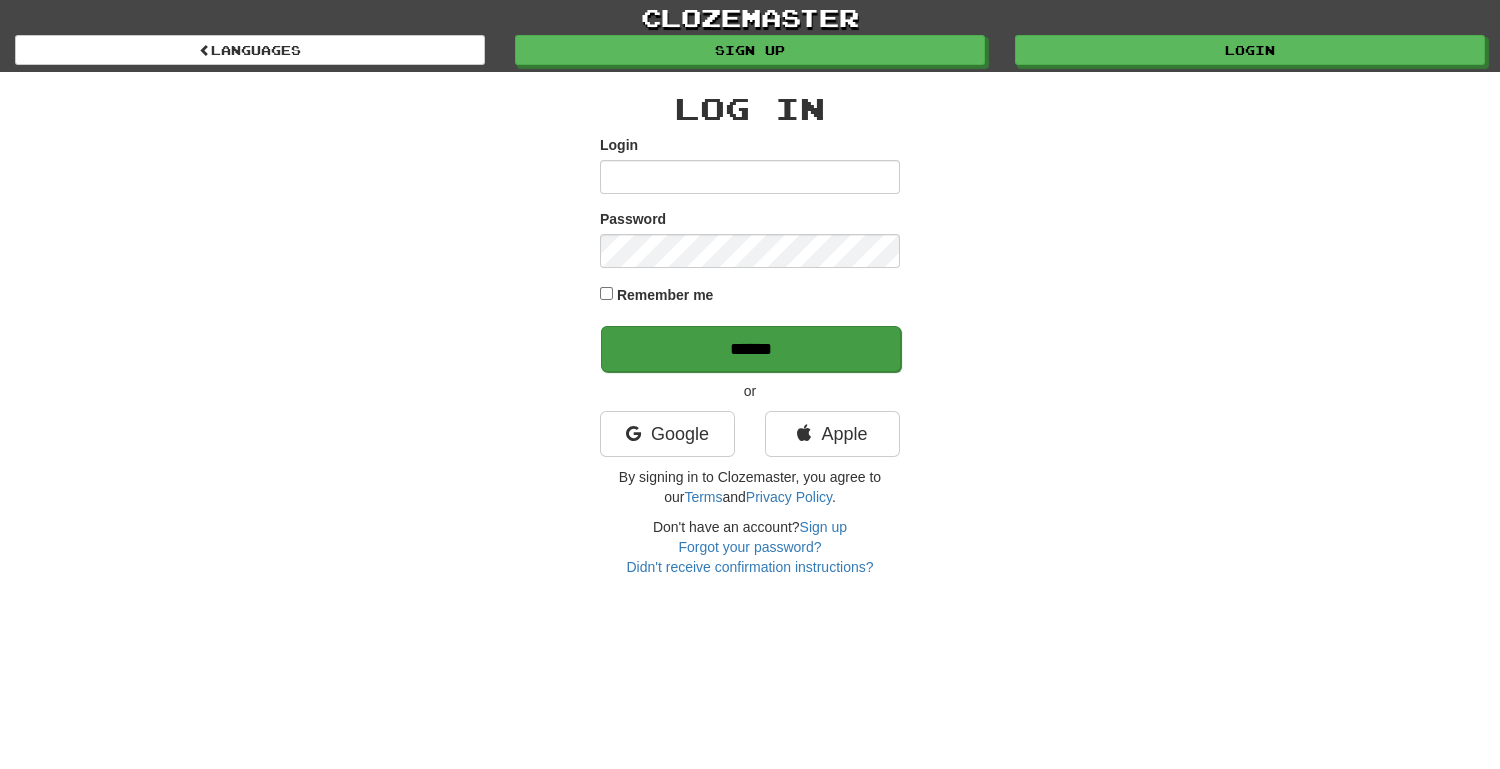 type on "**********" 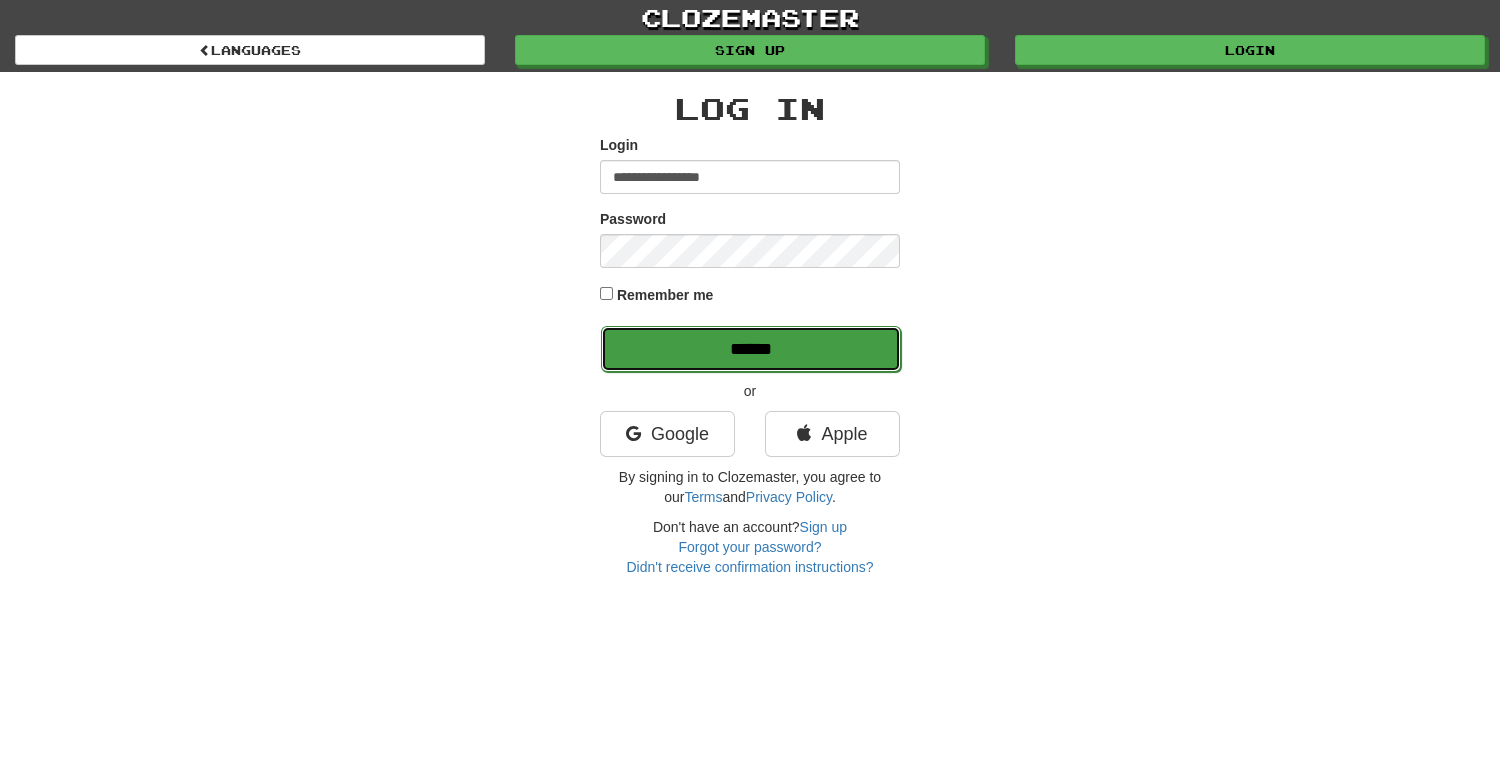 click on "******" at bounding box center [751, 349] 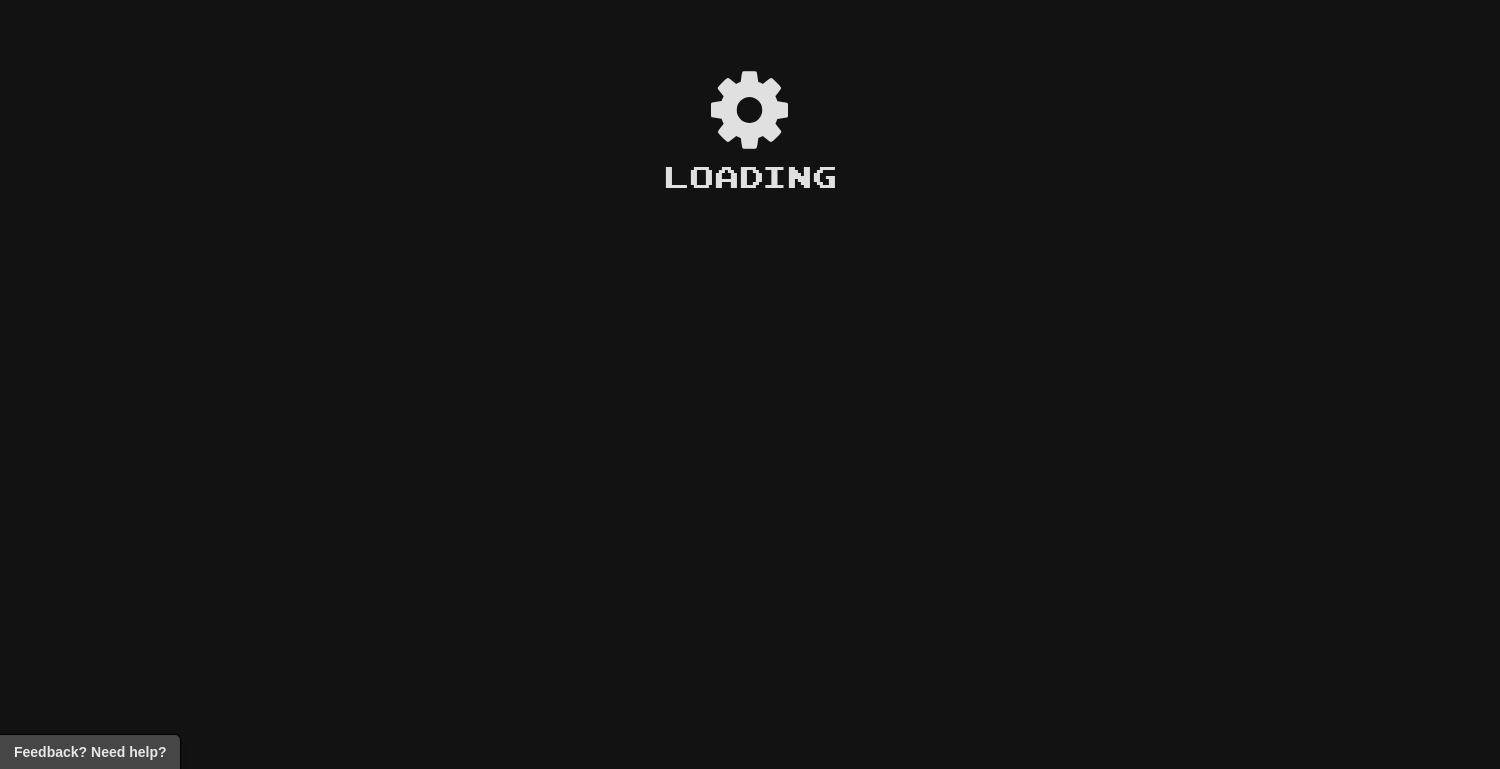 scroll, scrollTop: 0, scrollLeft: 0, axis: both 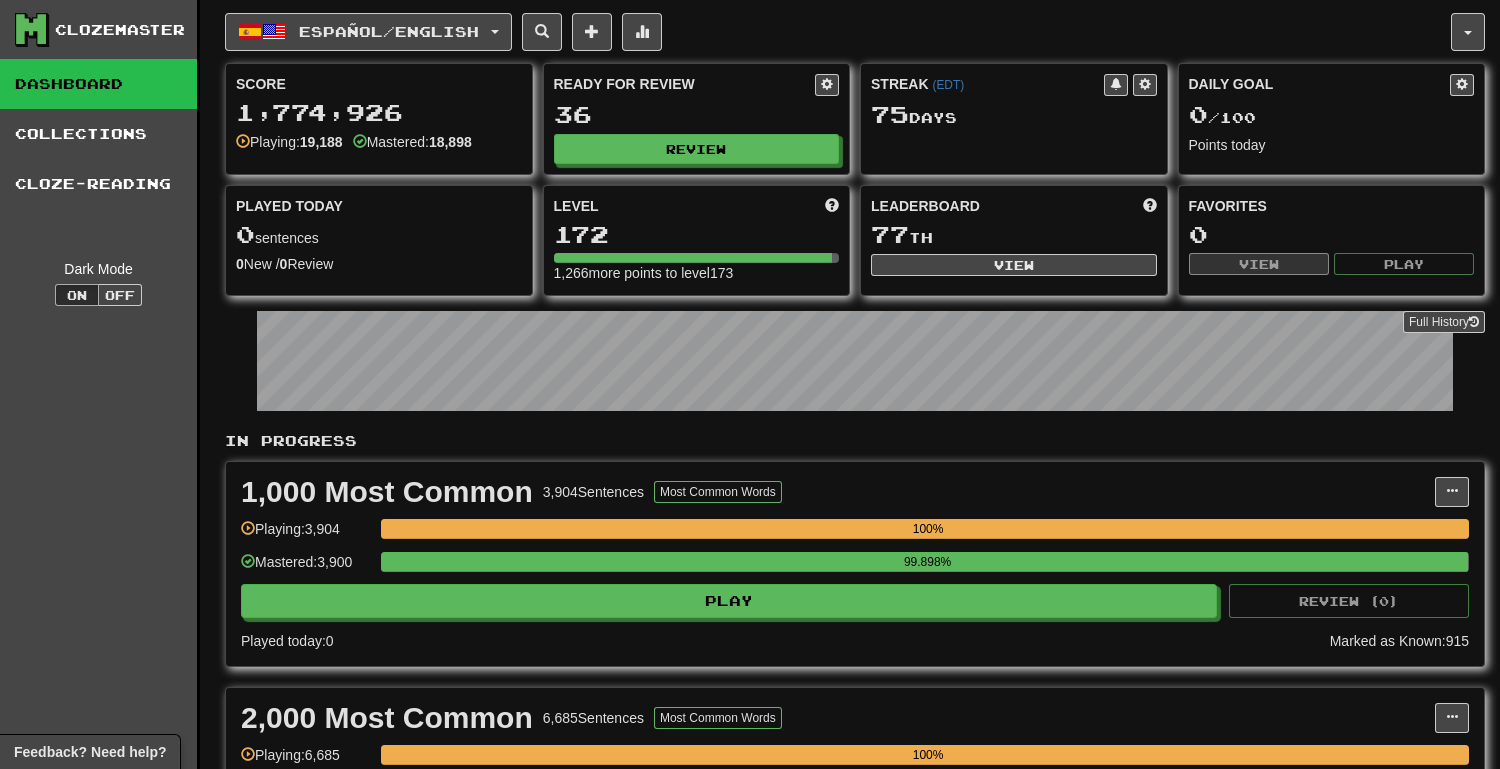 click on "Ready for Review 36   Review" at bounding box center [697, 119] 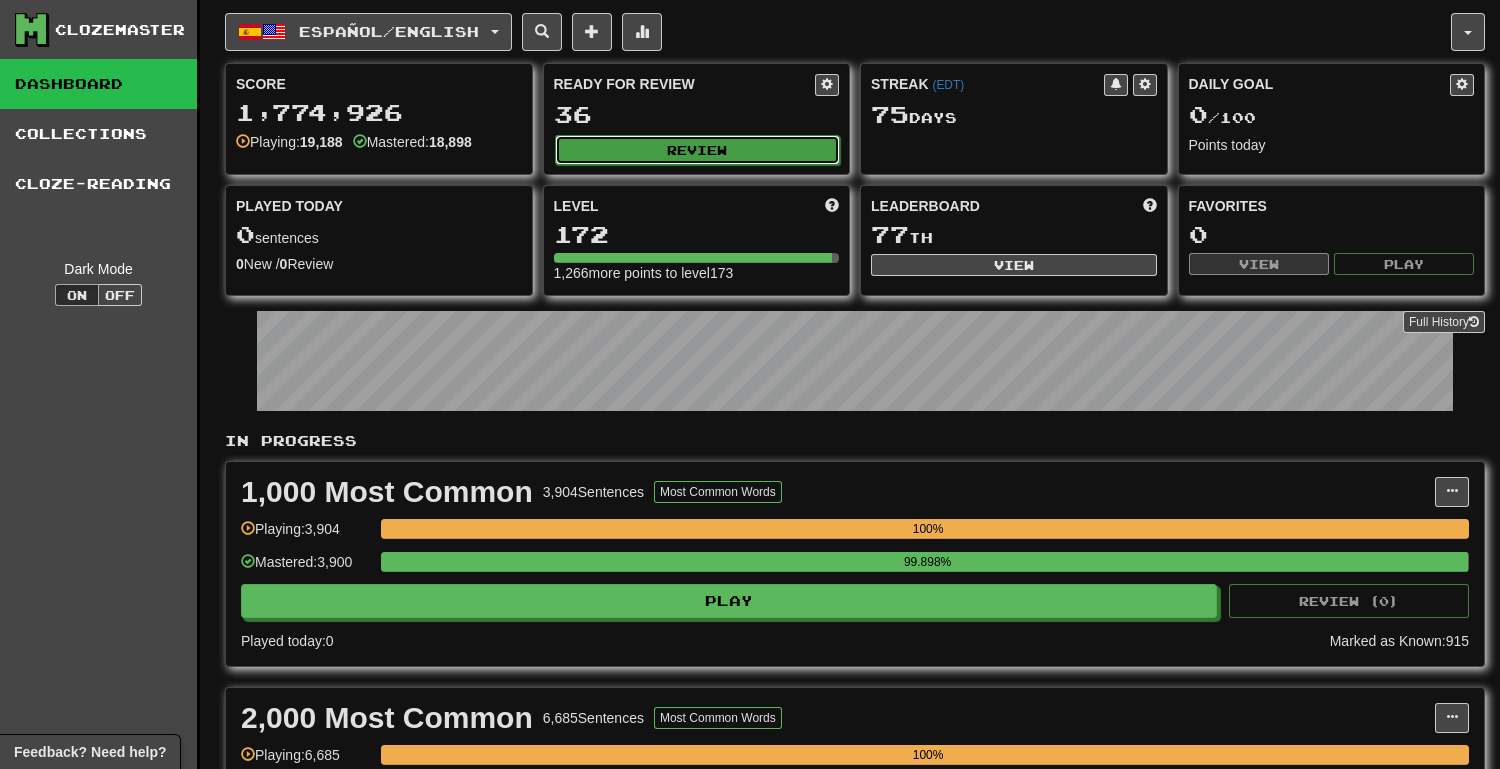 click on "Review" at bounding box center (698, 150) 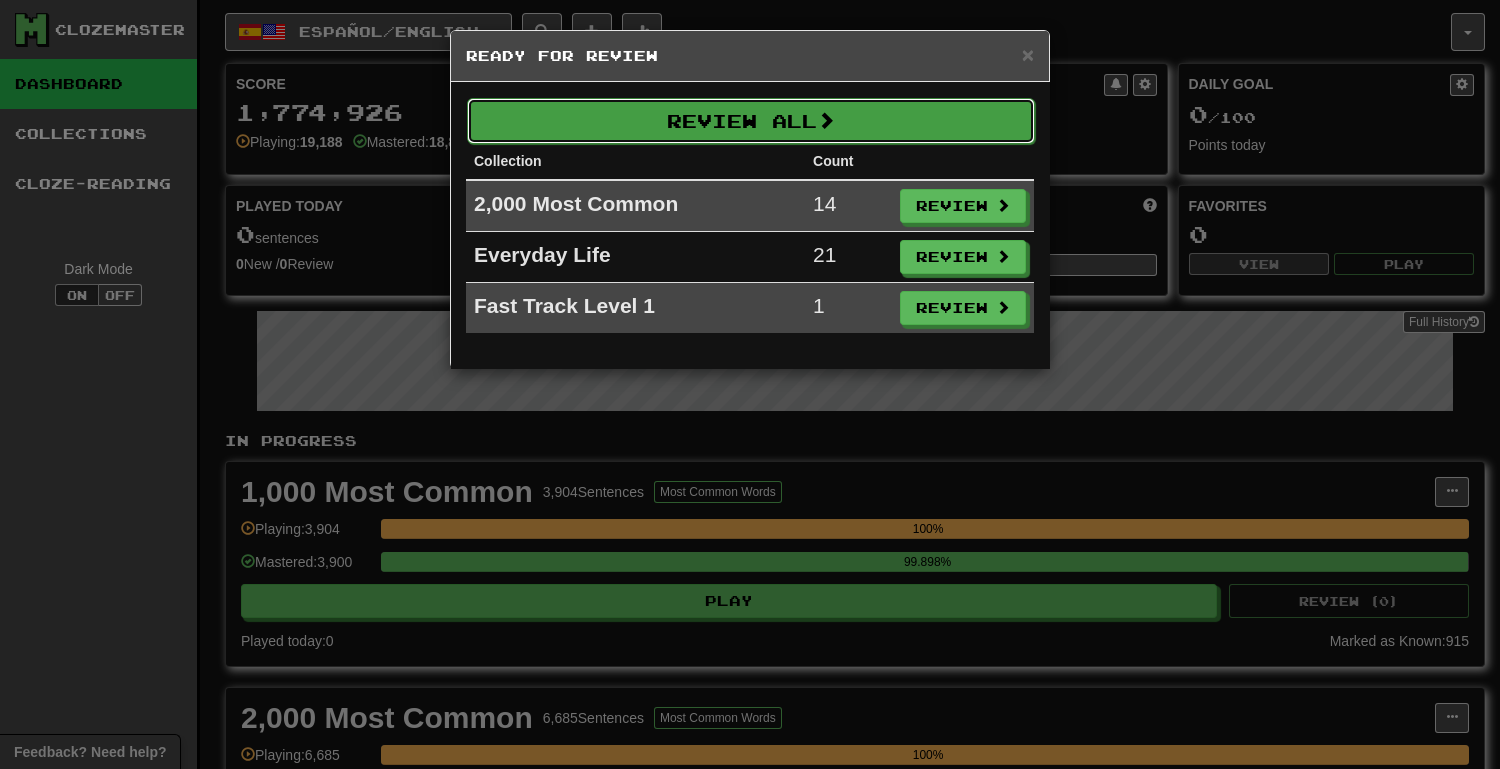 click on "Review All" at bounding box center [751, 121] 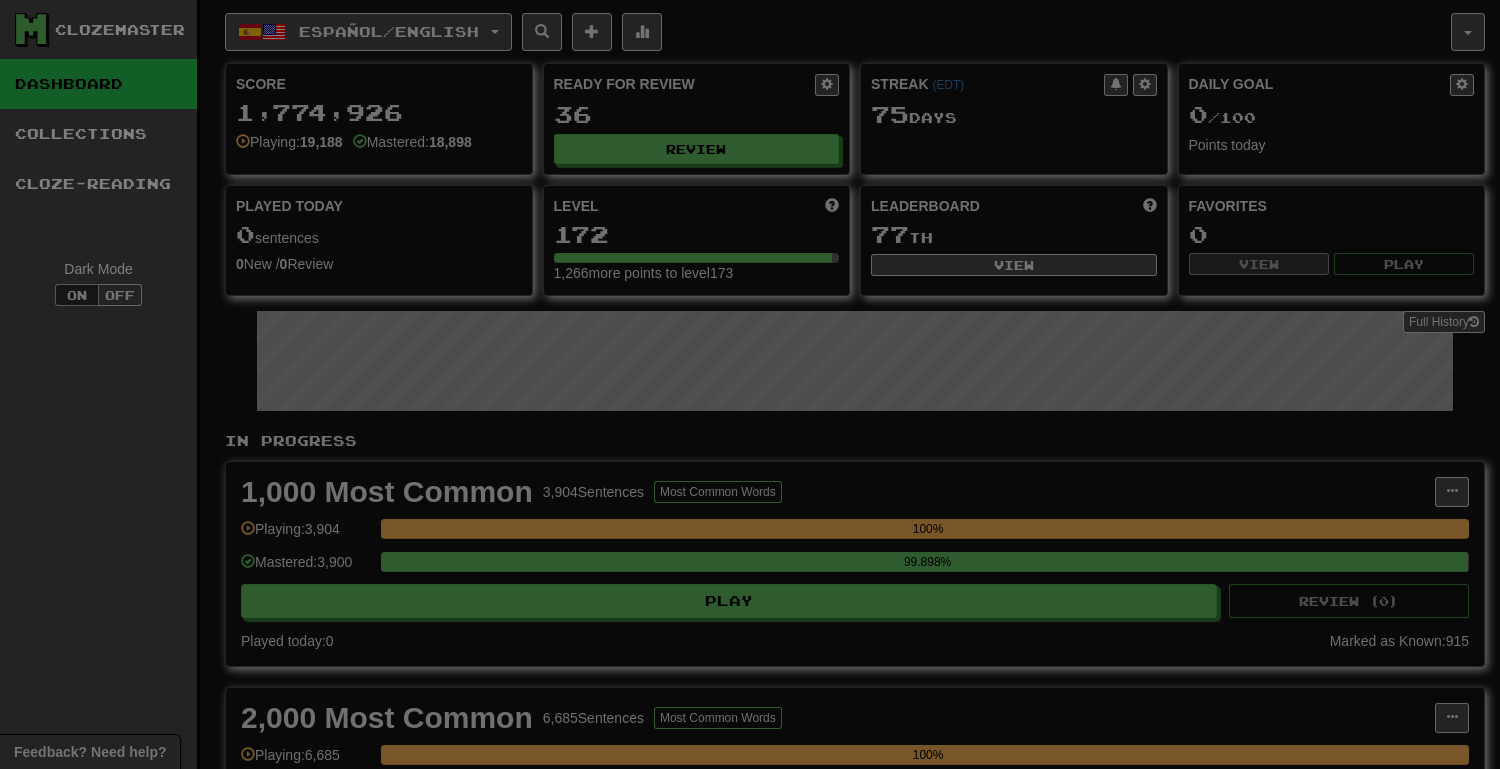 select on "**" 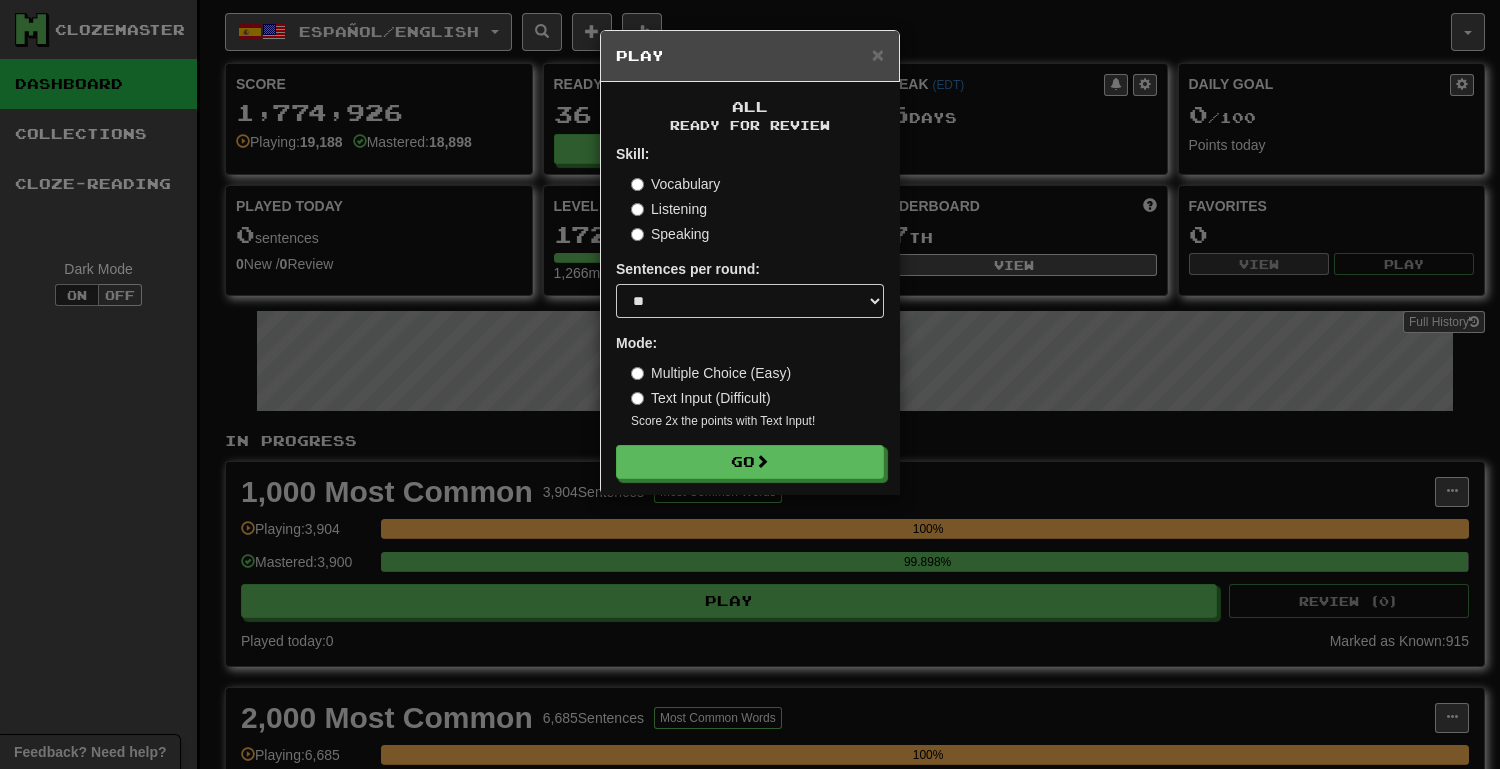 click on "Skill: Vocabulary Listening Speaking Sentences per round: * ** ** ** ** ** *** ******** Mode: Multiple Choice (Easy) Text Input (Difficult) Score 2x the points with Text Input ! Go" at bounding box center [750, 311] 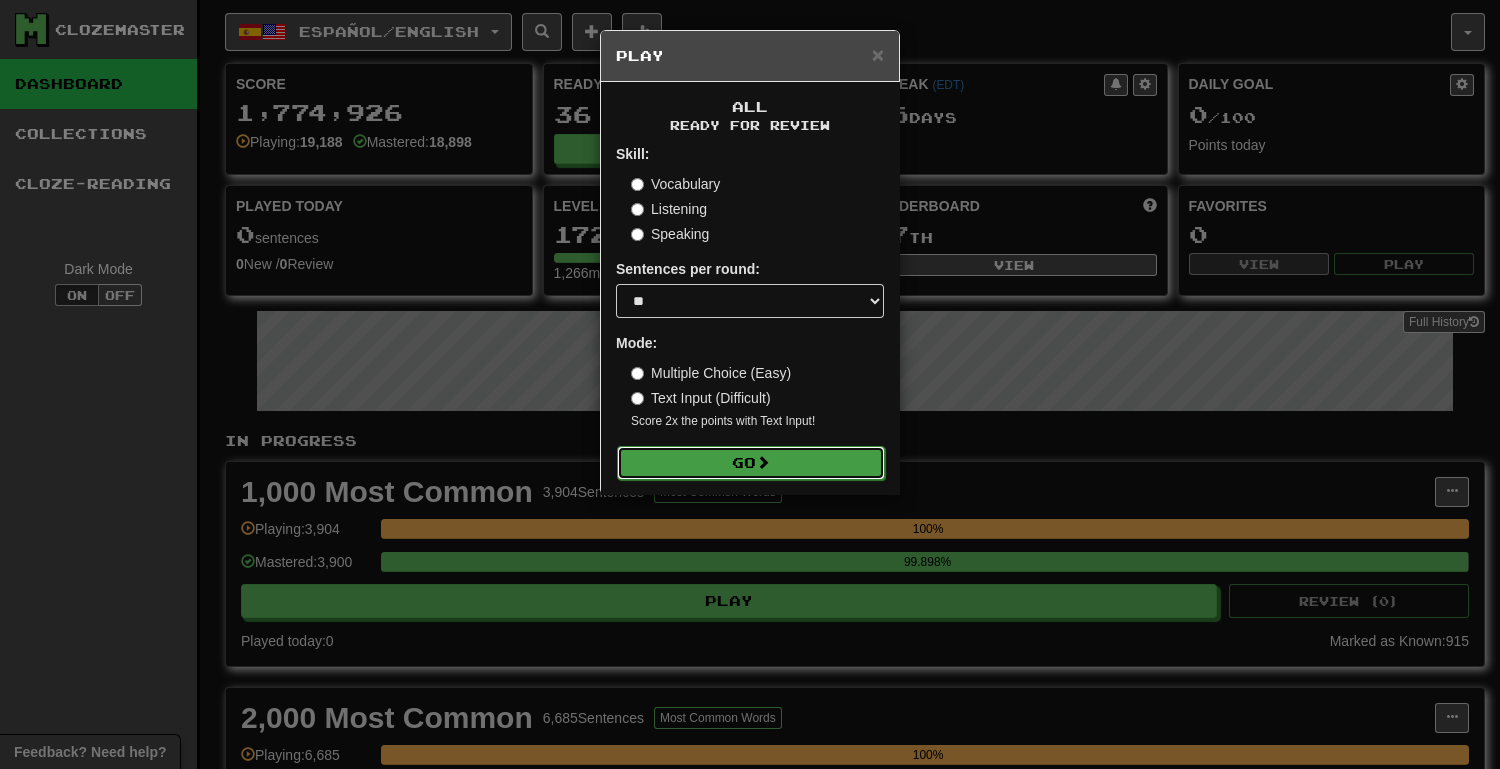 click on "Go" at bounding box center (751, 463) 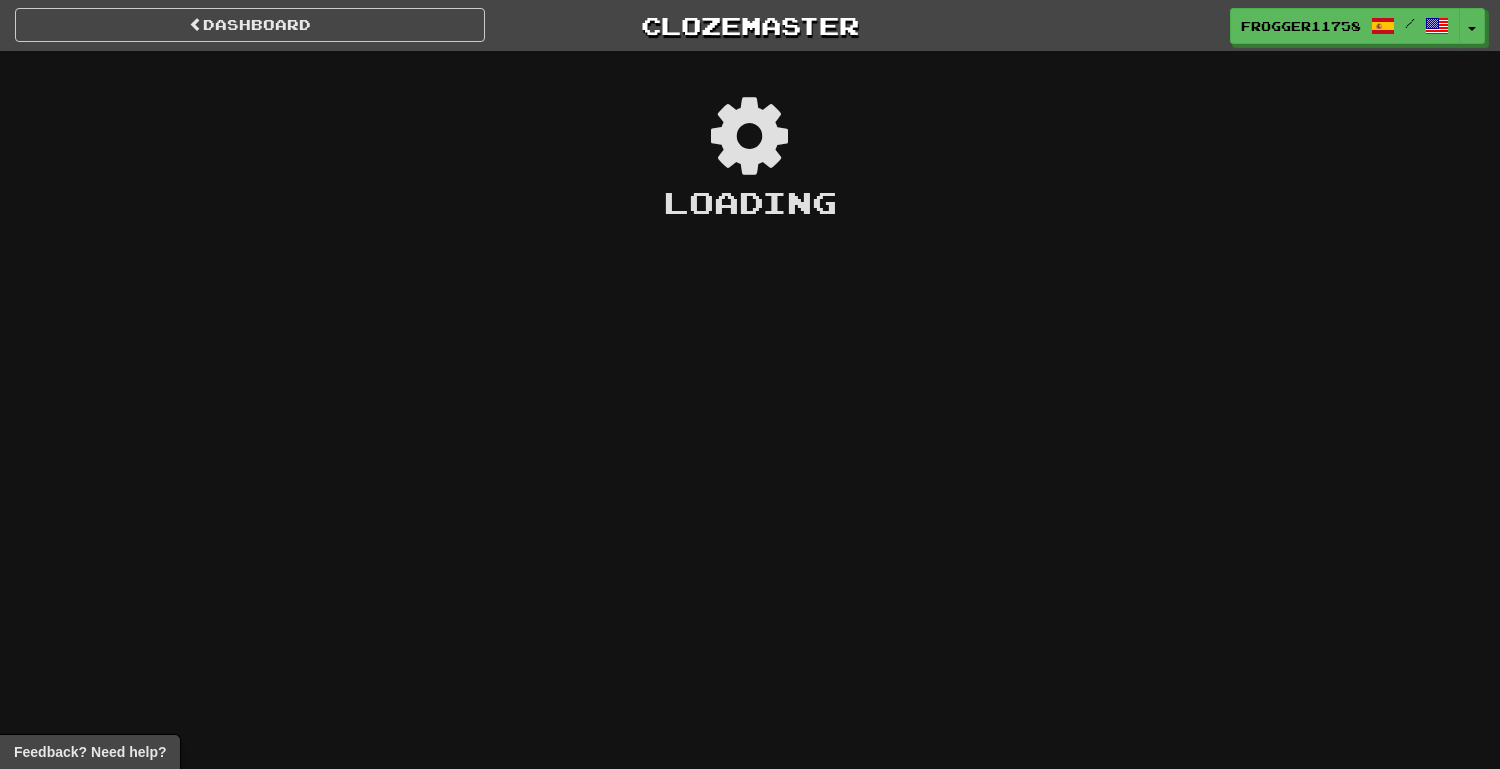 scroll, scrollTop: 0, scrollLeft: 0, axis: both 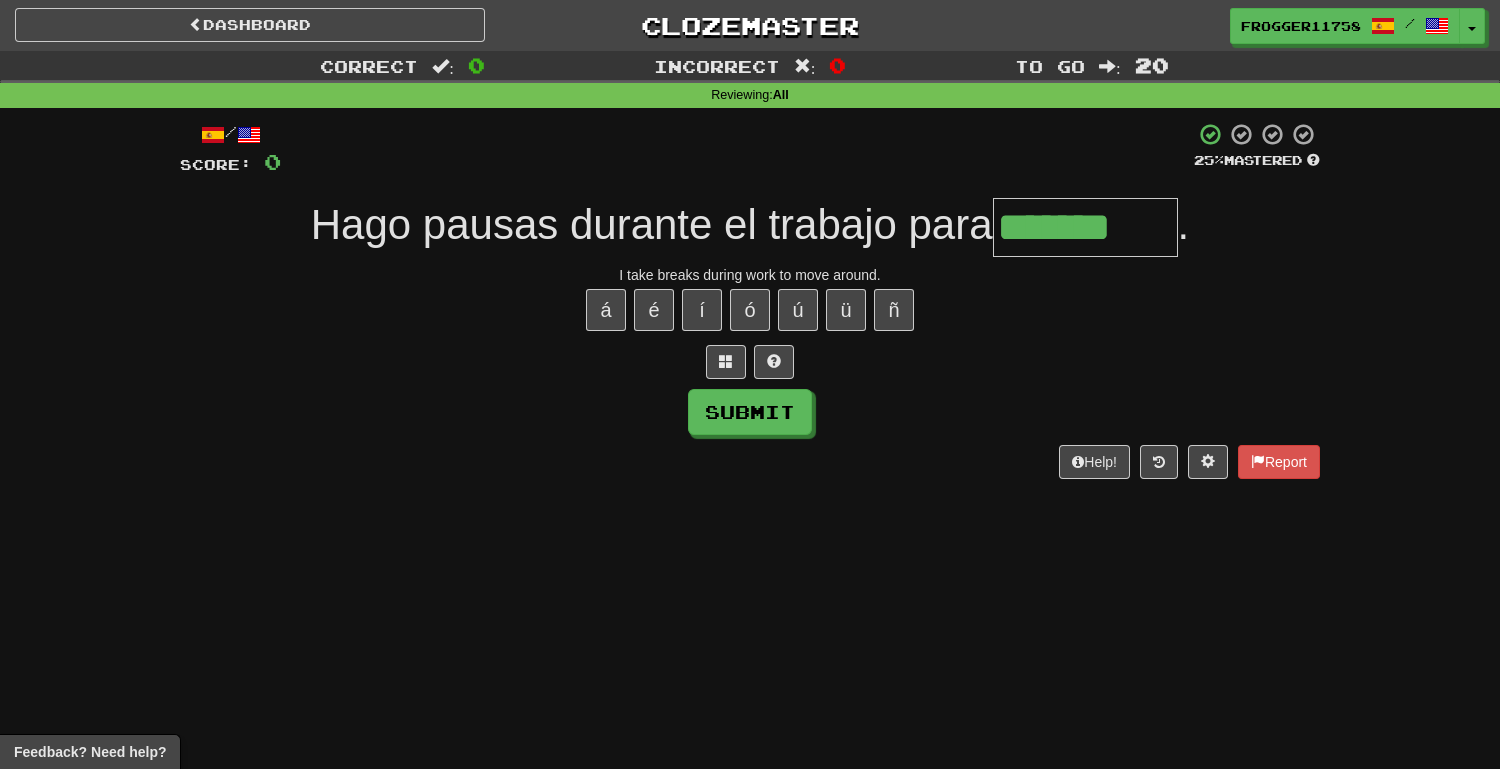 type on "*******" 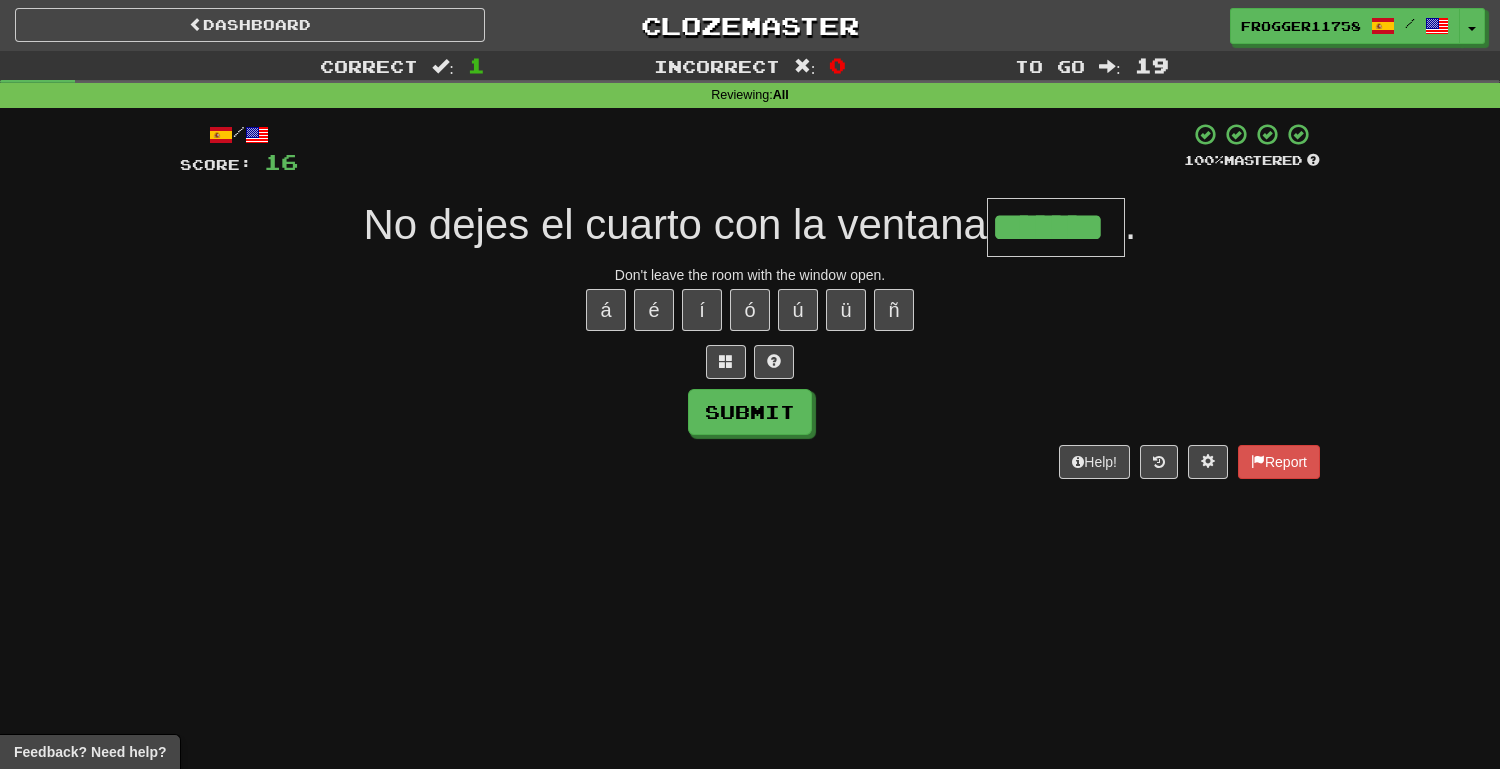type on "*******" 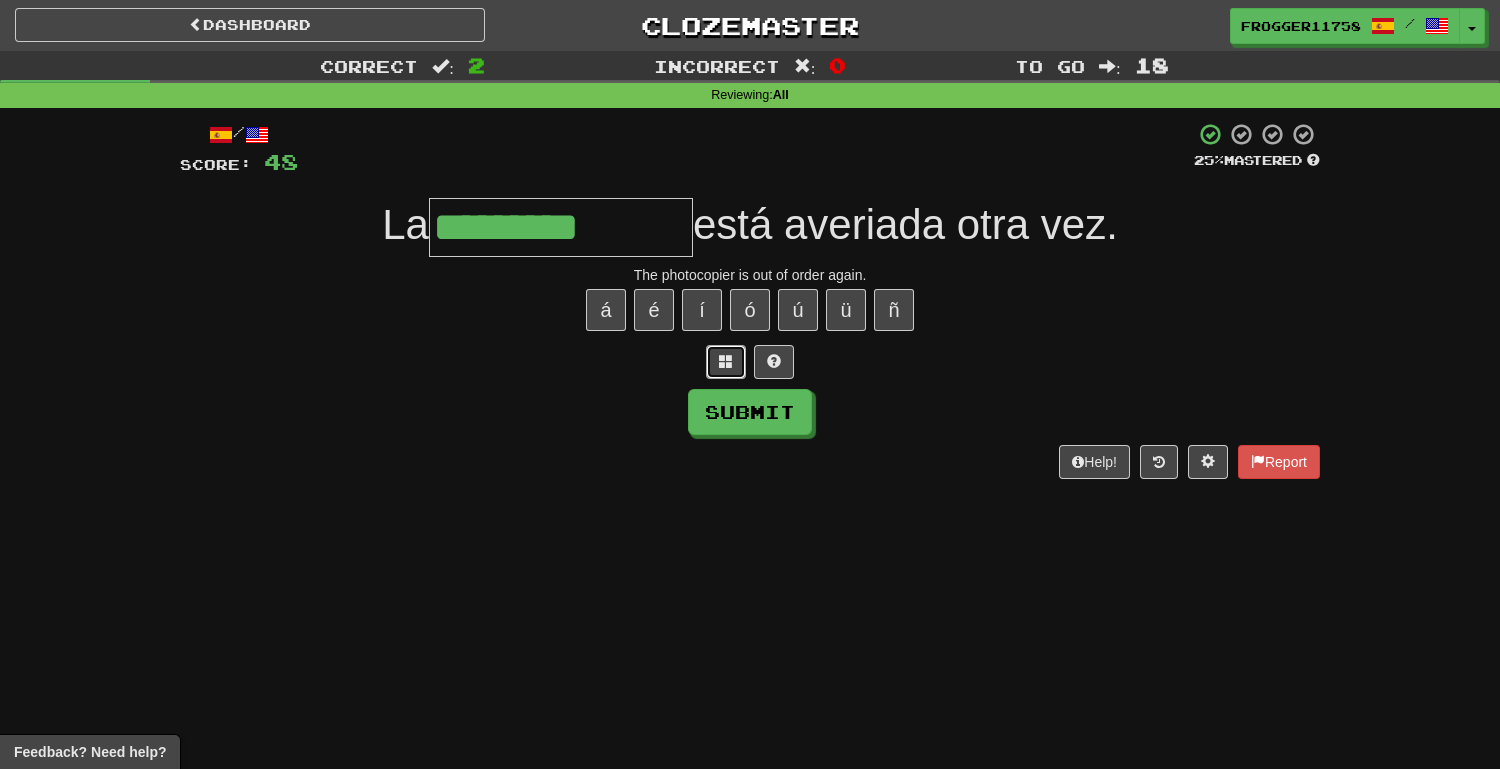 click at bounding box center (726, 361) 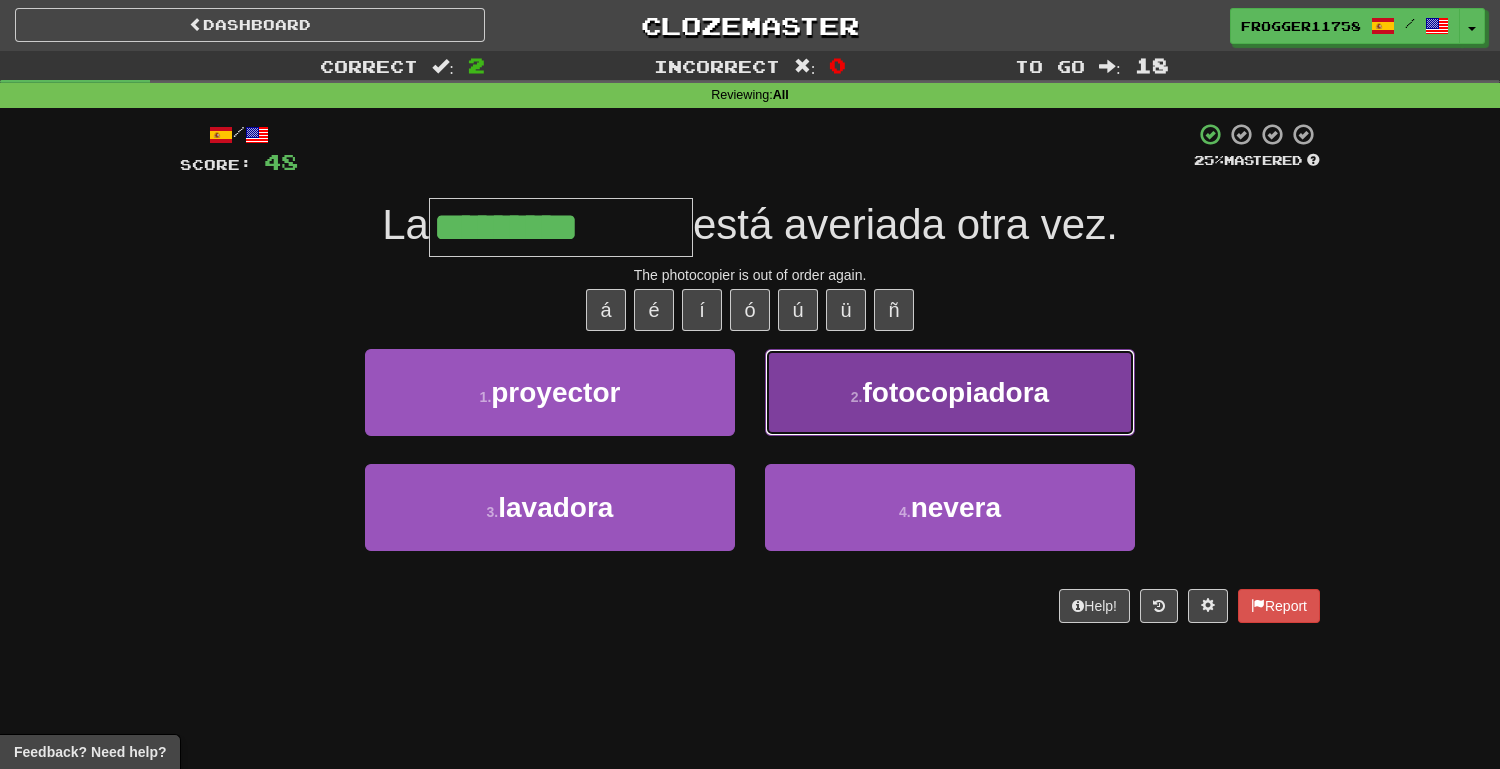 click on "2 .  fotocopiadora" at bounding box center [950, 392] 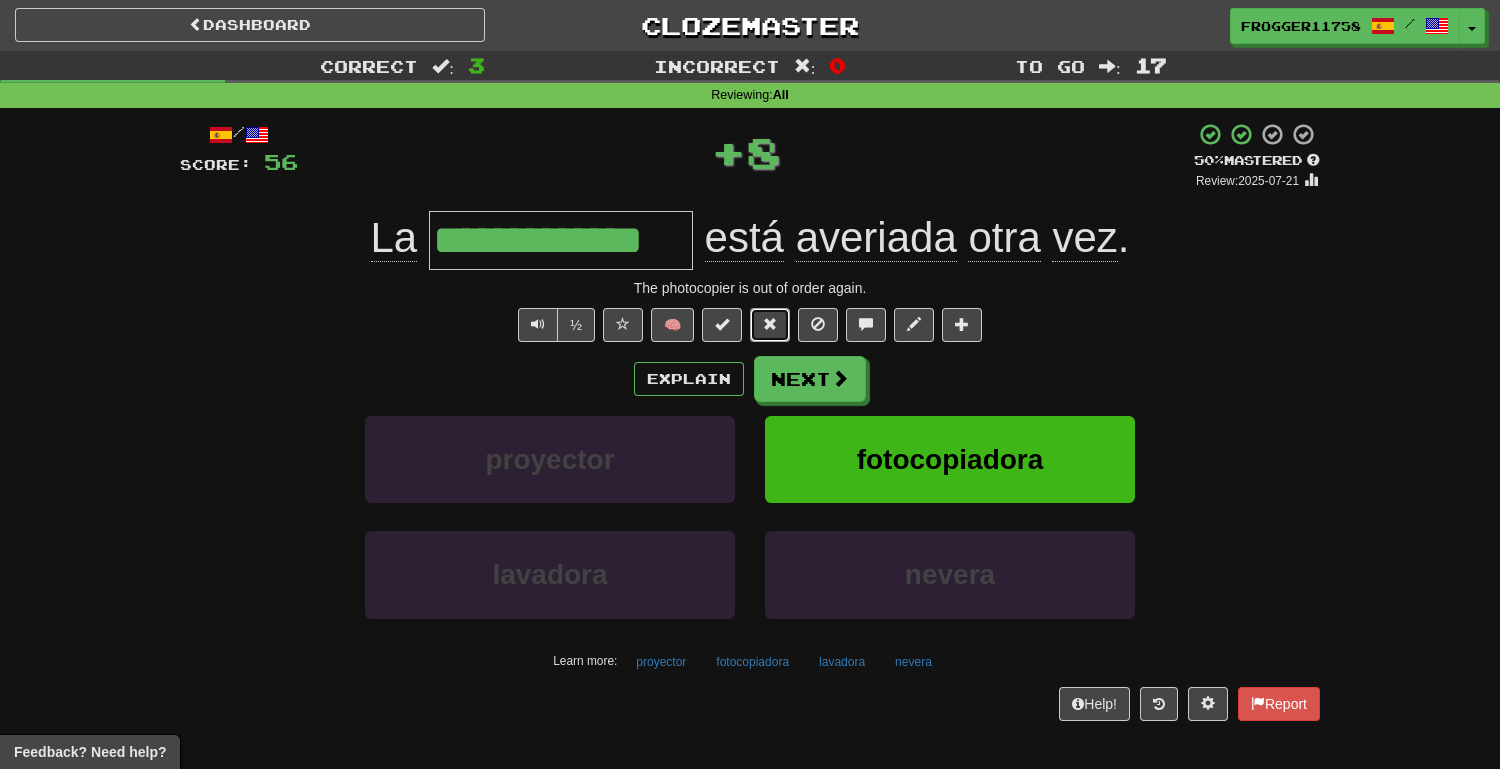 click at bounding box center (770, 324) 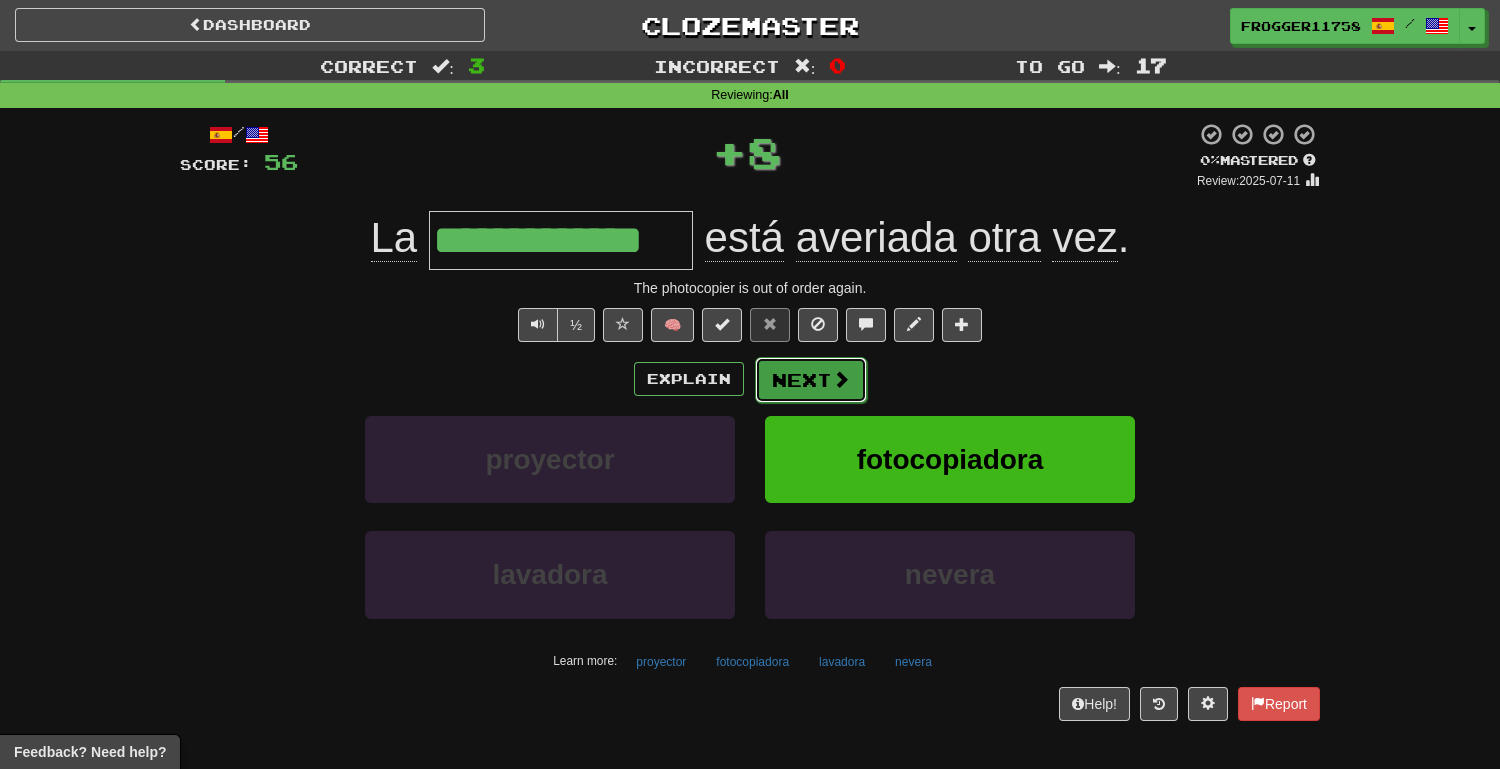 click on "Next" at bounding box center [811, 380] 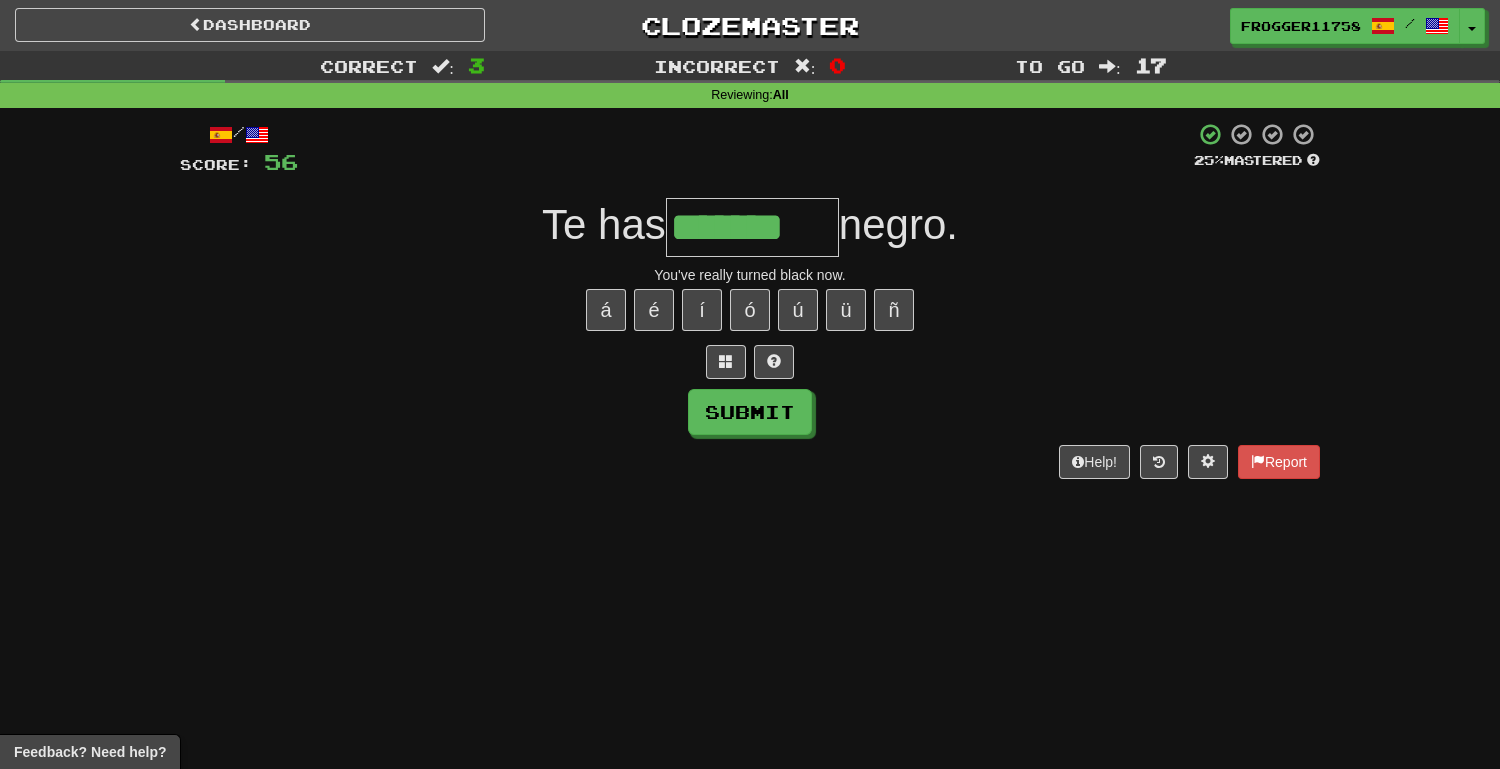 type on "*******" 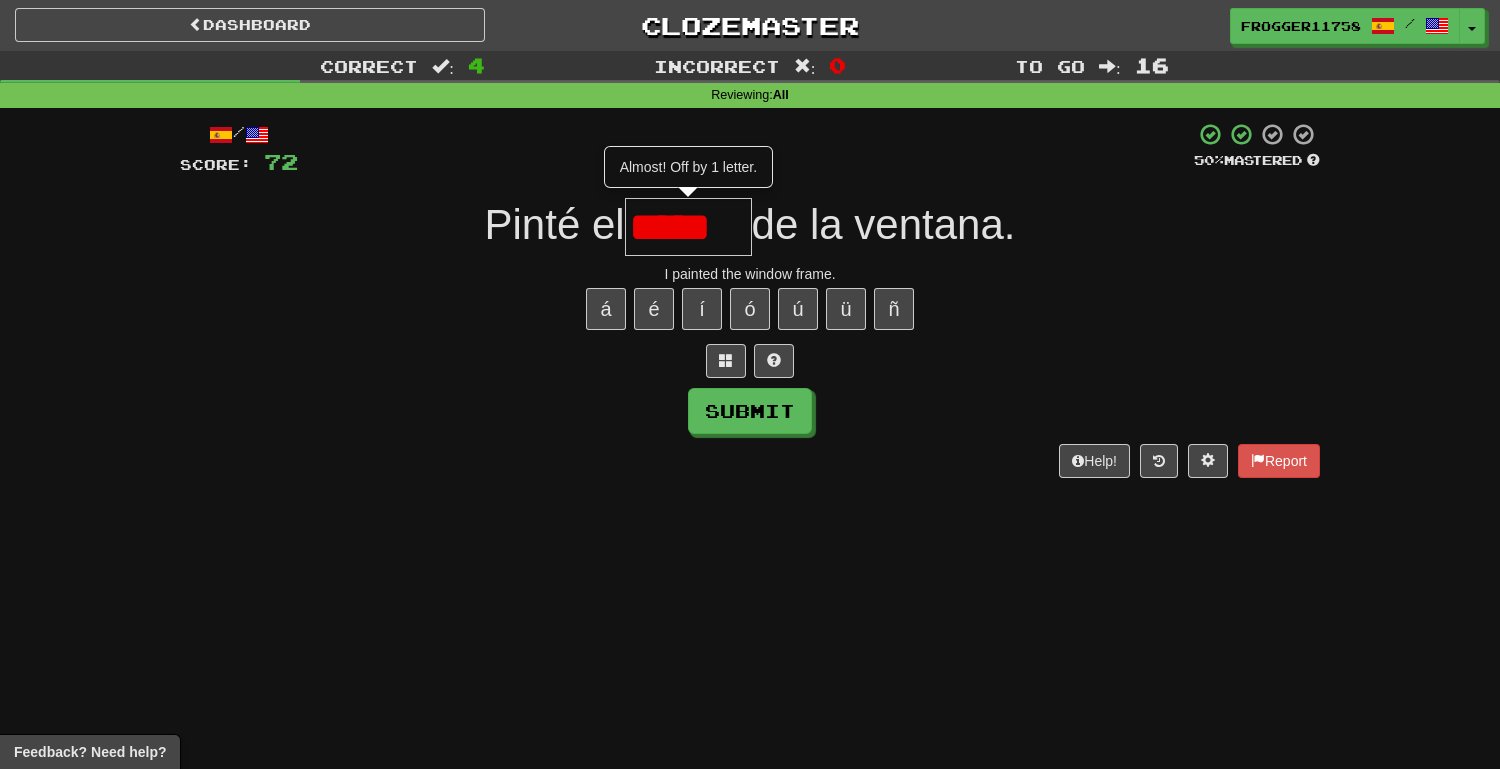 scroll, scrollTop: 0, scrollLeft: 0, axis: both 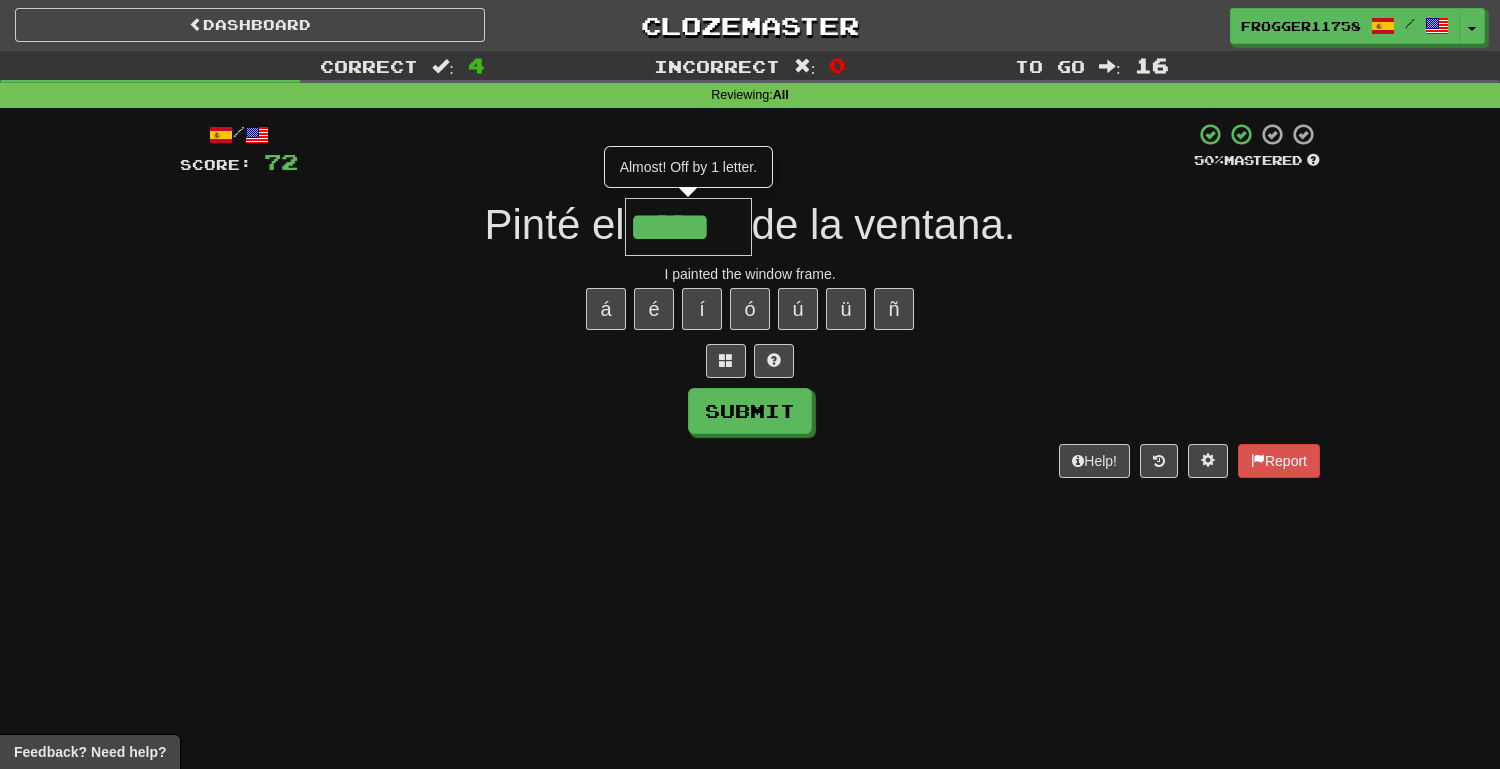 type on "*****" 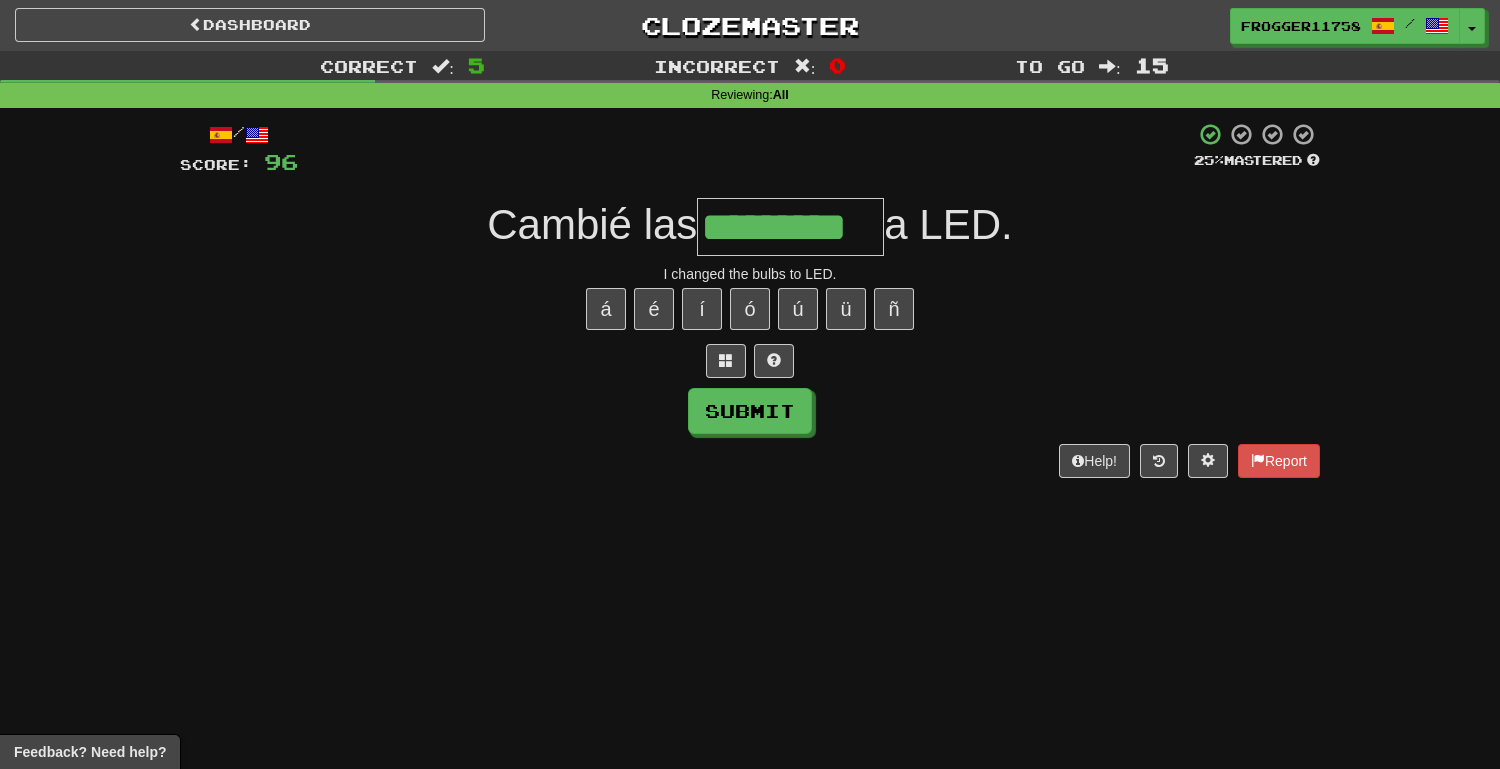 type on "*********" 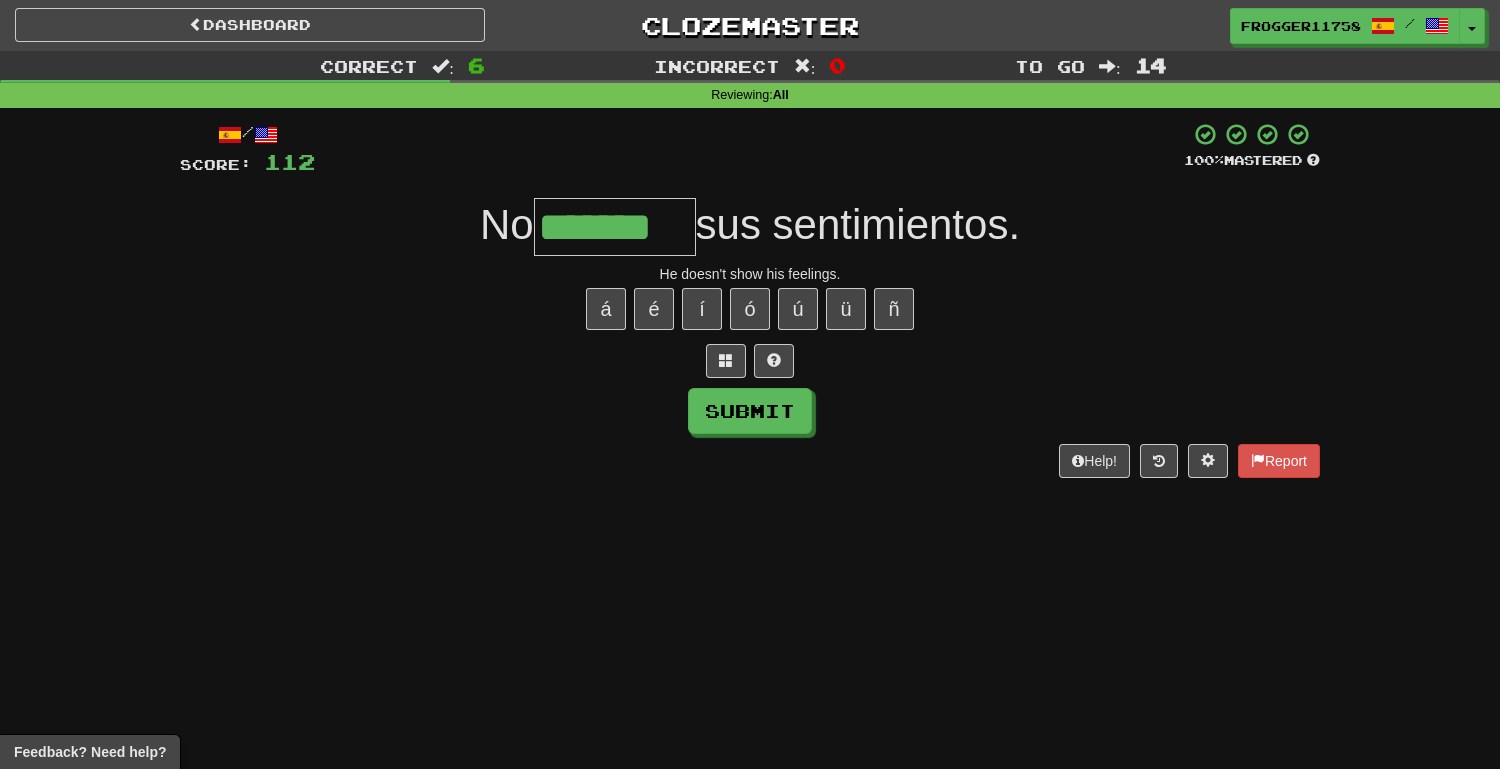 type on "*******" 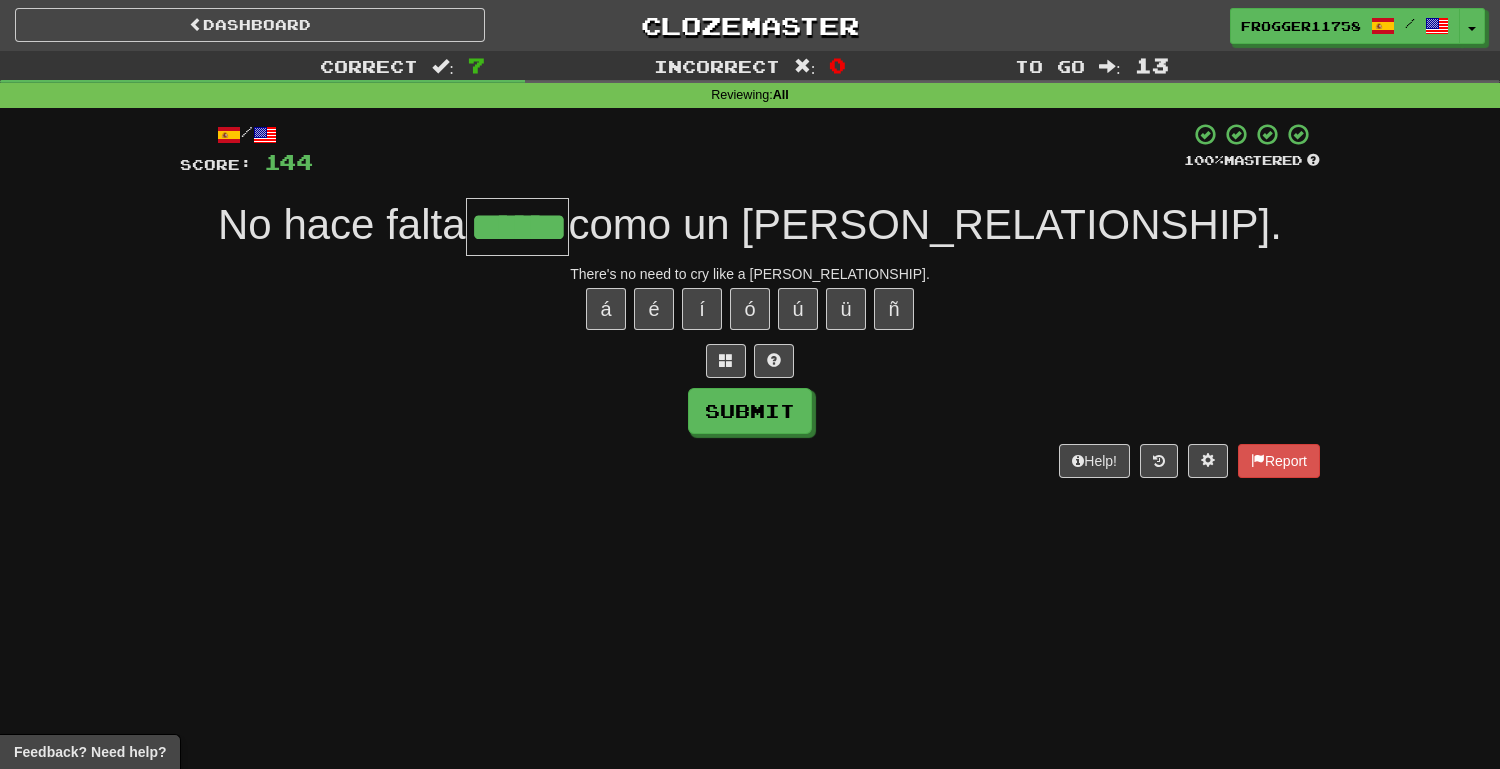 type on "******" 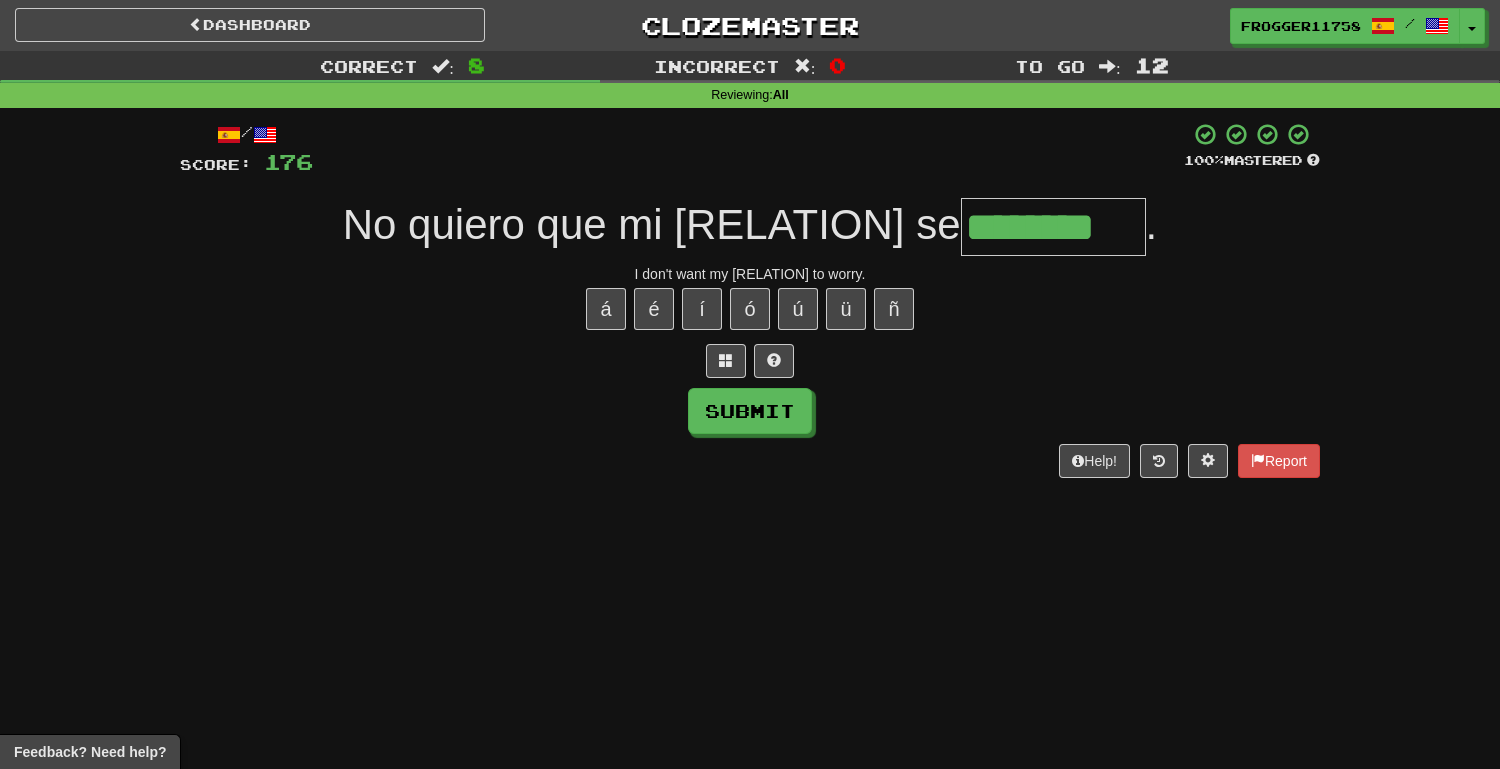type on "********" 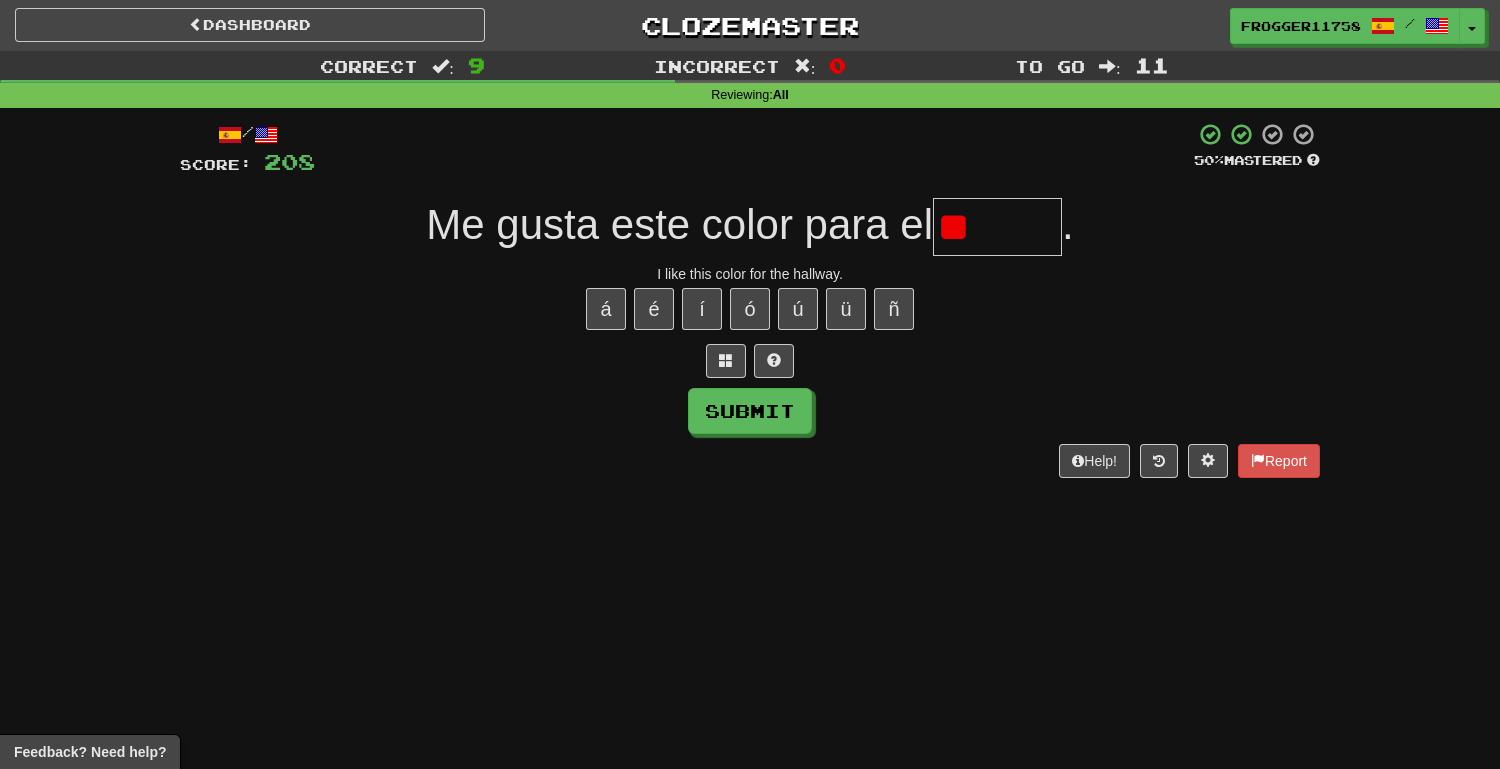 type on "*" 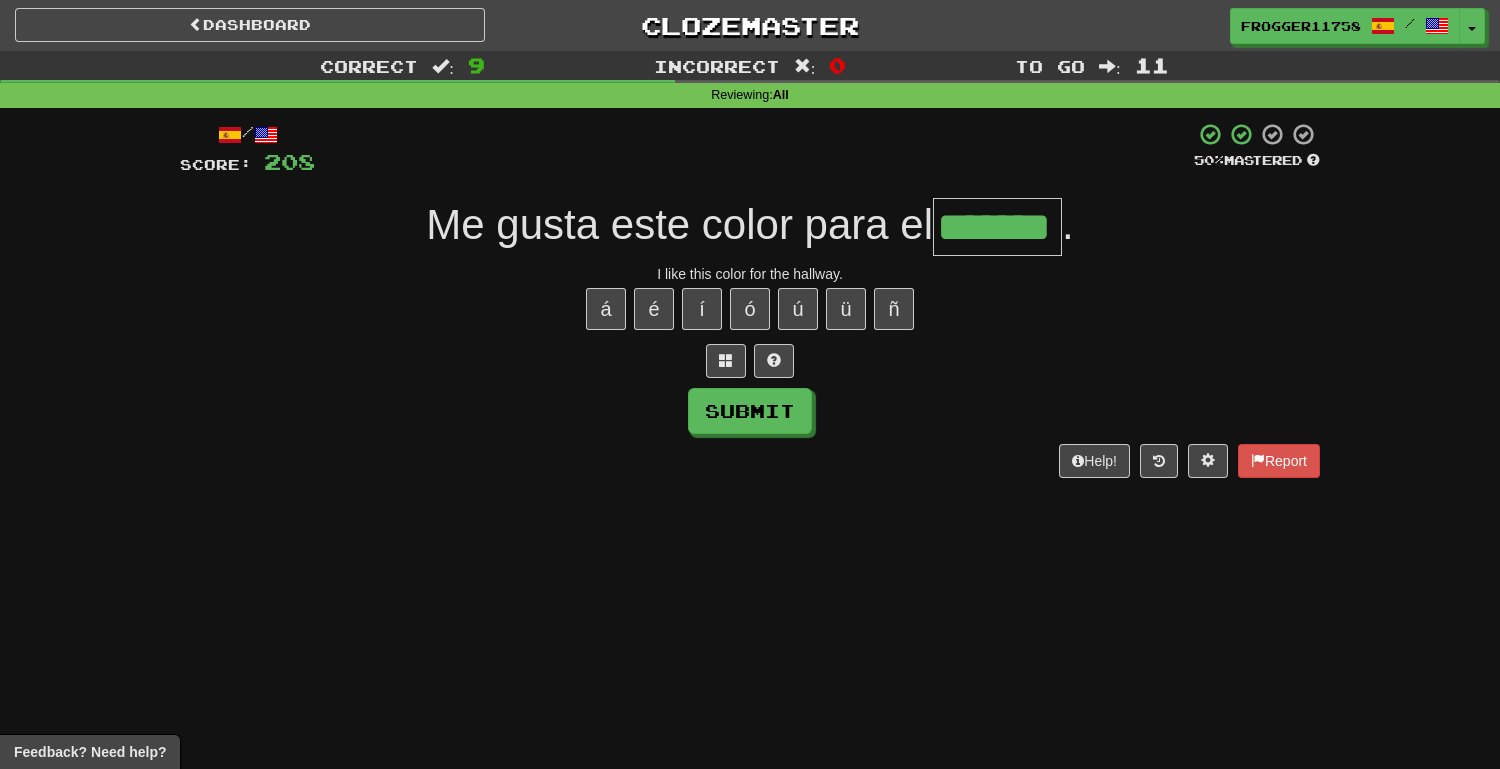 type on "*******" 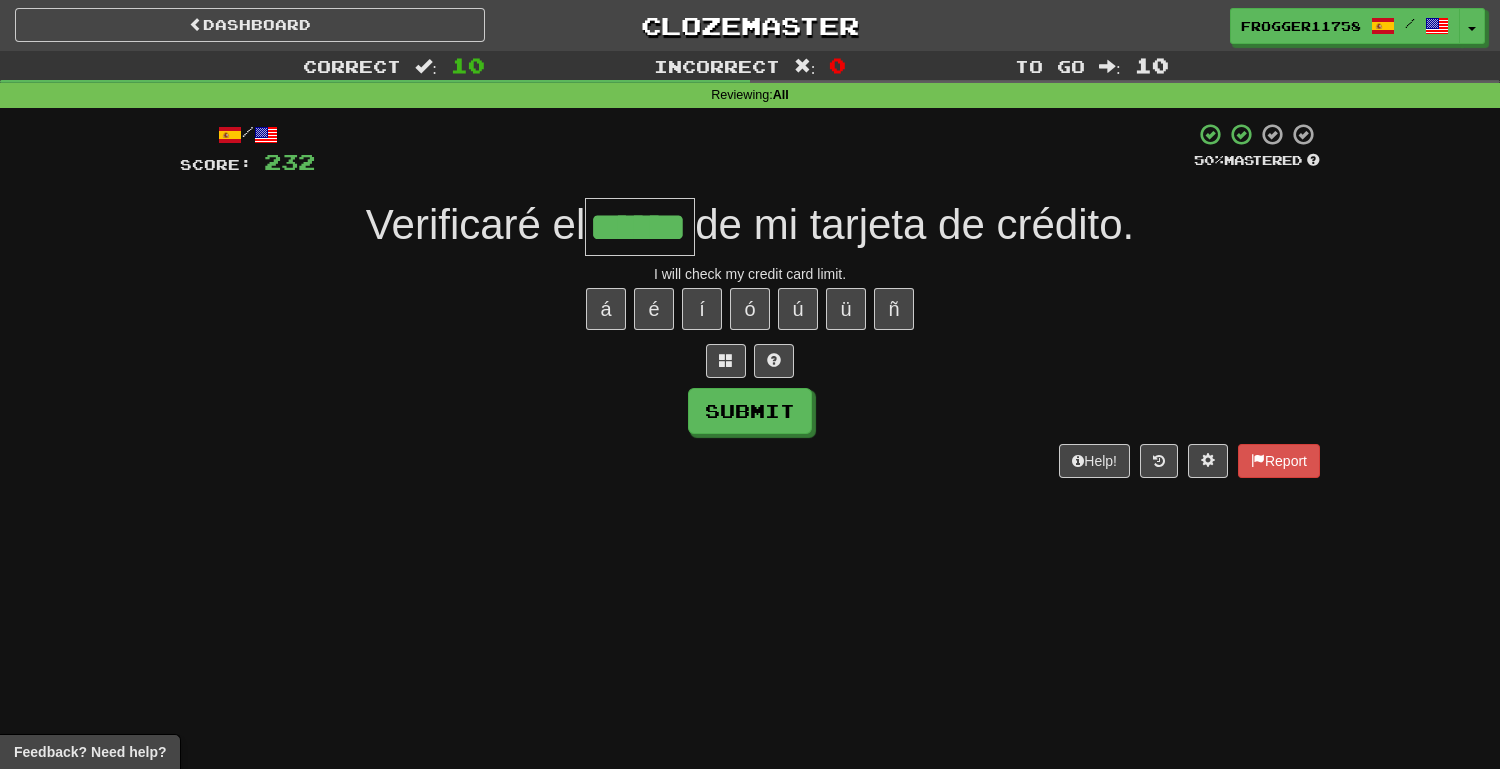 type on "******" 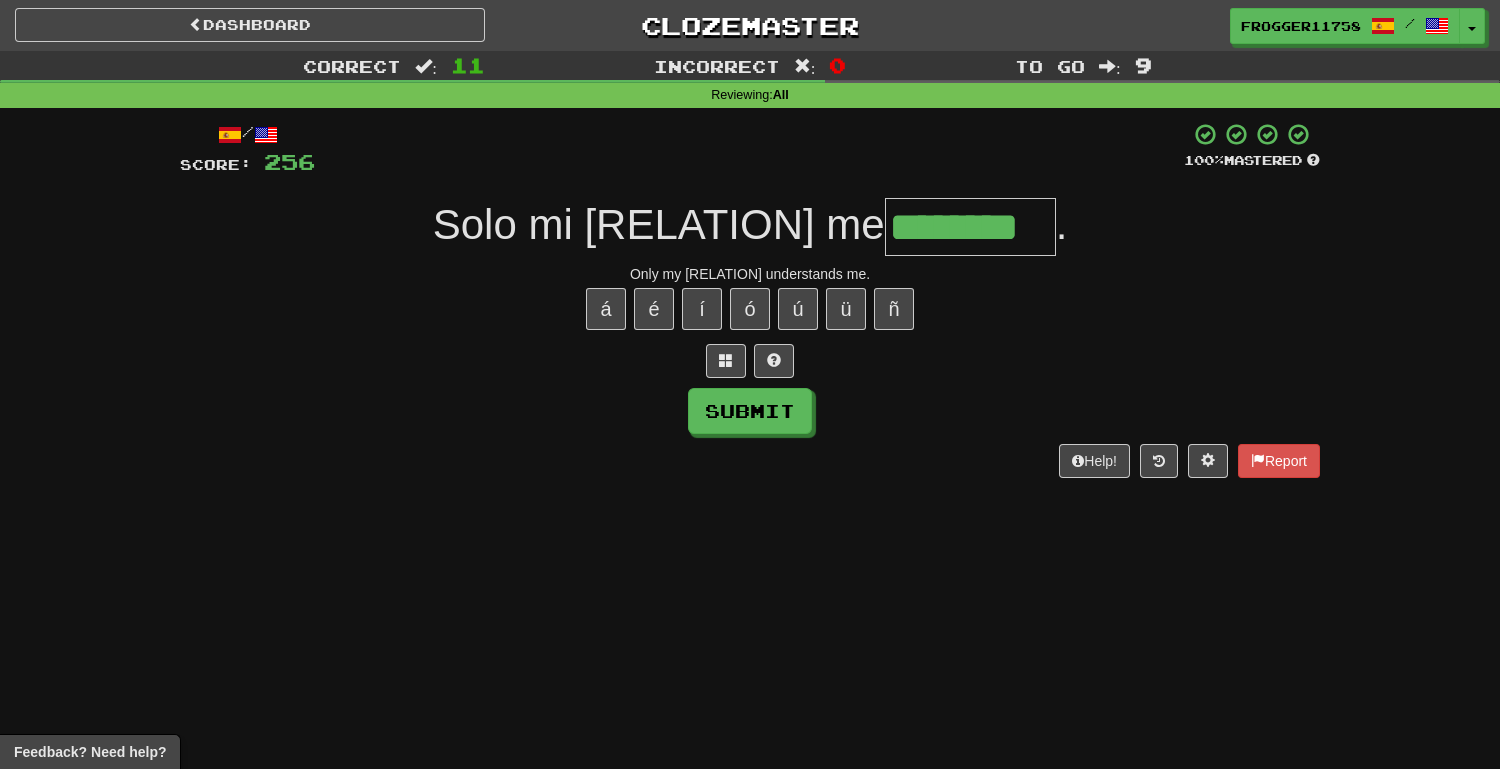 type on "********" 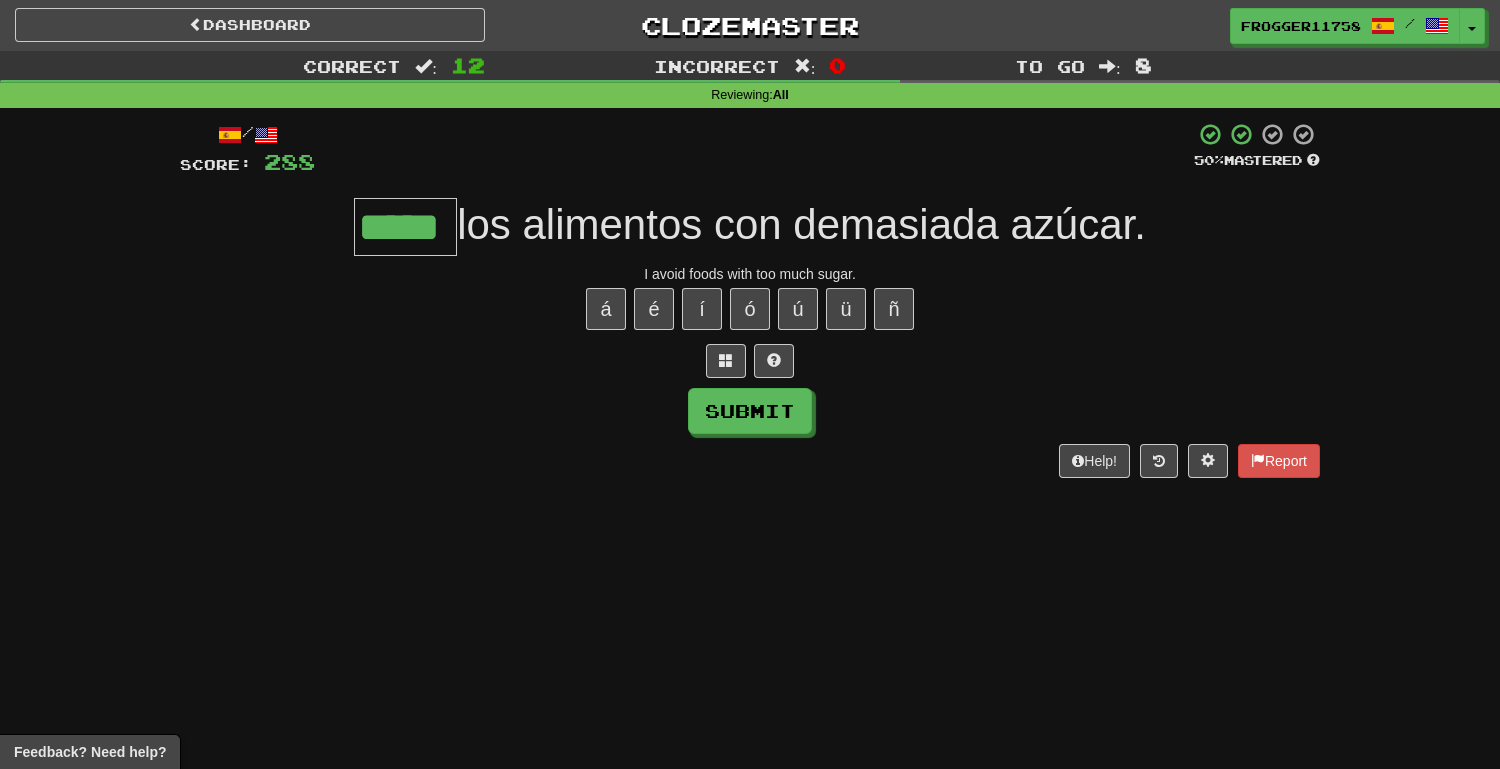 type on "*****" 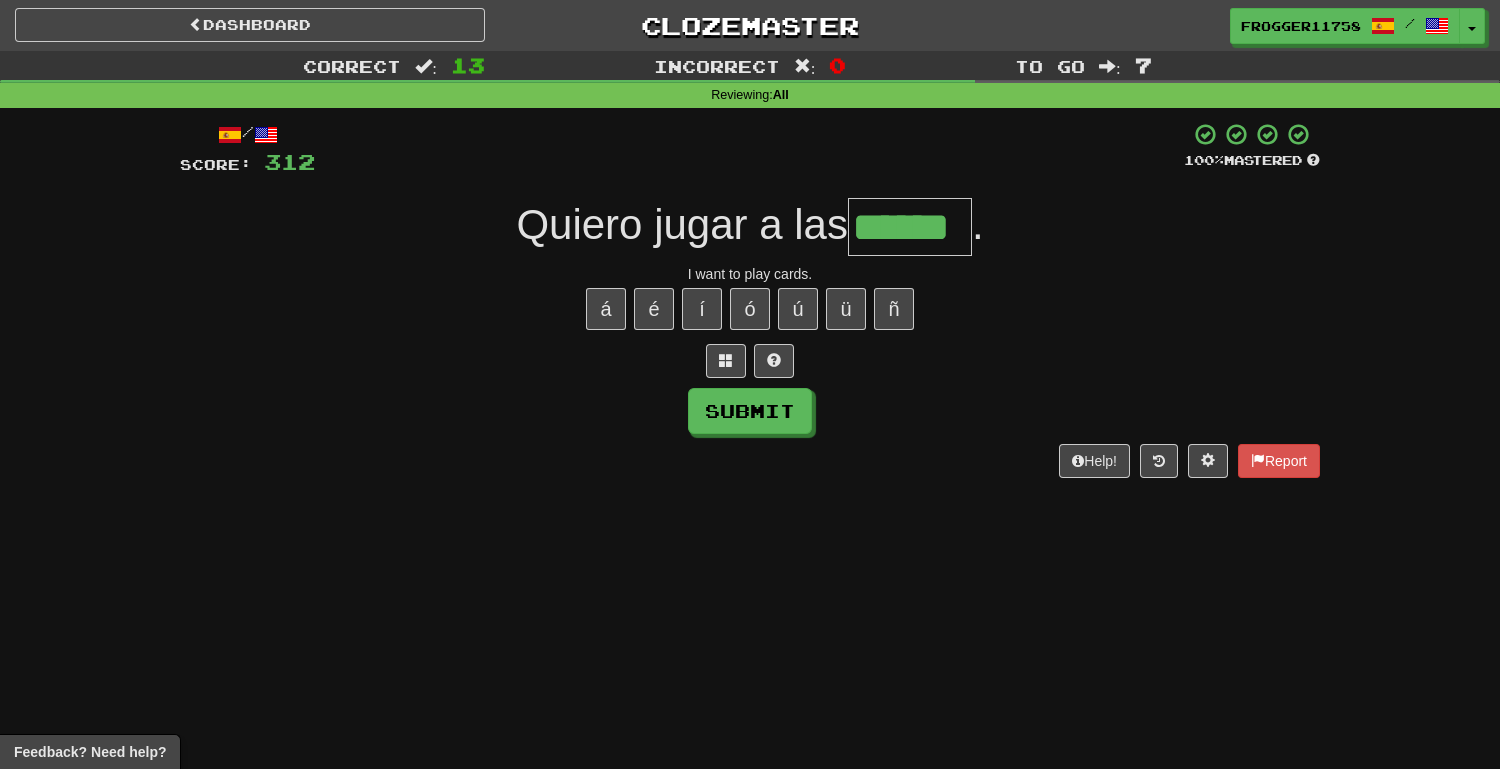 type on "******" 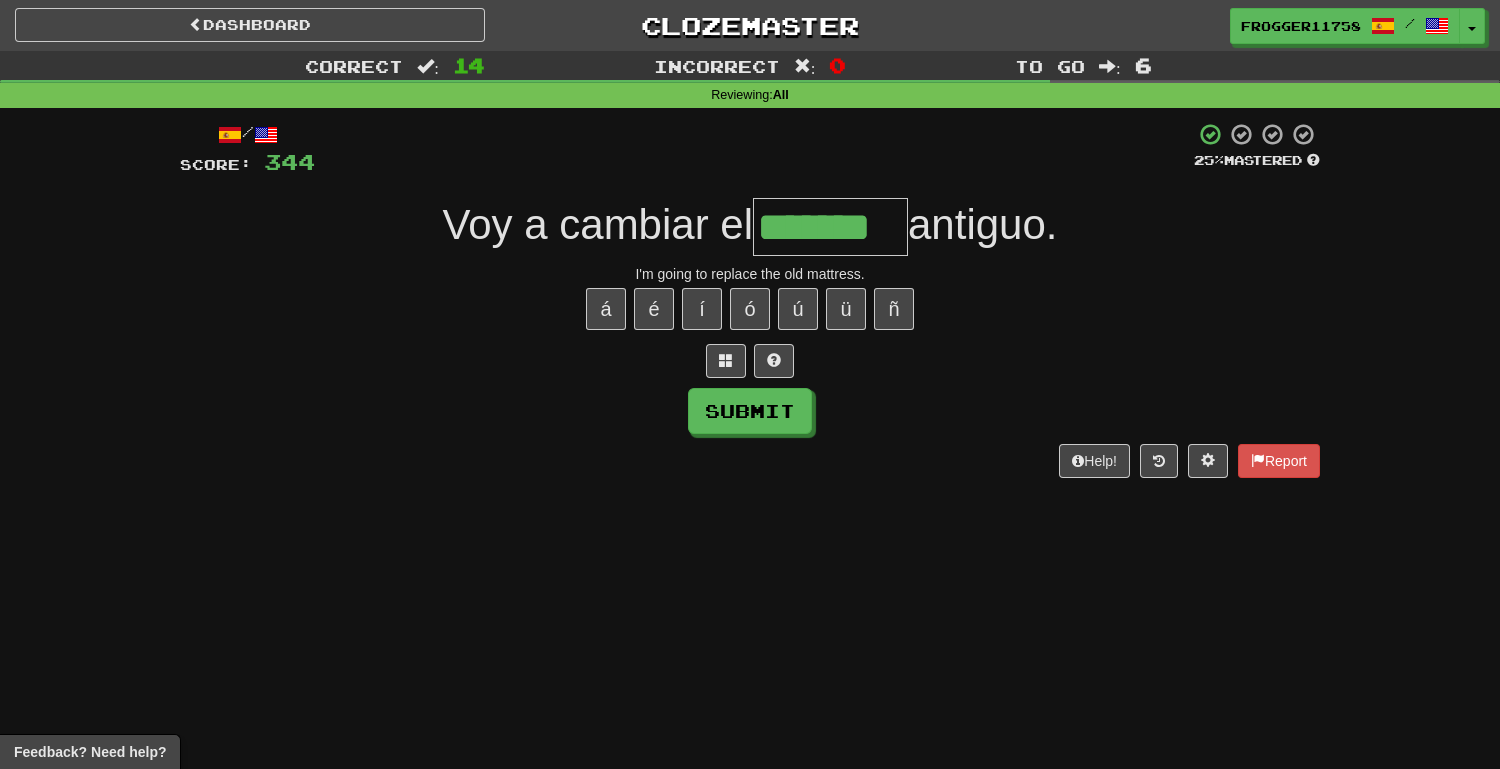 type on "*******" 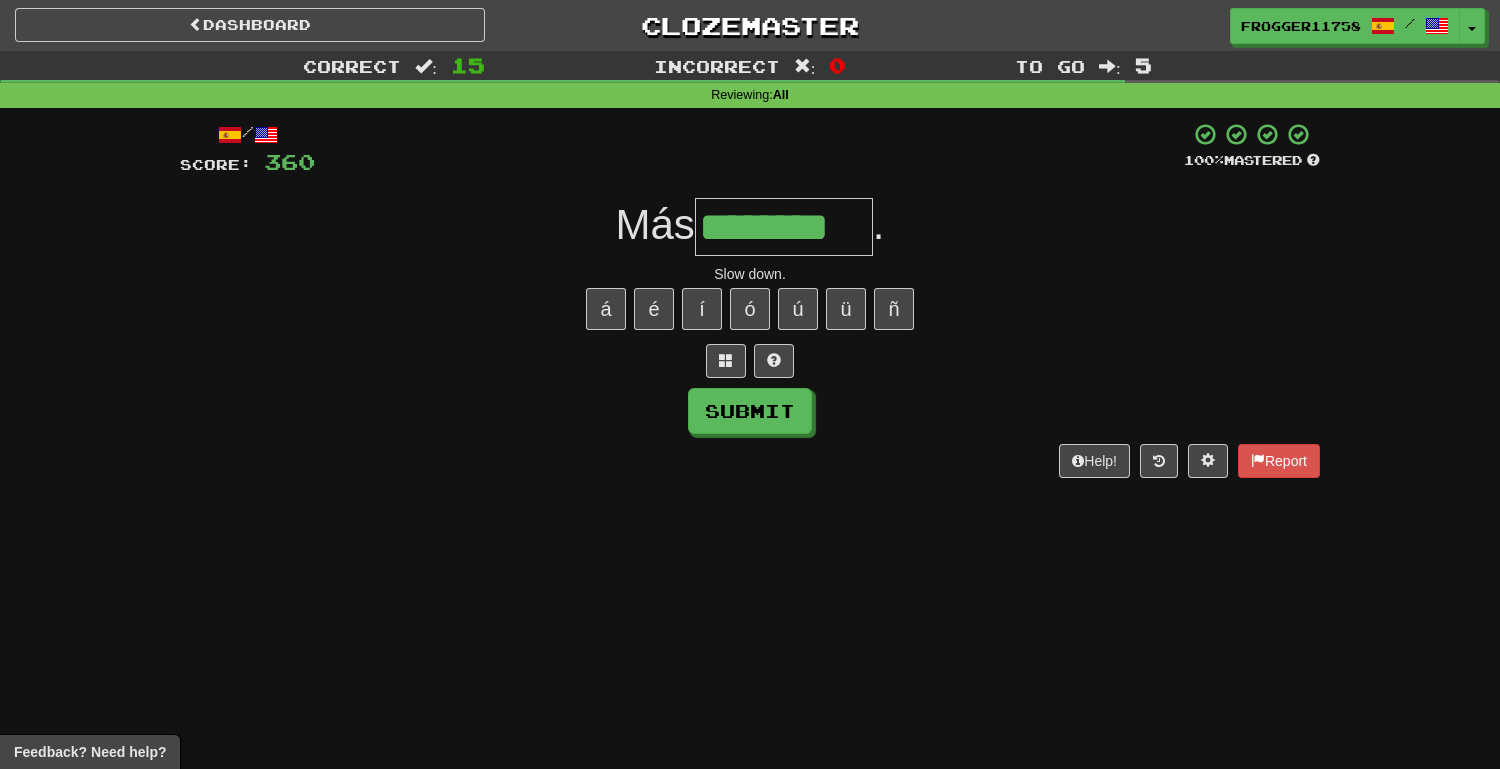 type on "********" 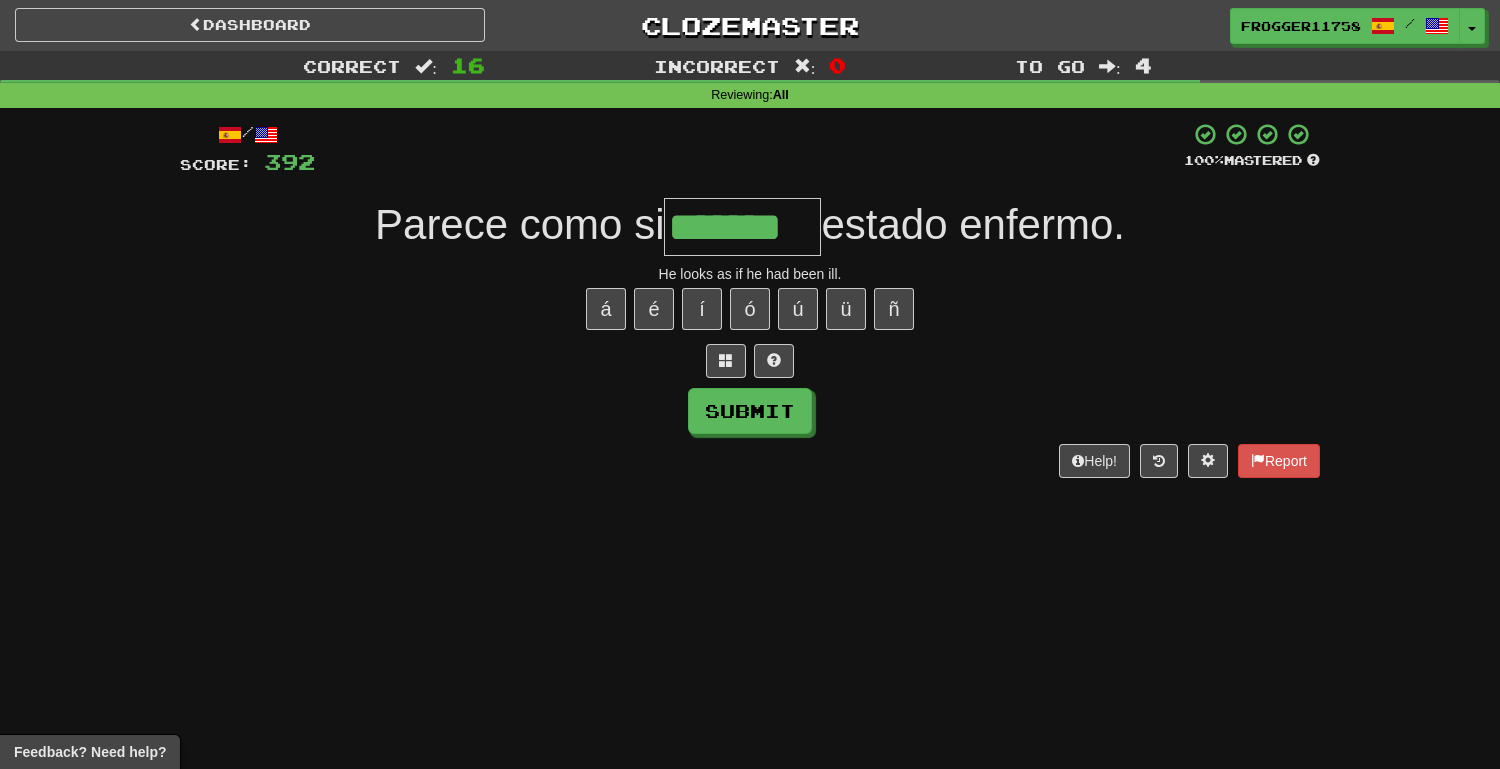 type on "*******" 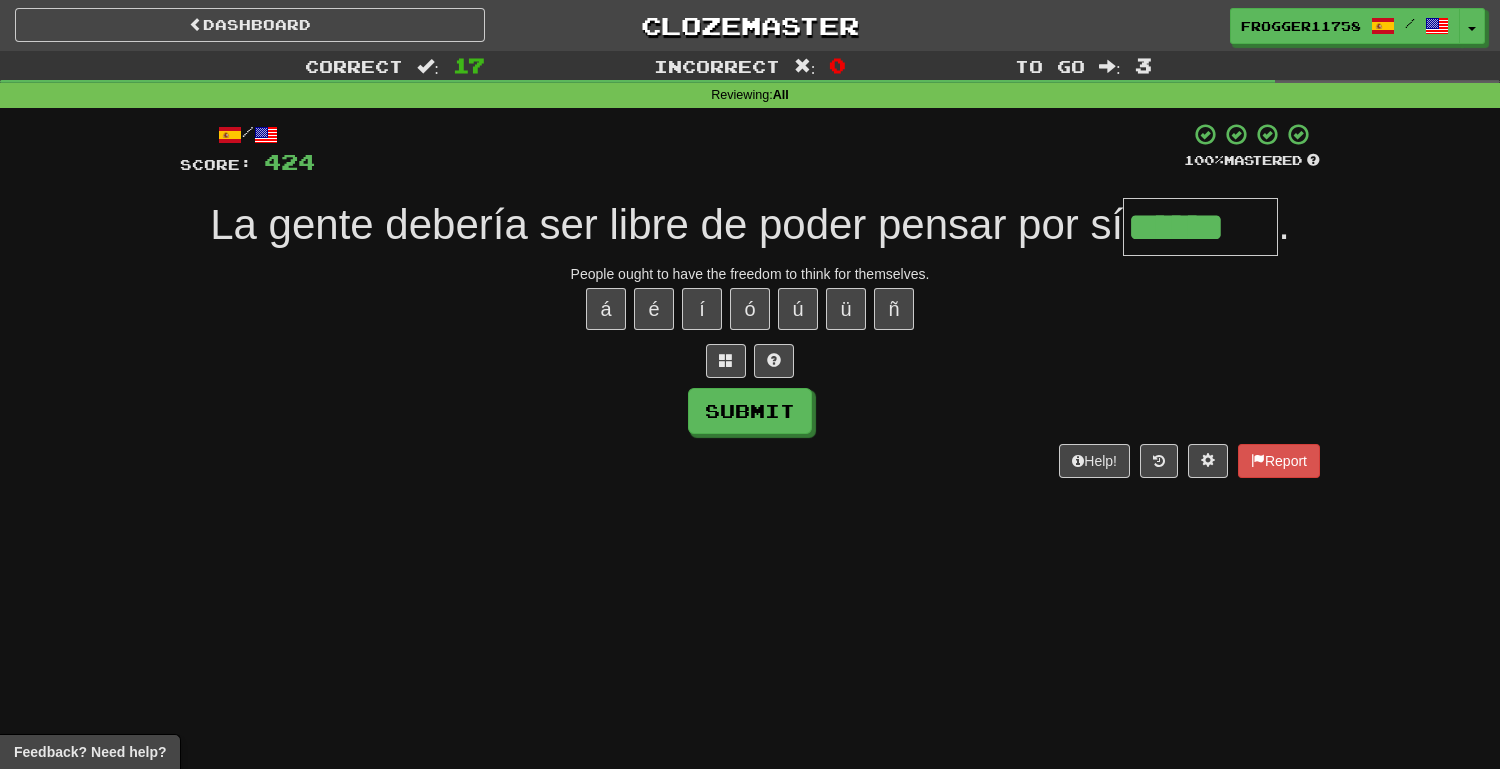 type on "******" 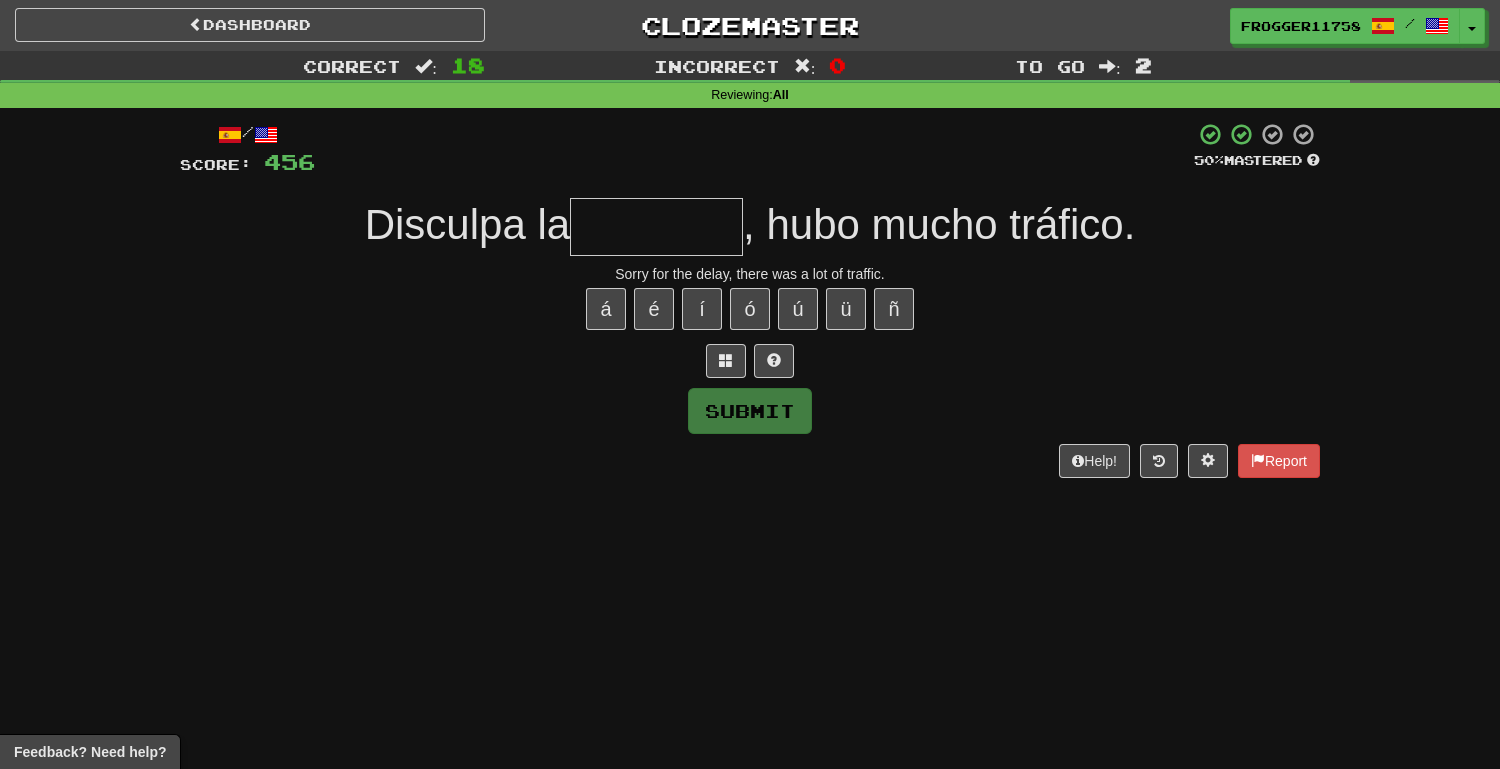type on "*" 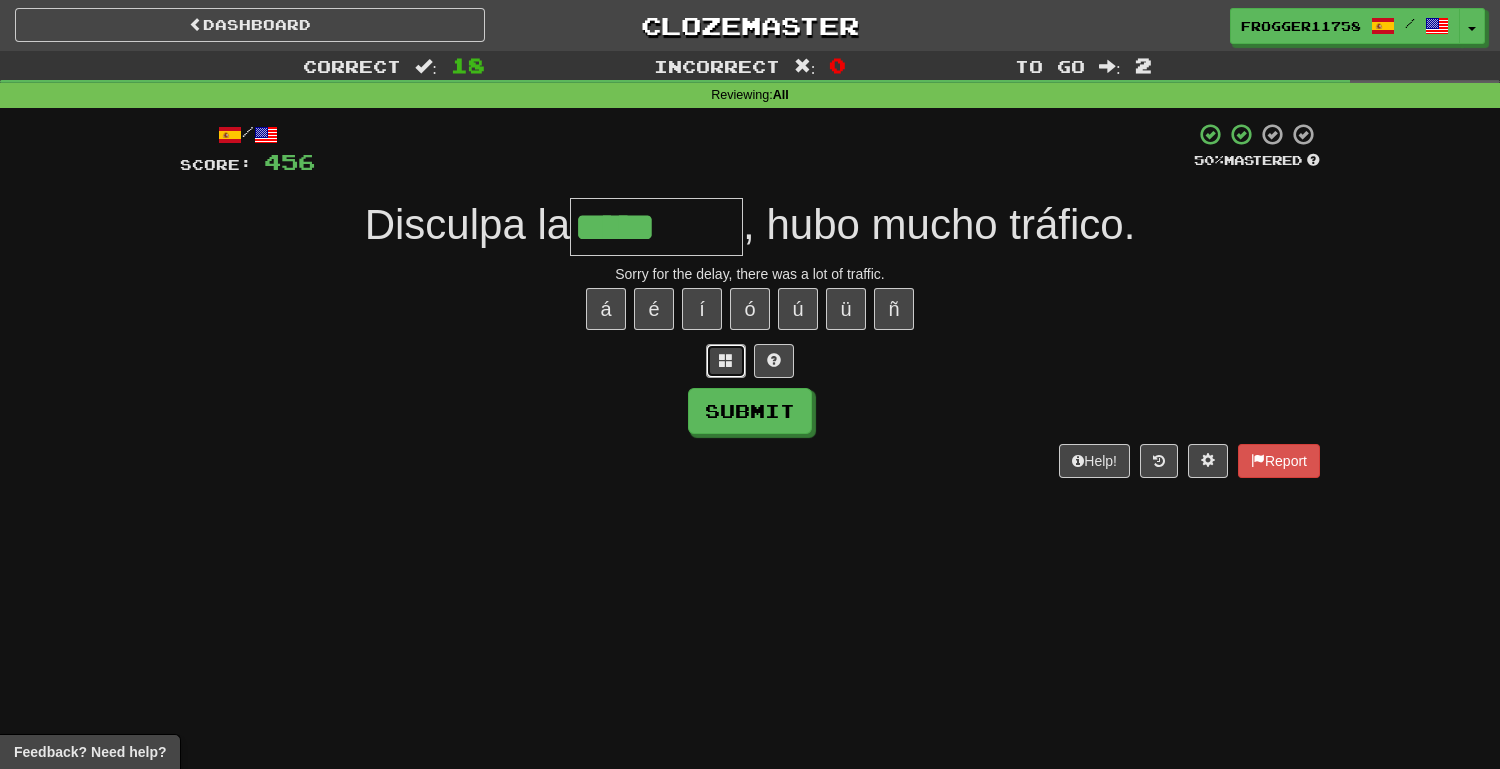 click at bounding box center [726, 361] 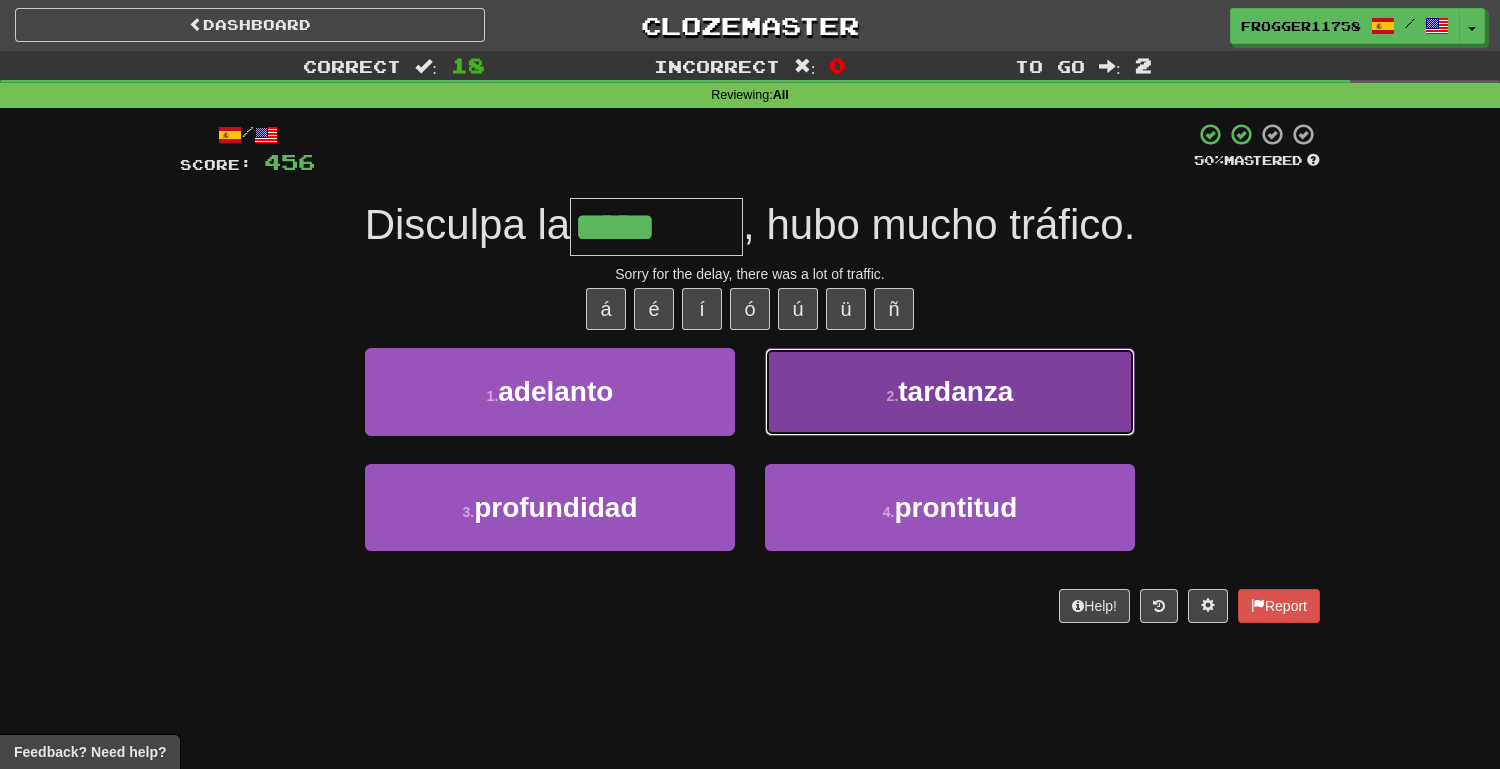 click on "2 .  tardanza" at bounding box center (950, 391) 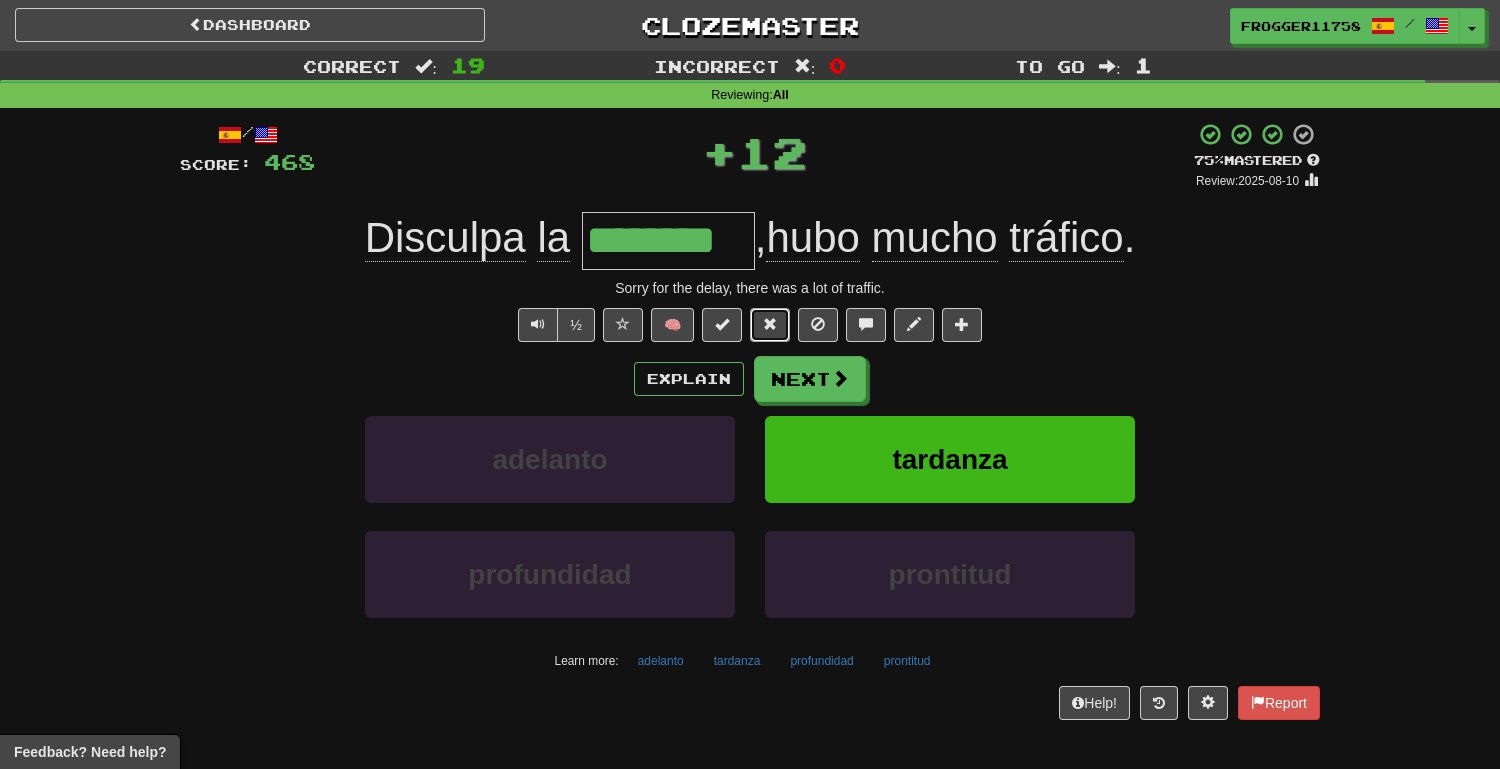 click at bounding box center [770, 325] 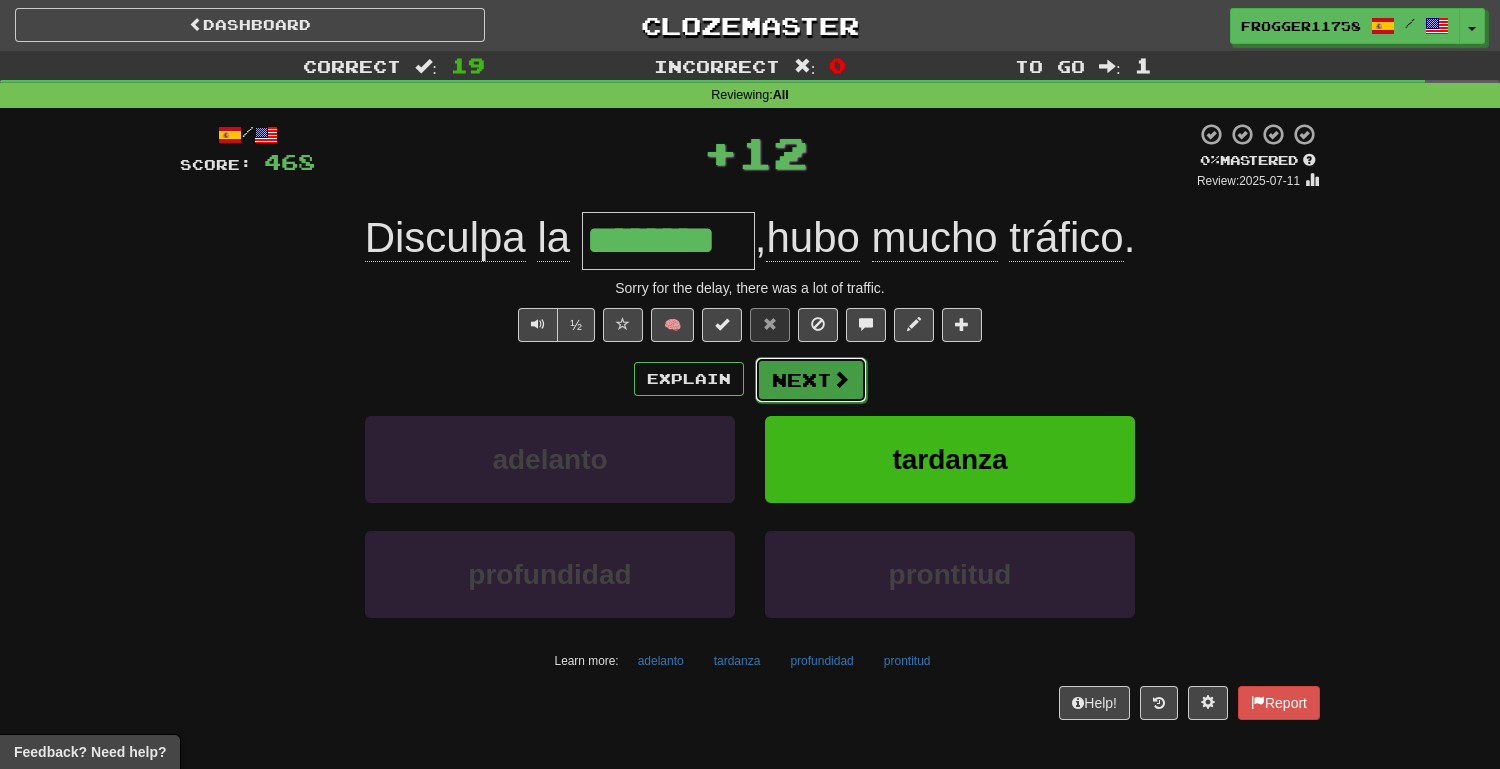 click on "Next" at bounding box center (811, 380) 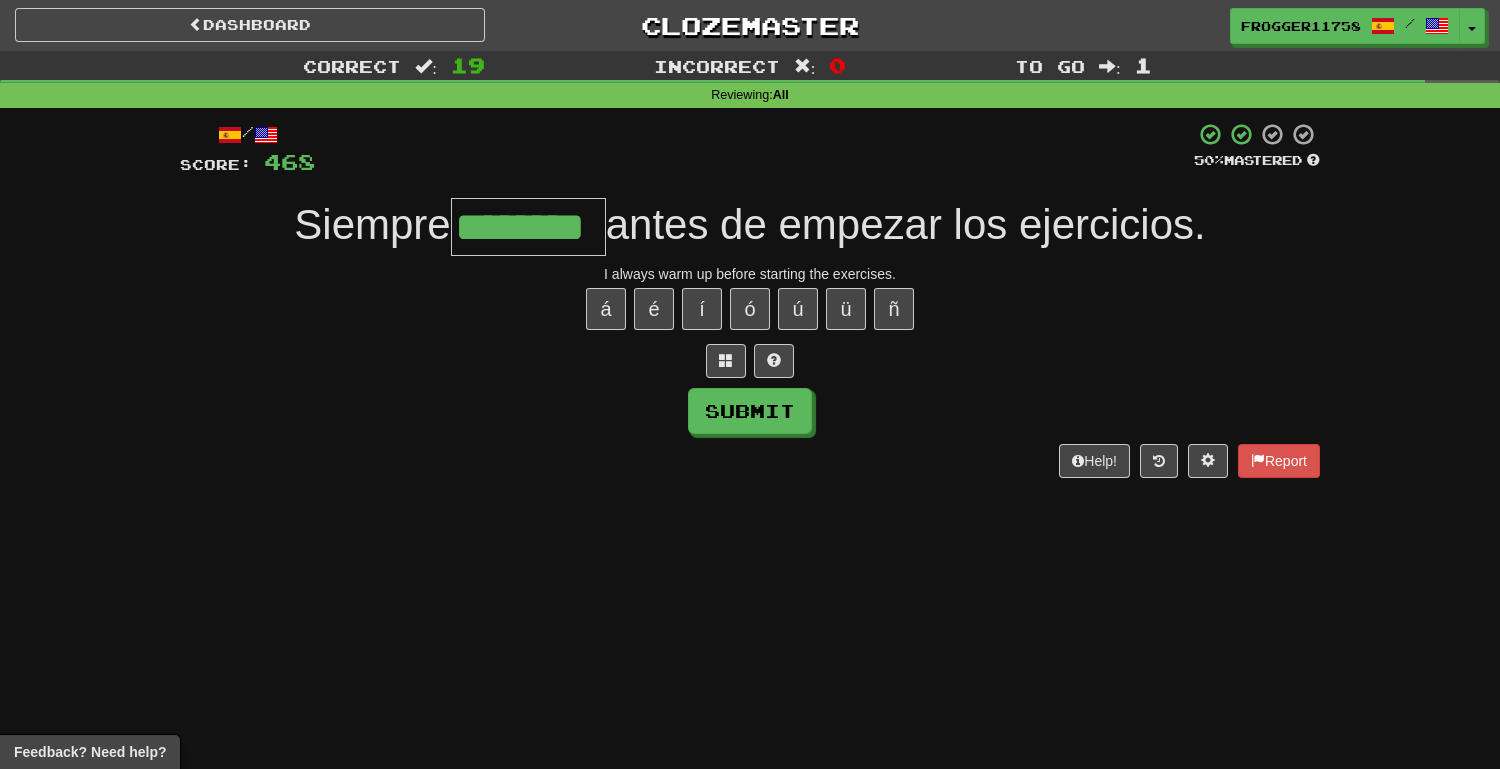 type on "********" 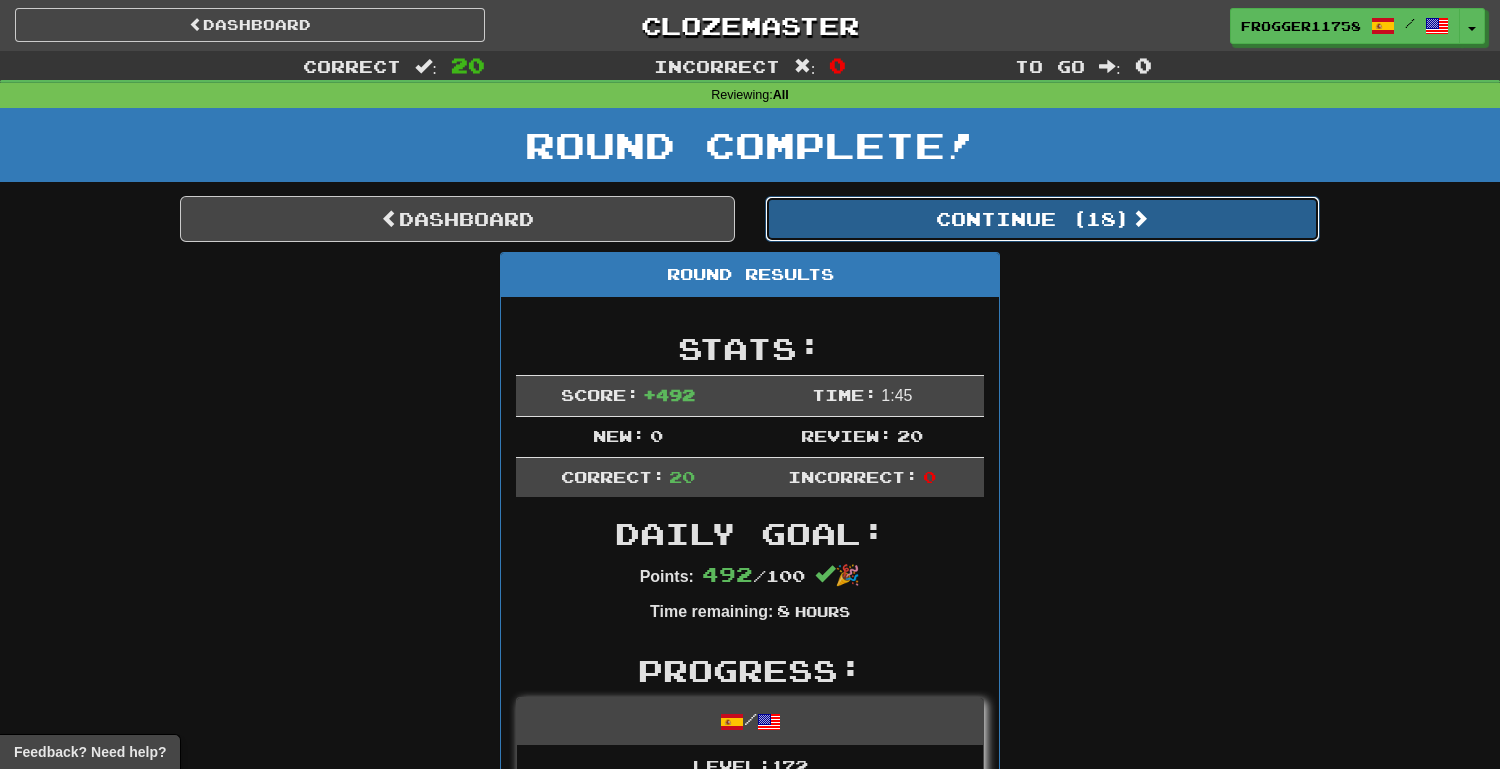 click on "Continue ( 18 )" at bounding box center [1042, 219] 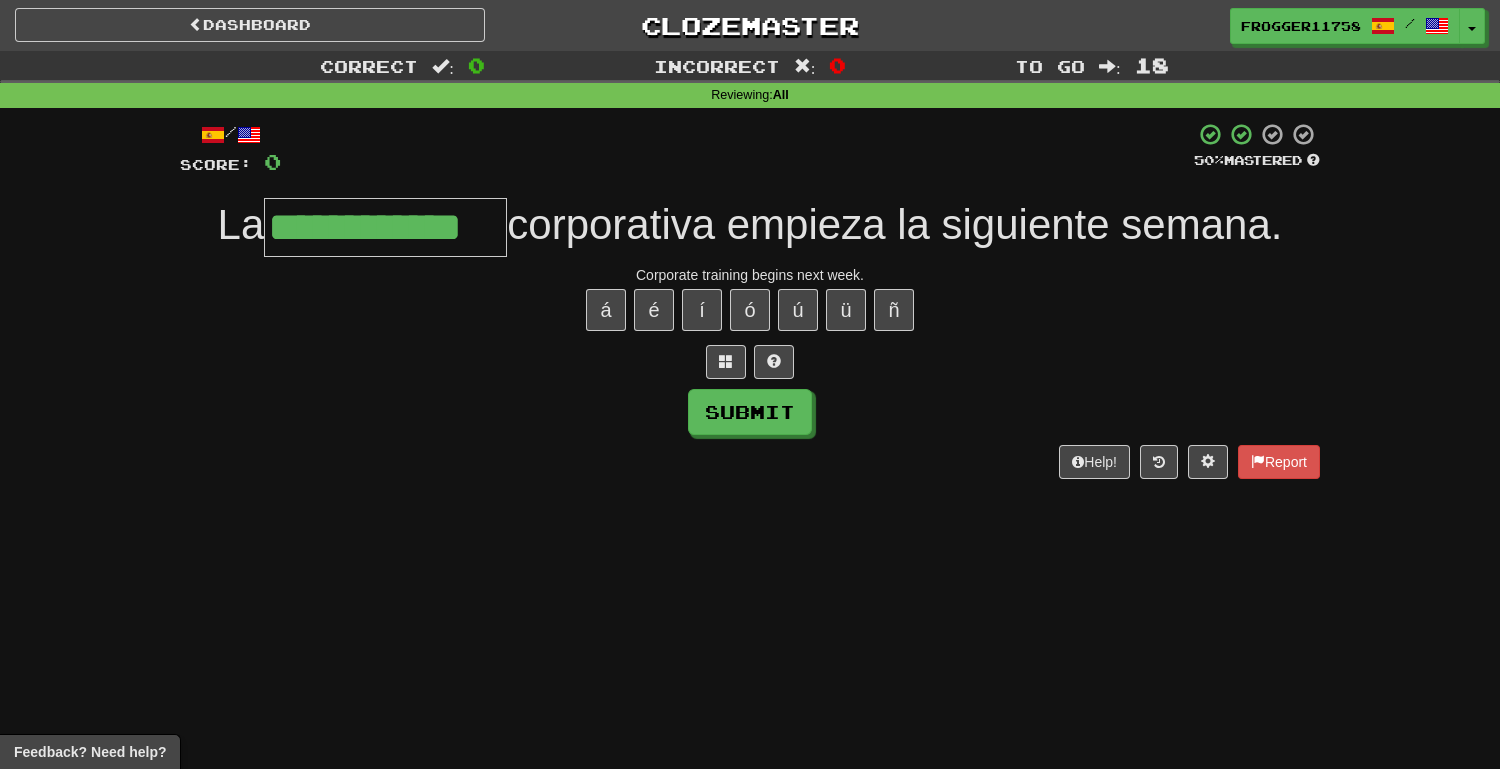 type on "**********" 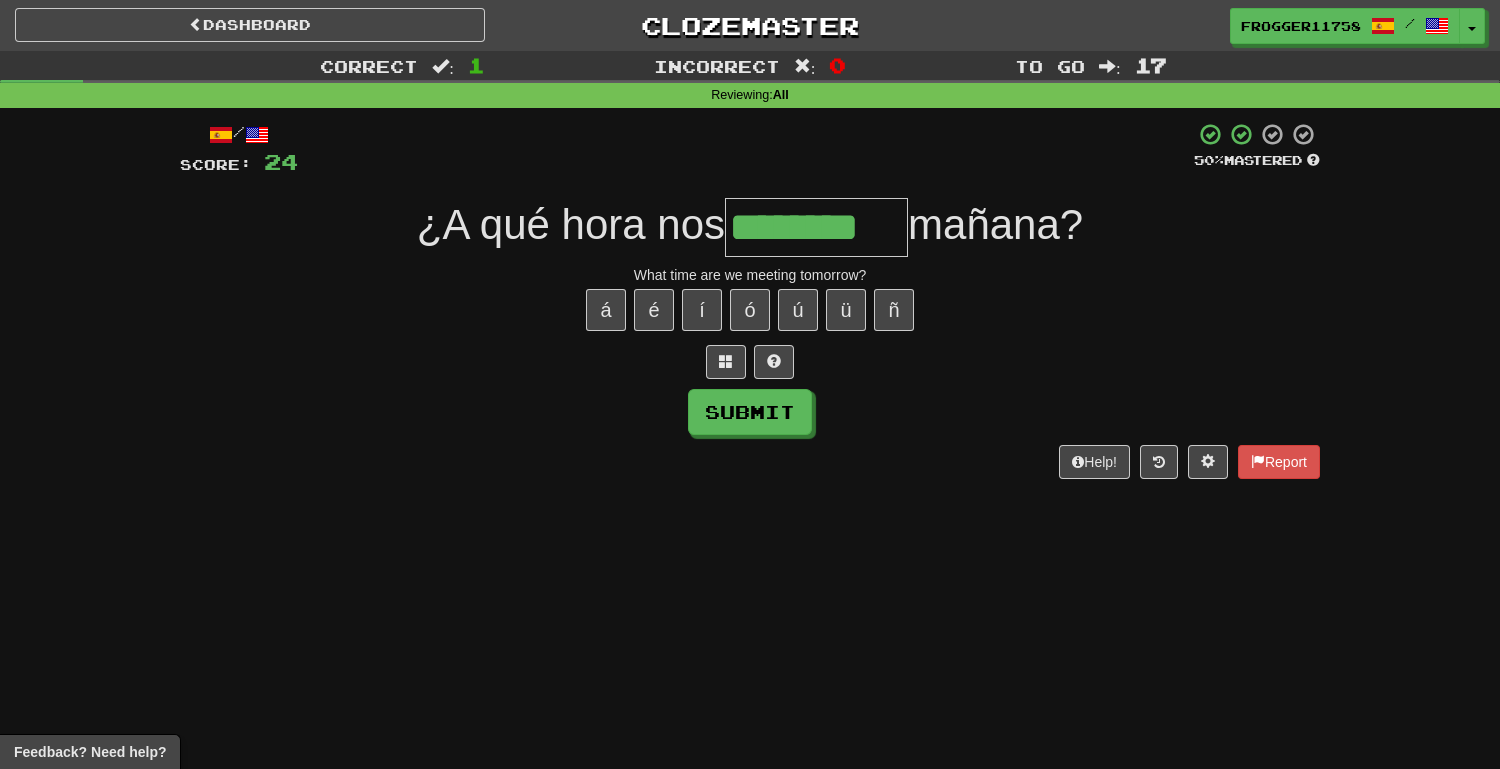 type on "********" 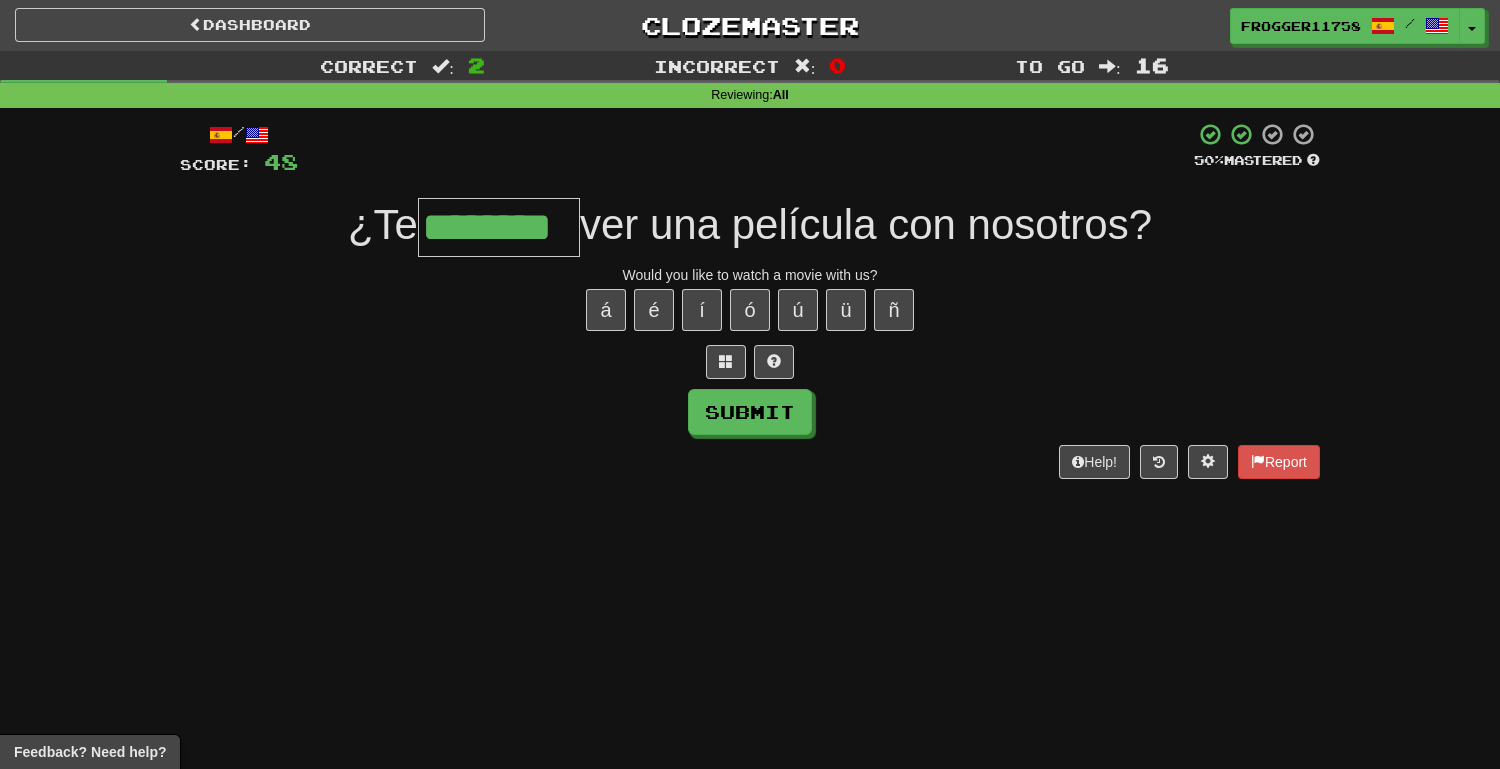 type on "********" 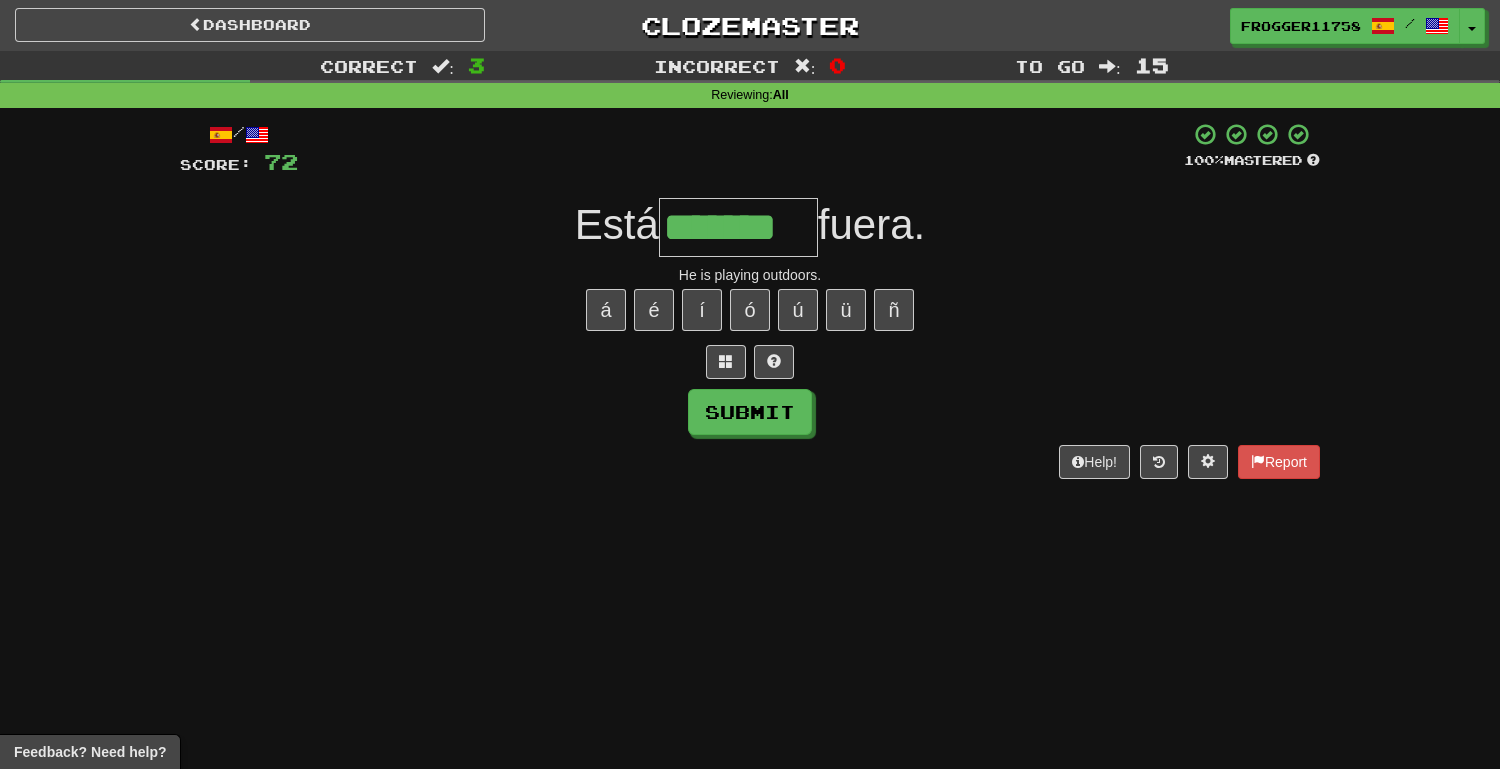 type on "*******" 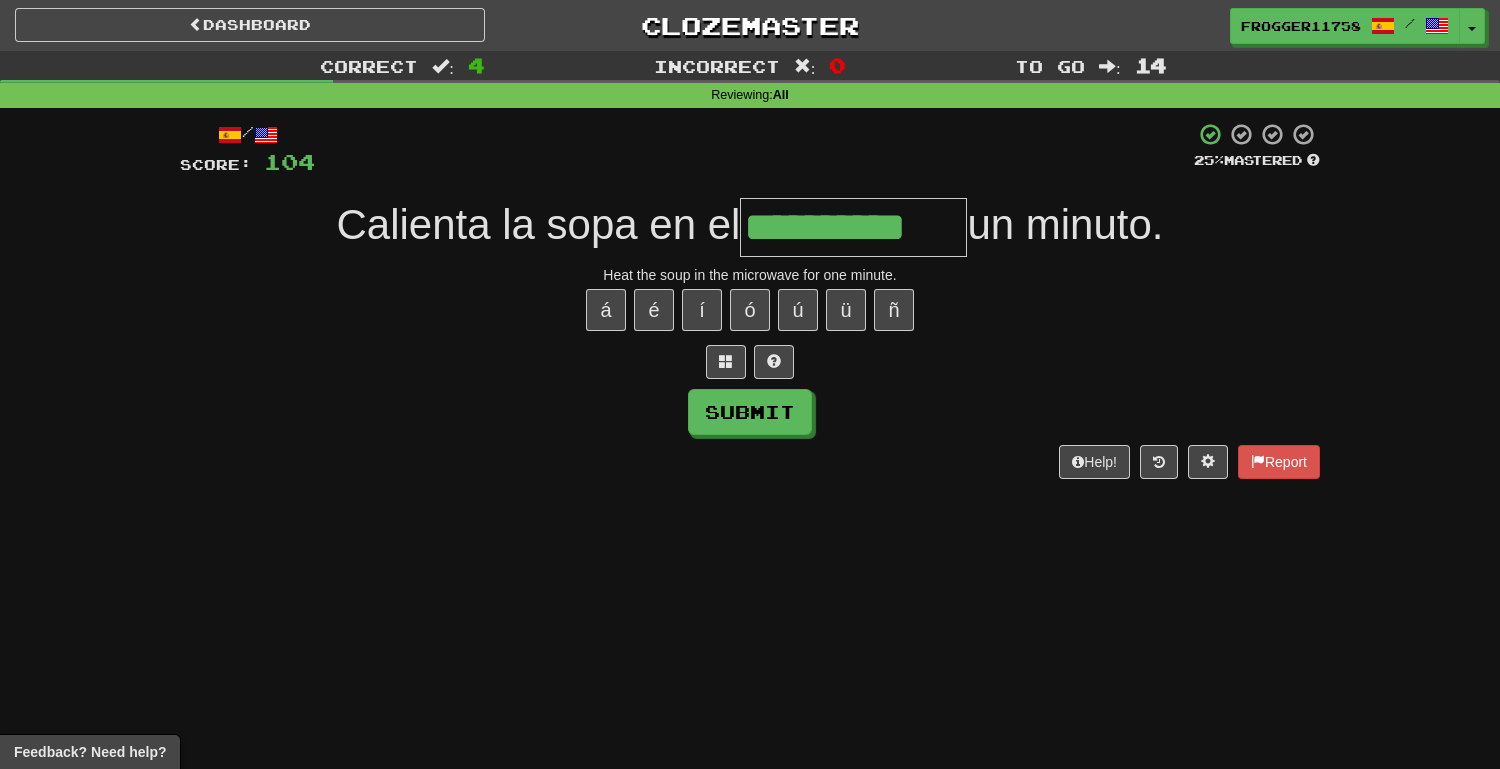 type on "**********" 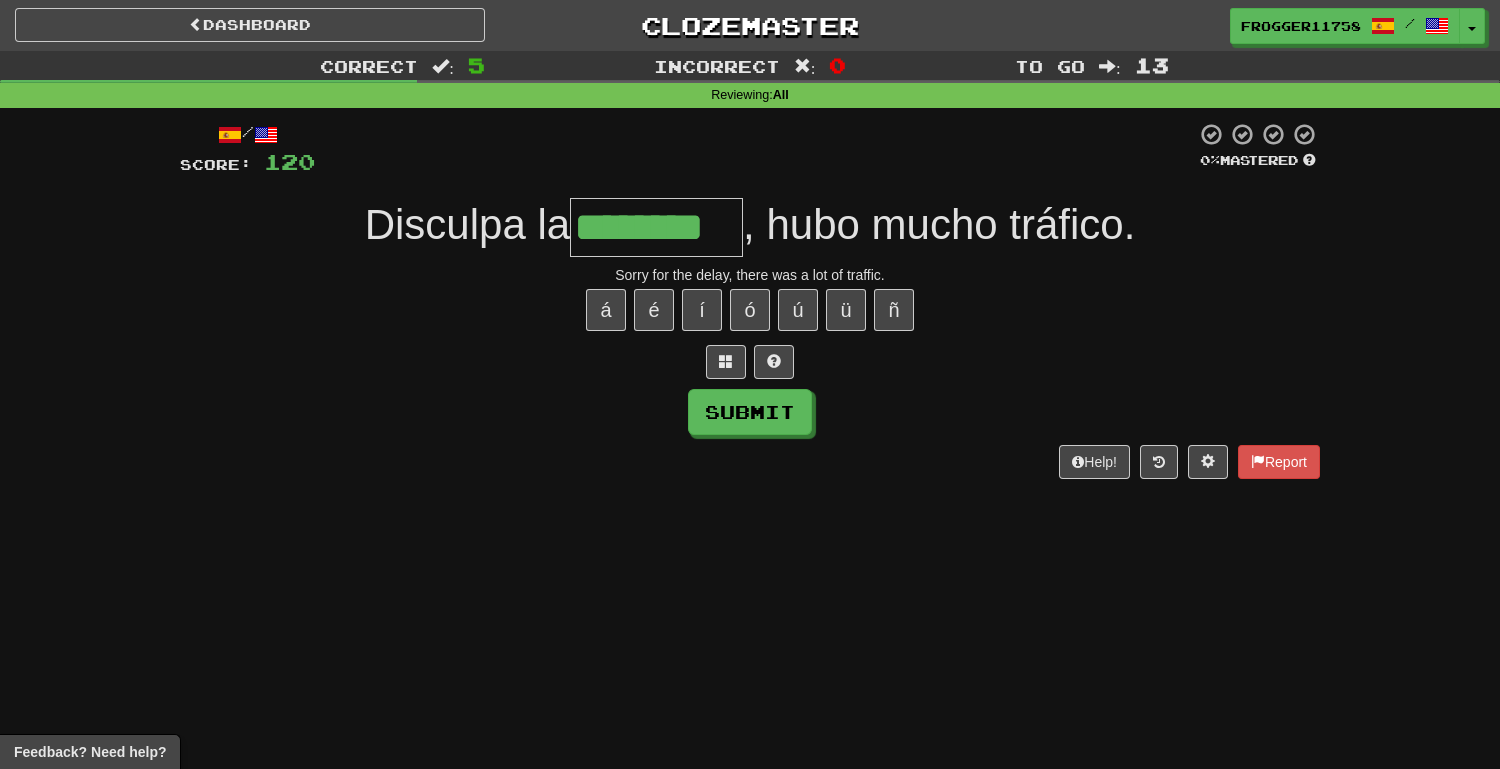 type on "********" 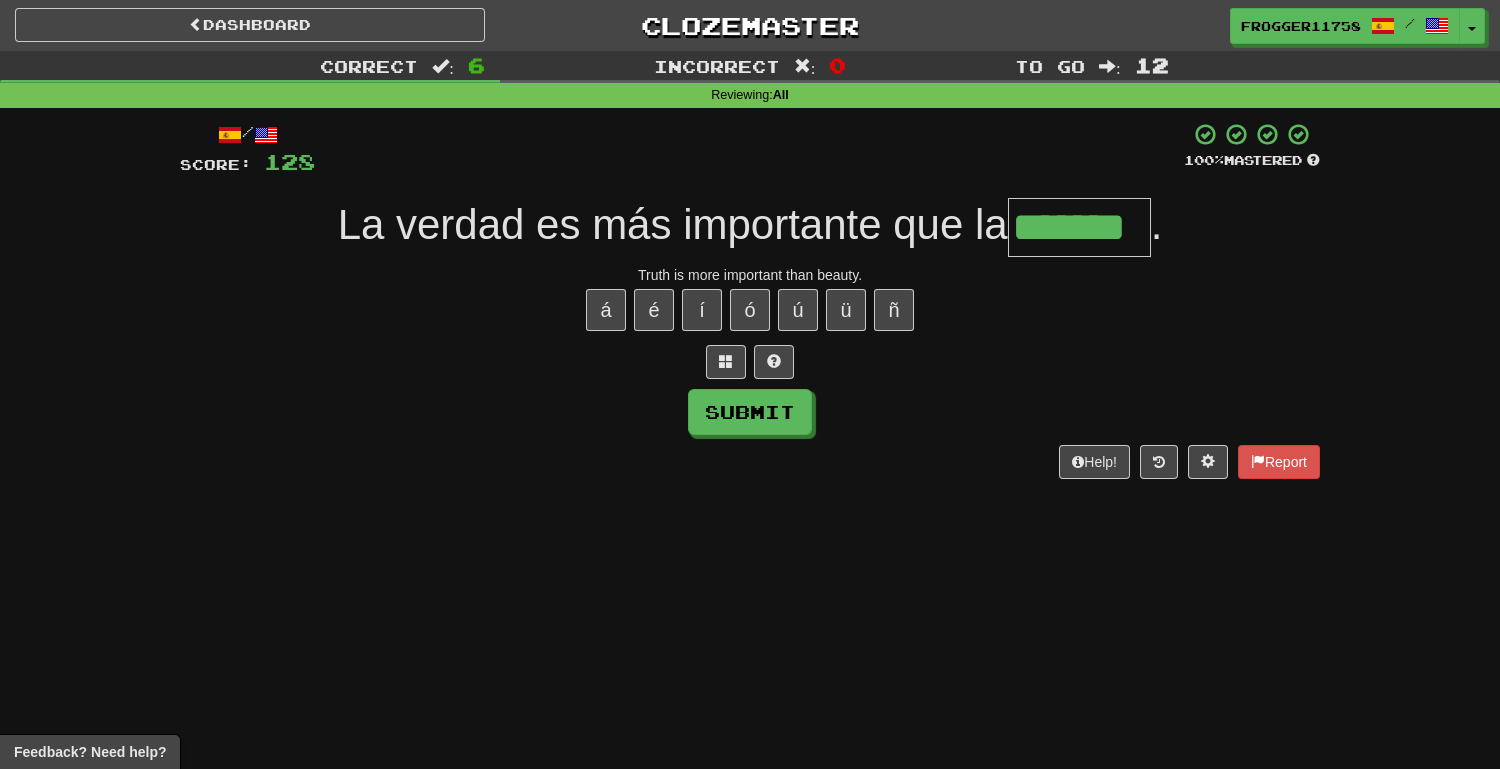 type on "*******" 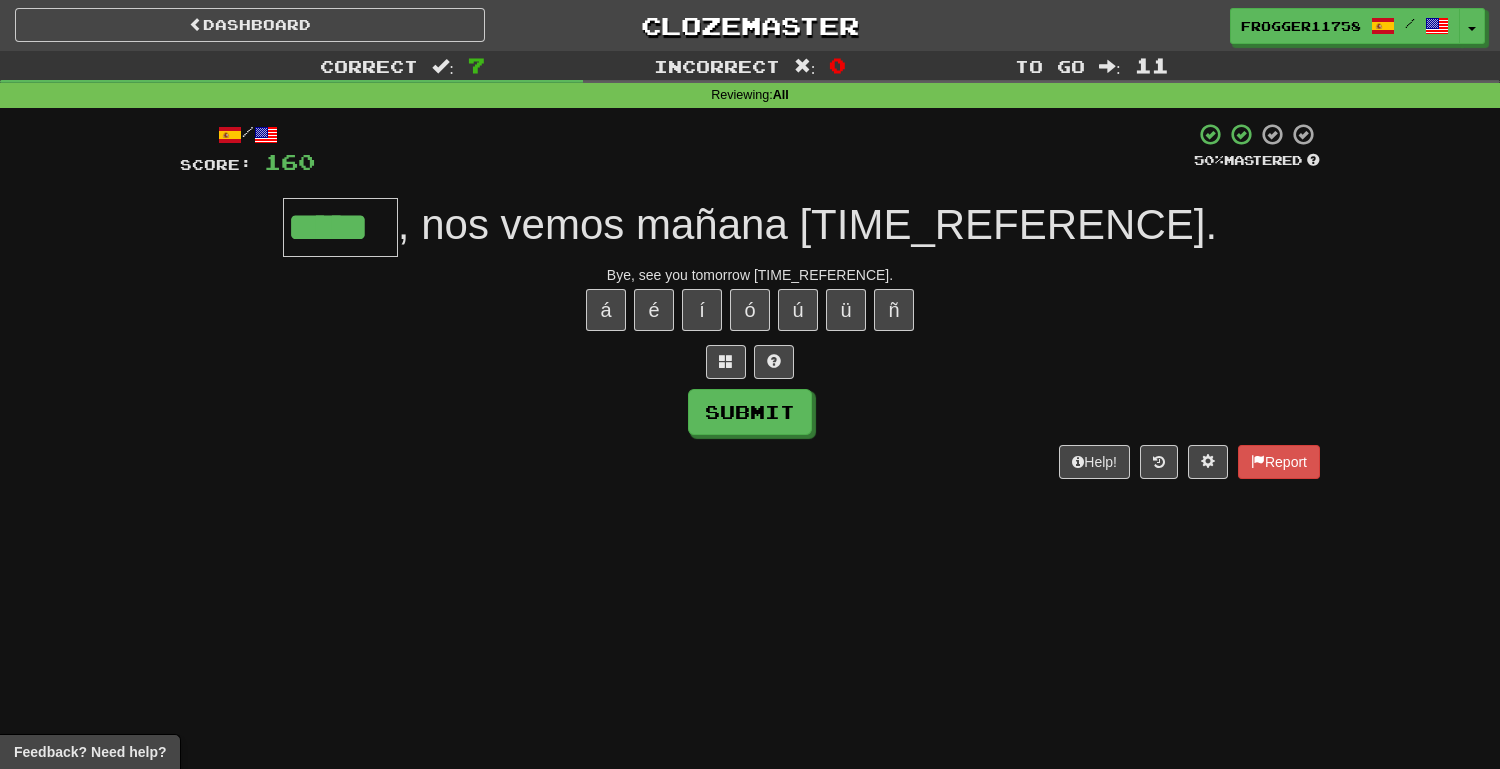 type on "*****" 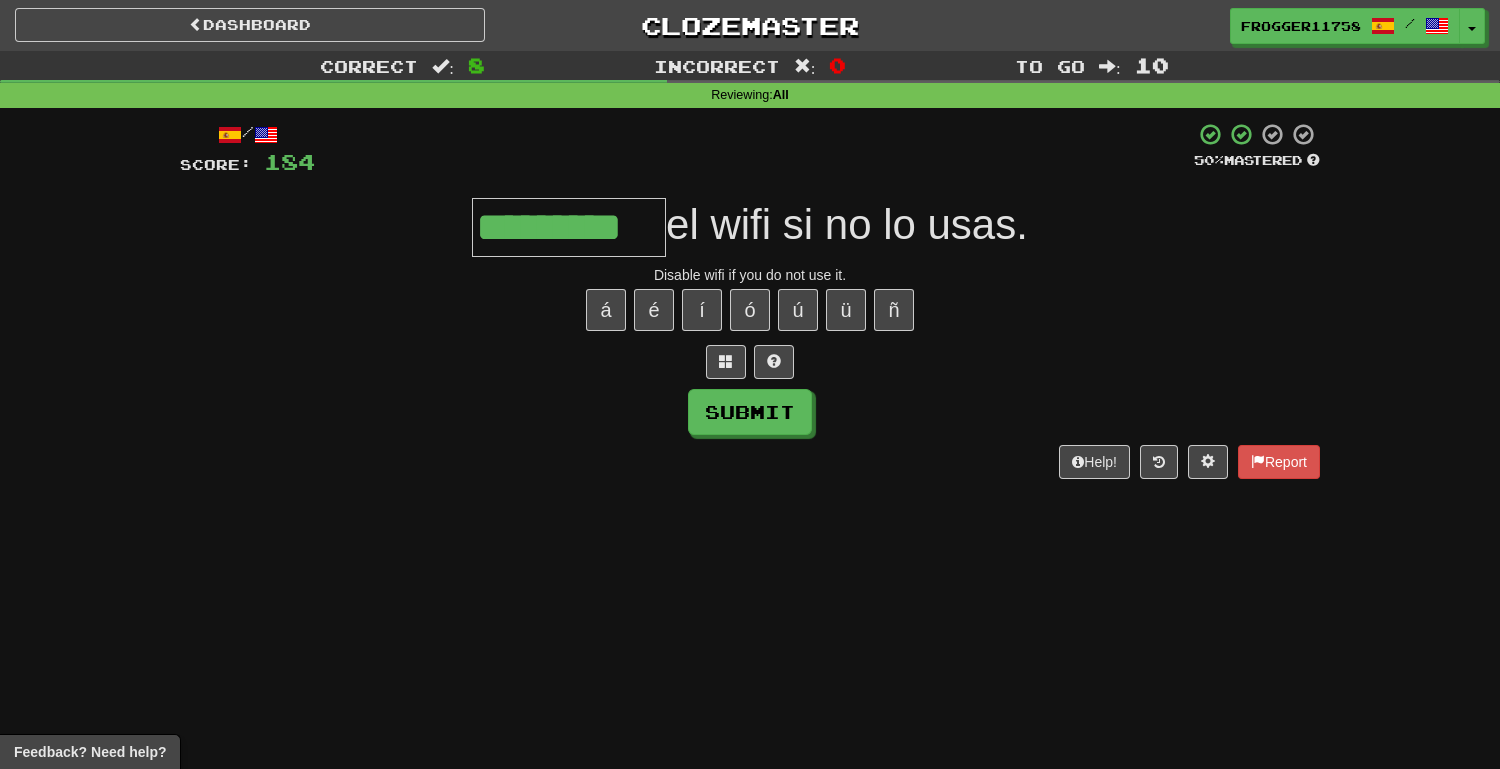 type on "*********" 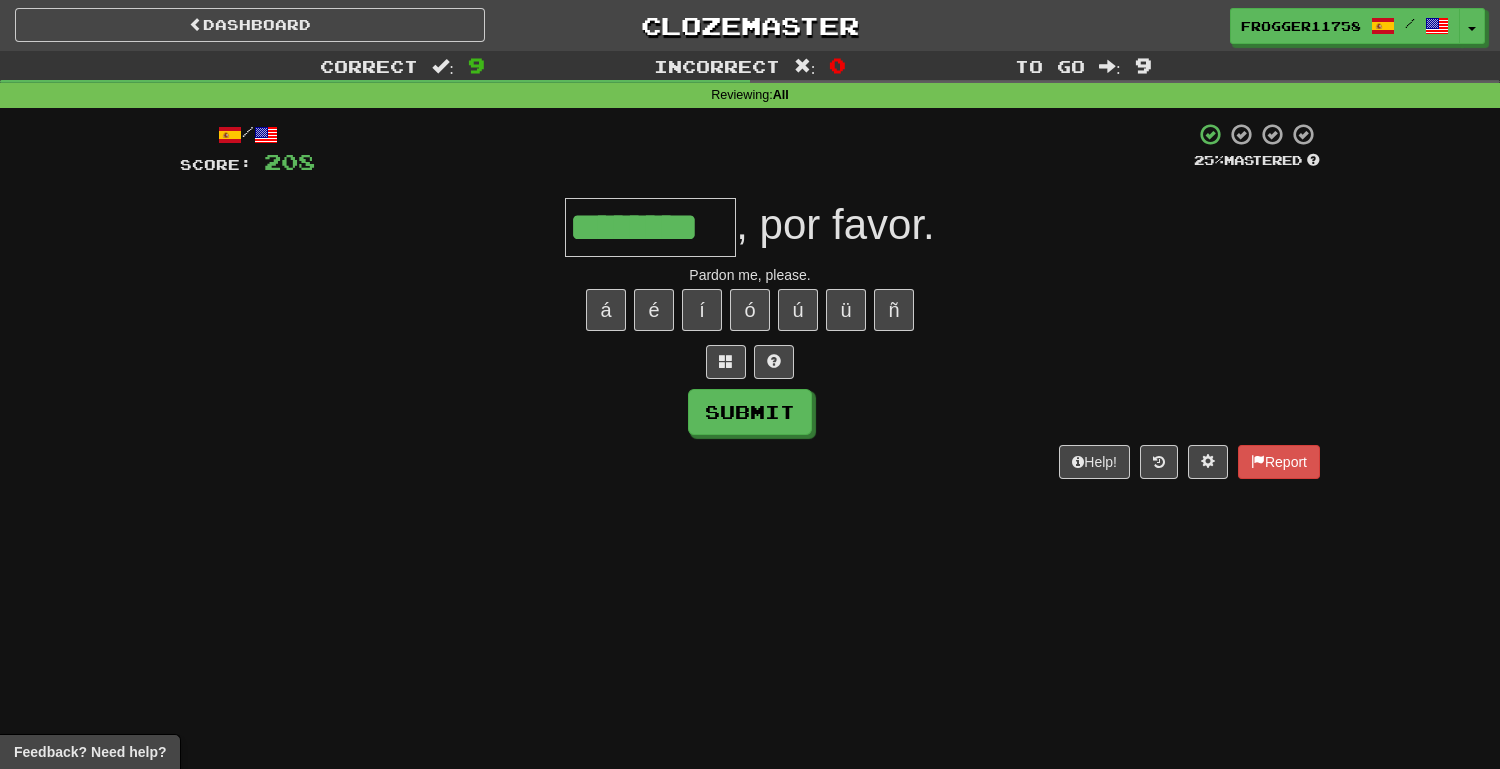 type on "********" 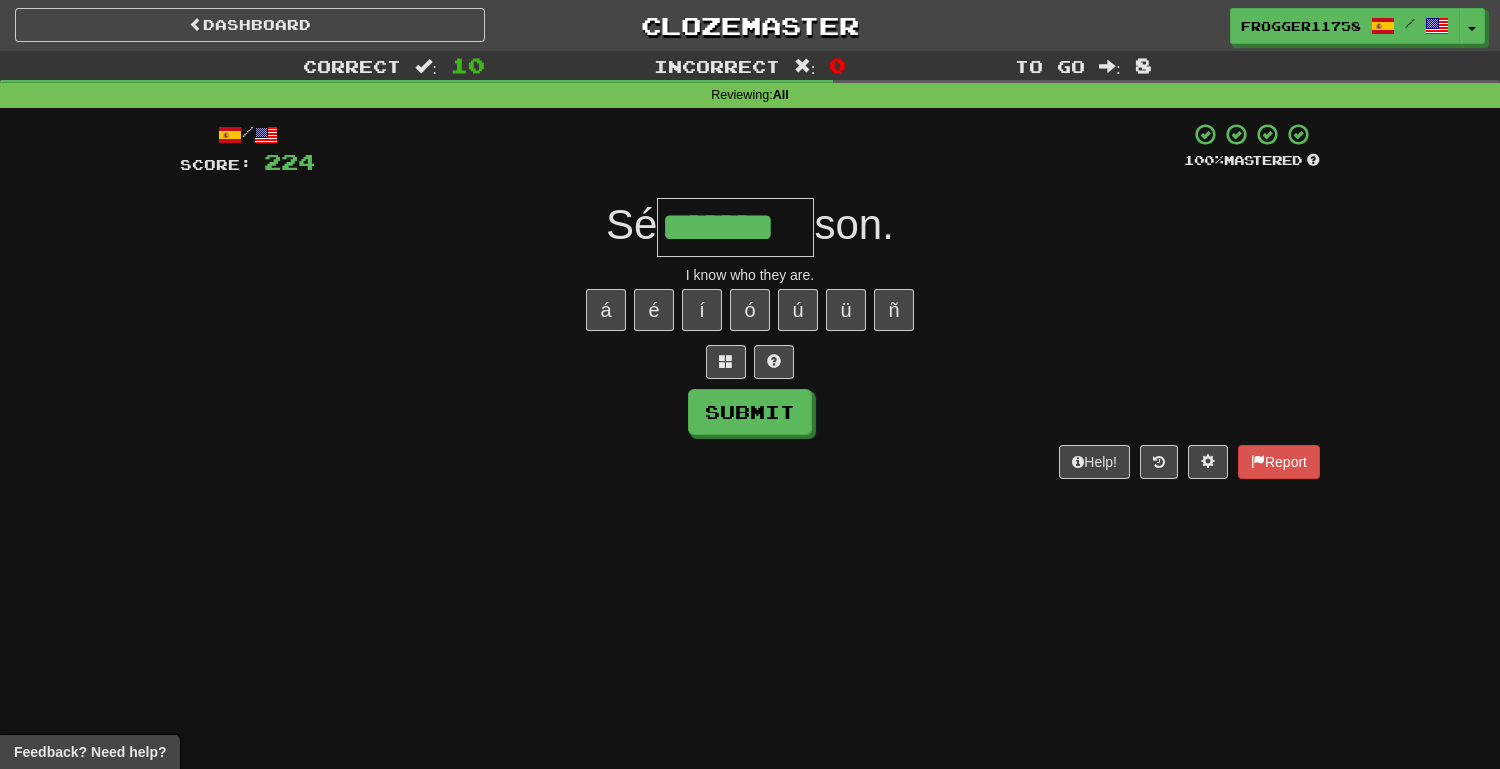 type on "*******" 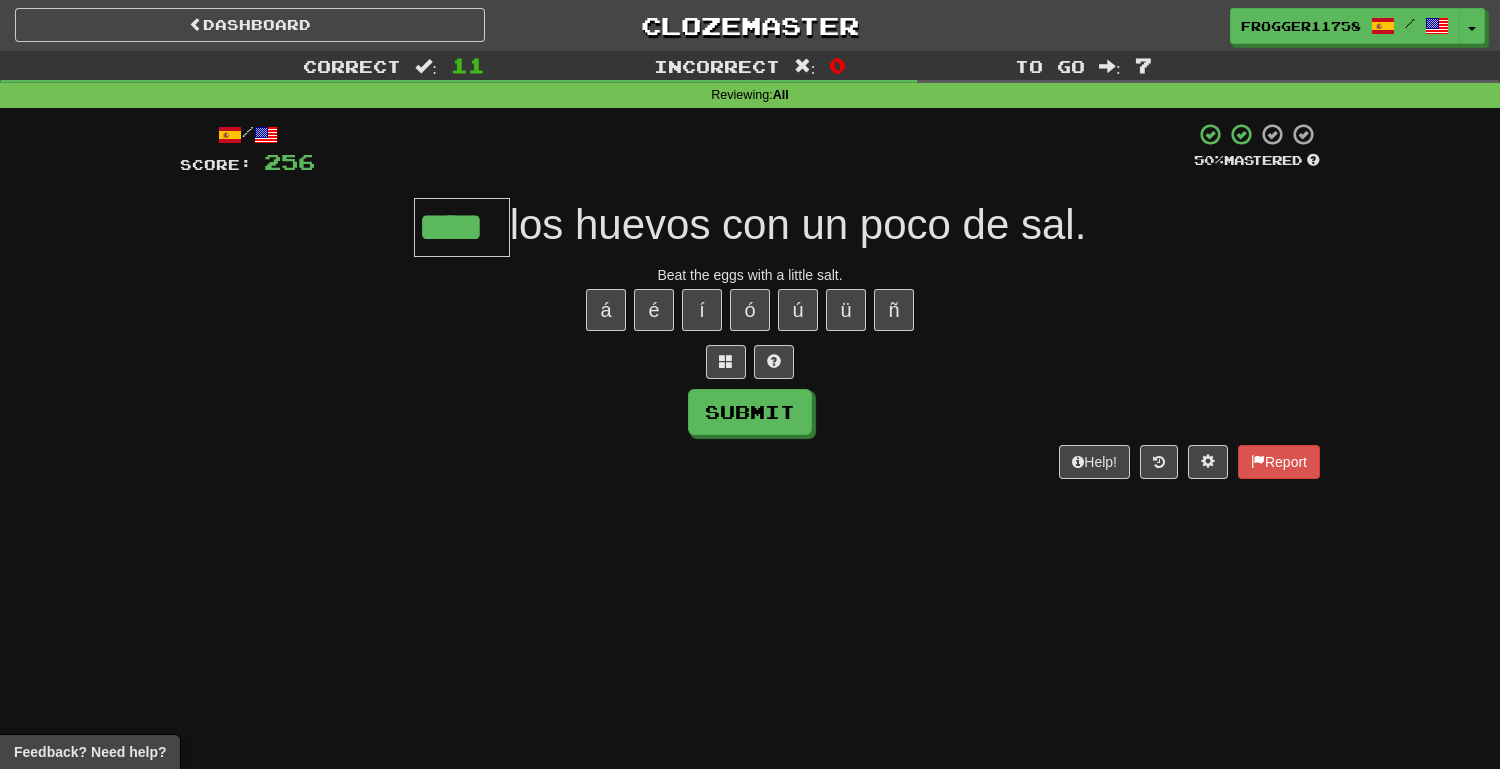 type on "****" 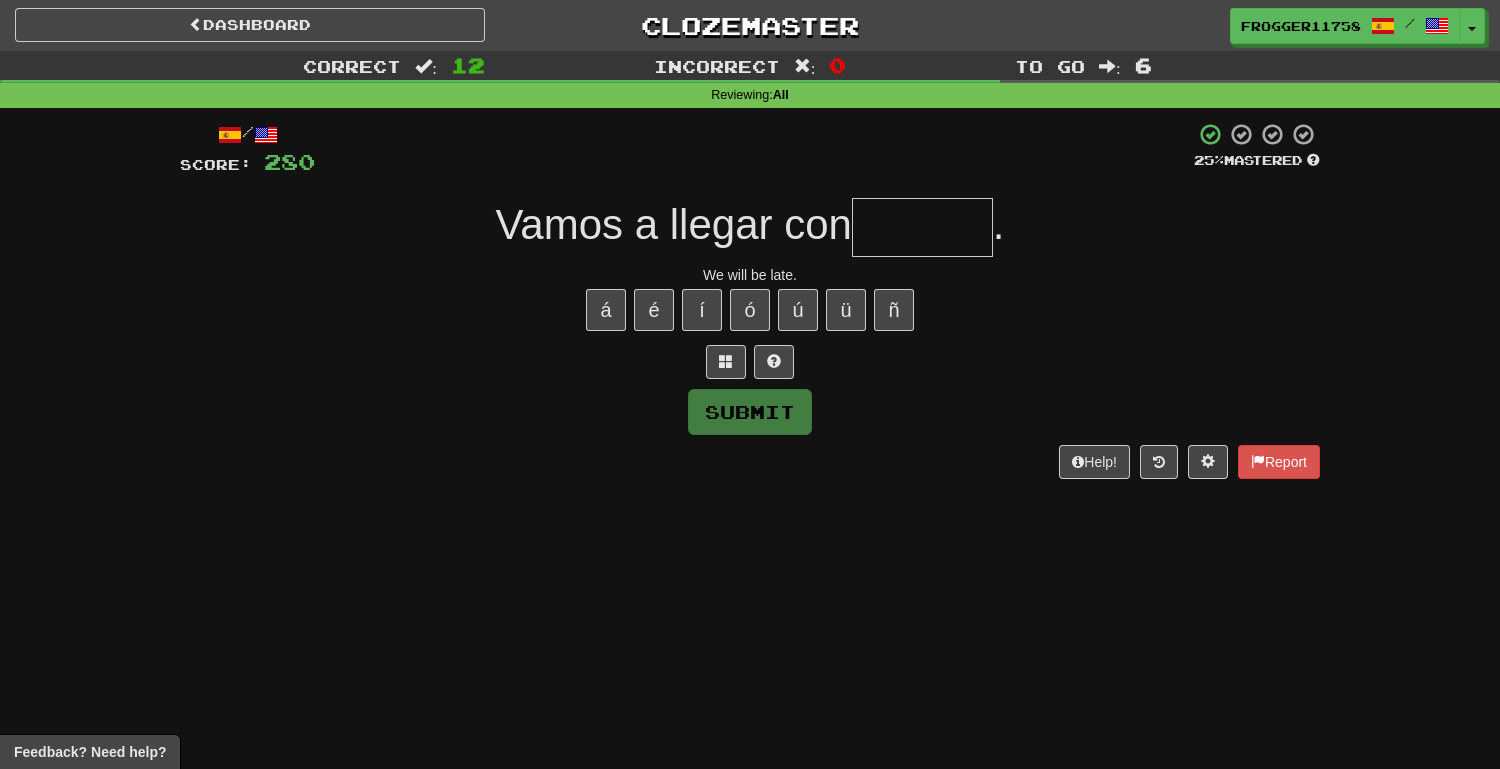 type on "*" 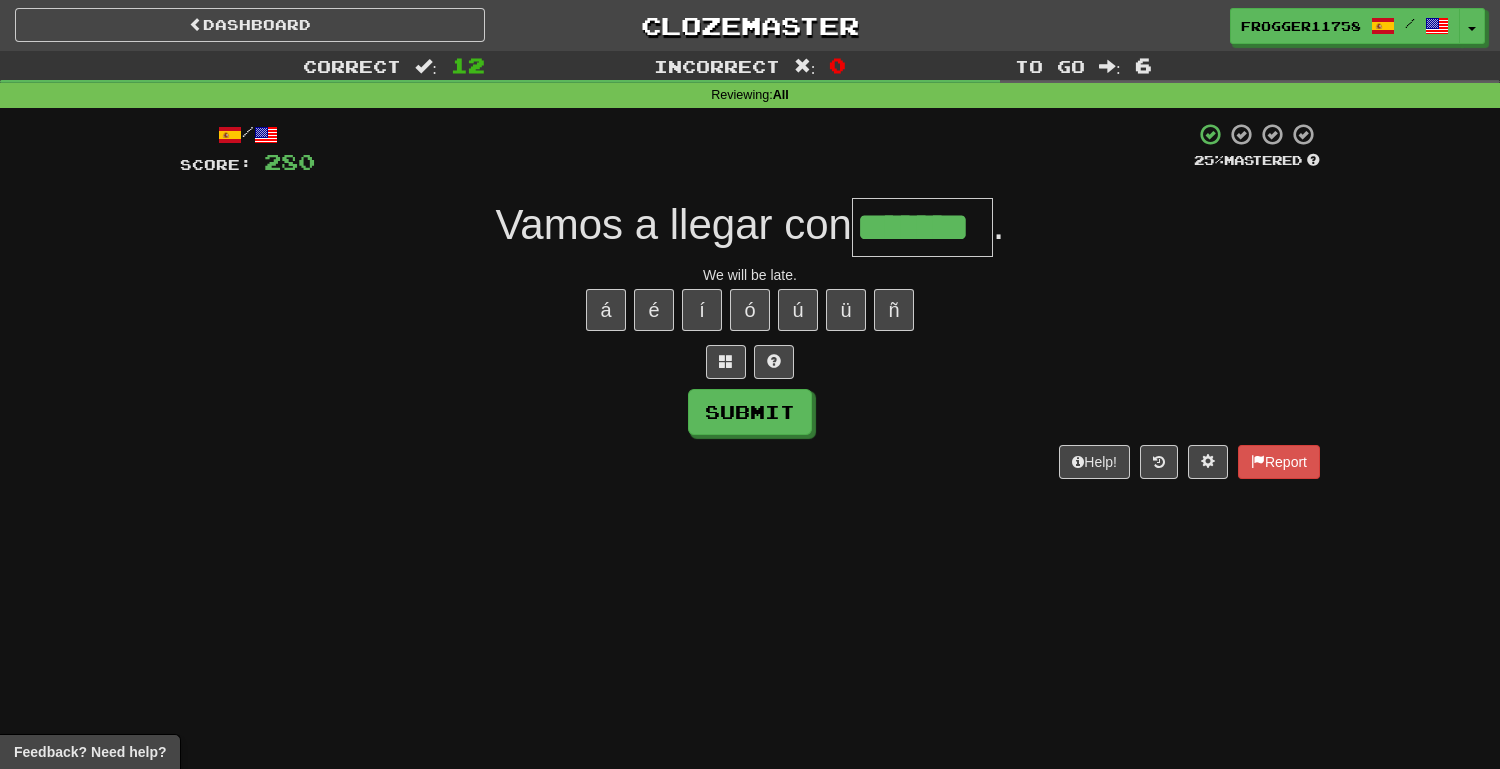 type on "*******" 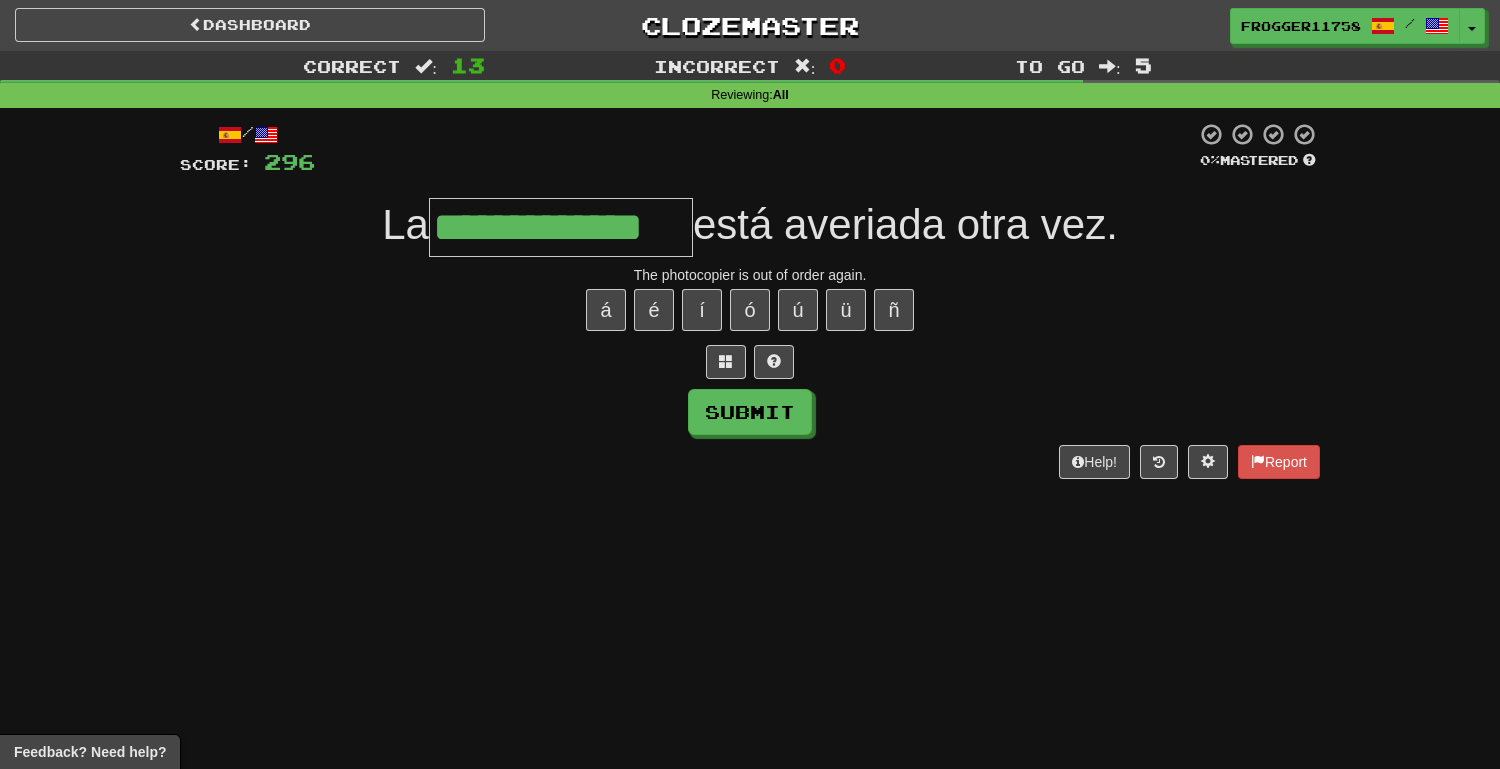 type on "**********" 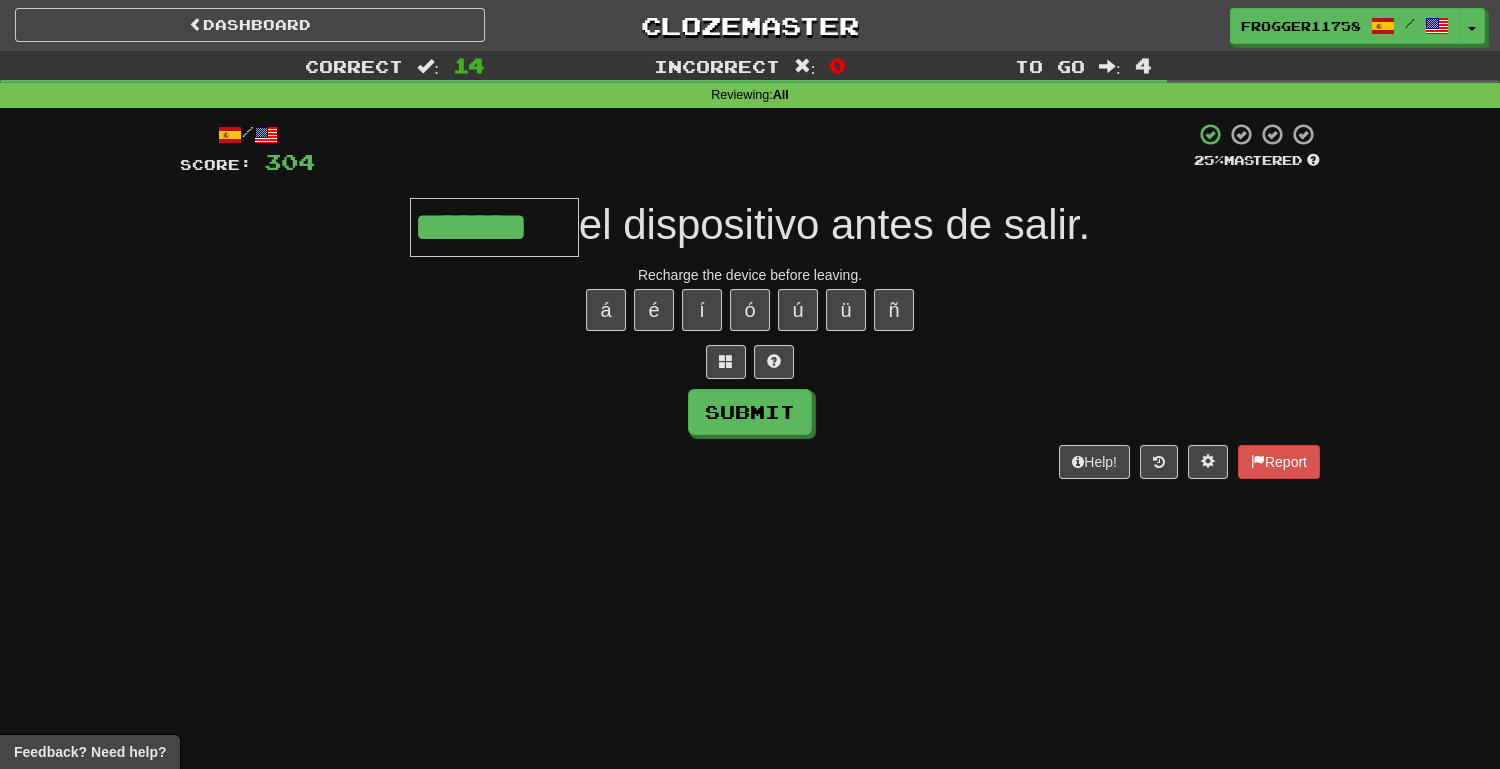type on "*******" 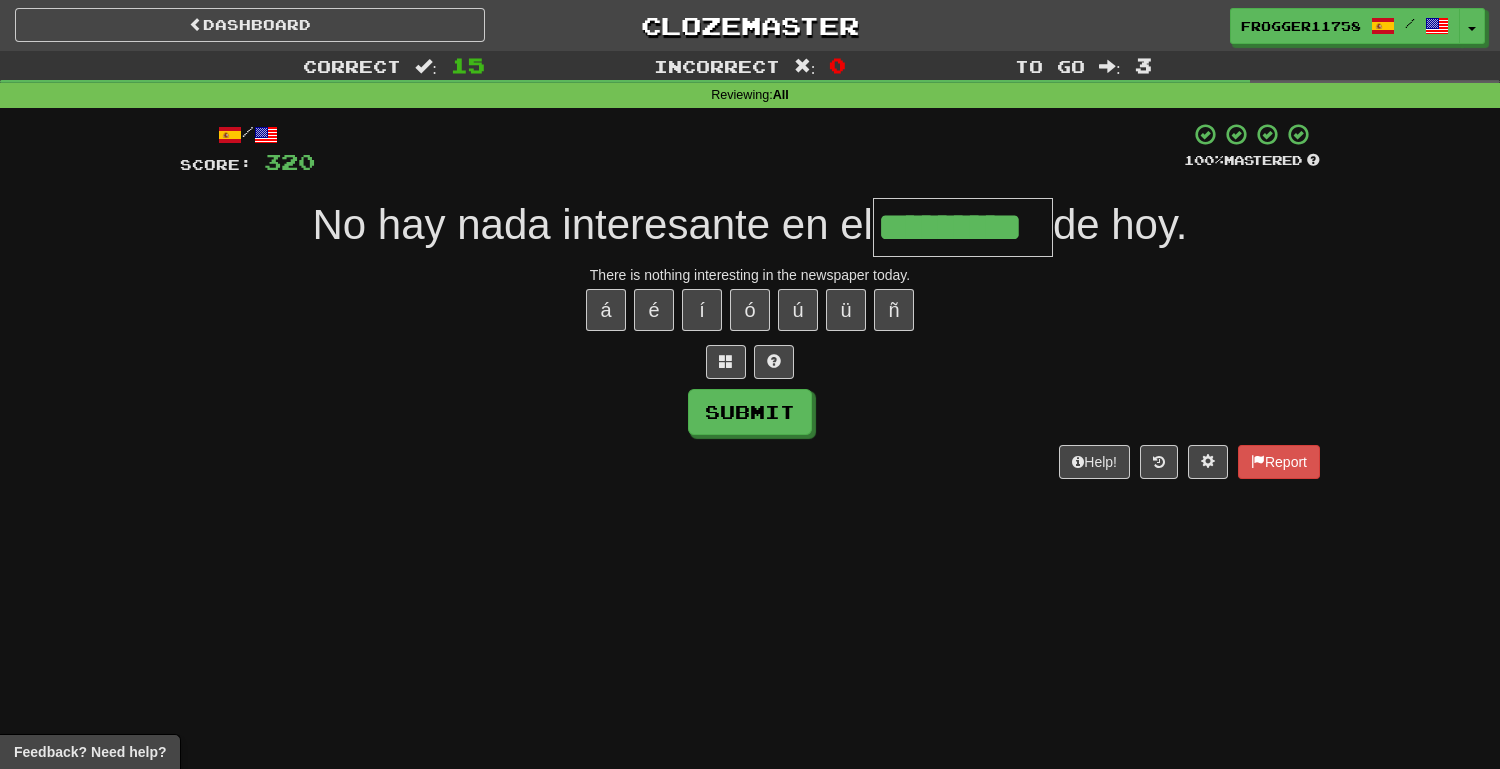 type on "*********" 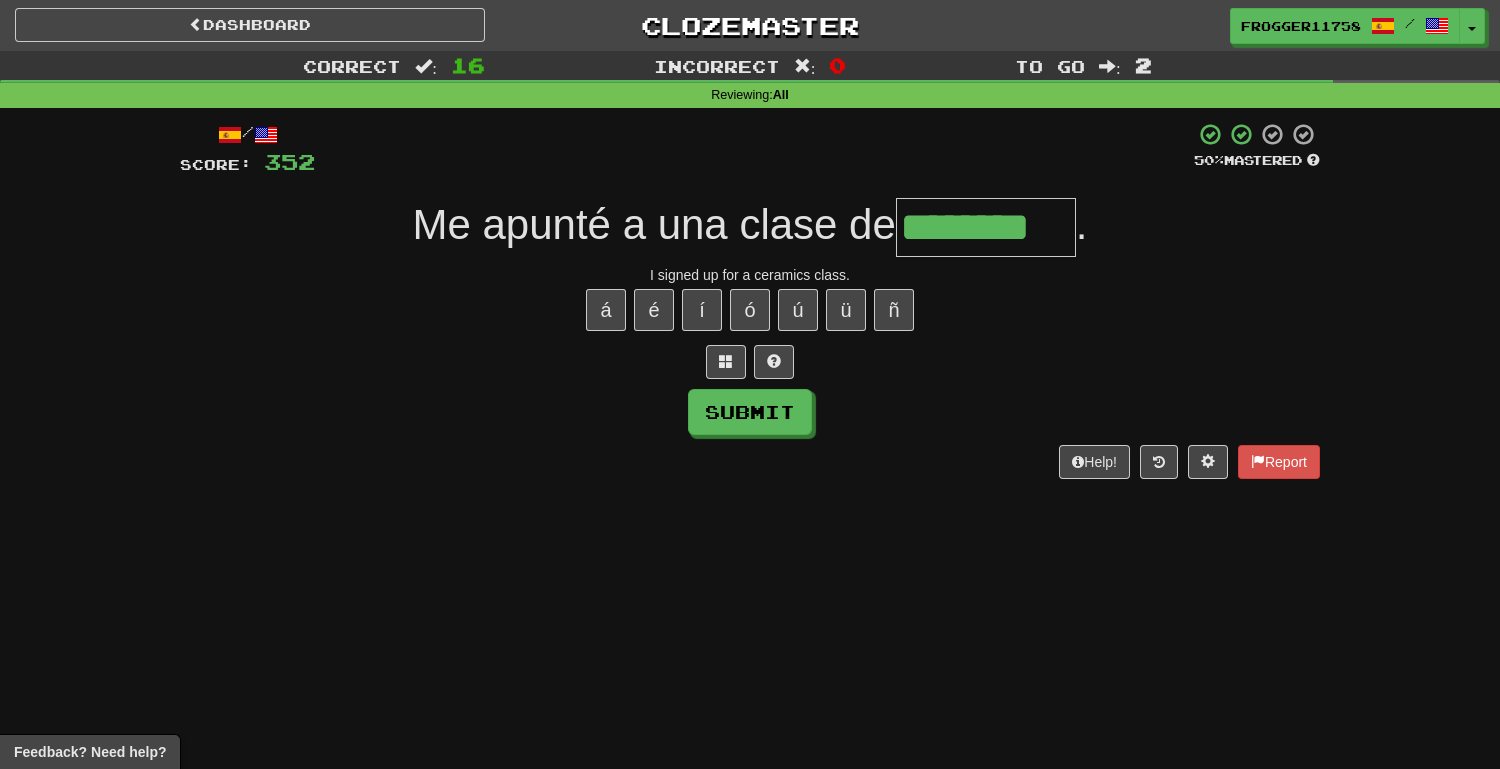 type on "********" 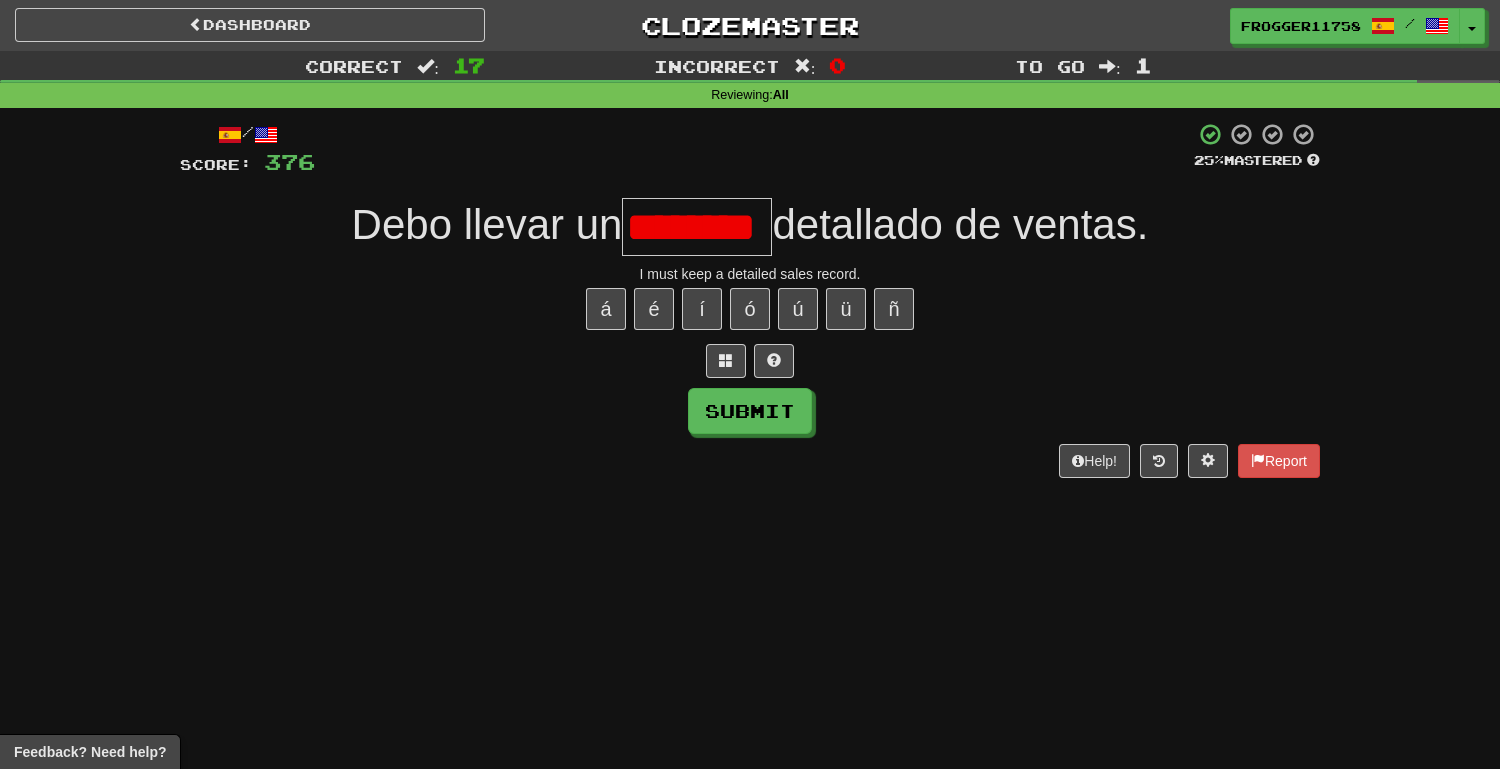 scroll, scrollTop: 0, scrollLeft: 0, axis: both 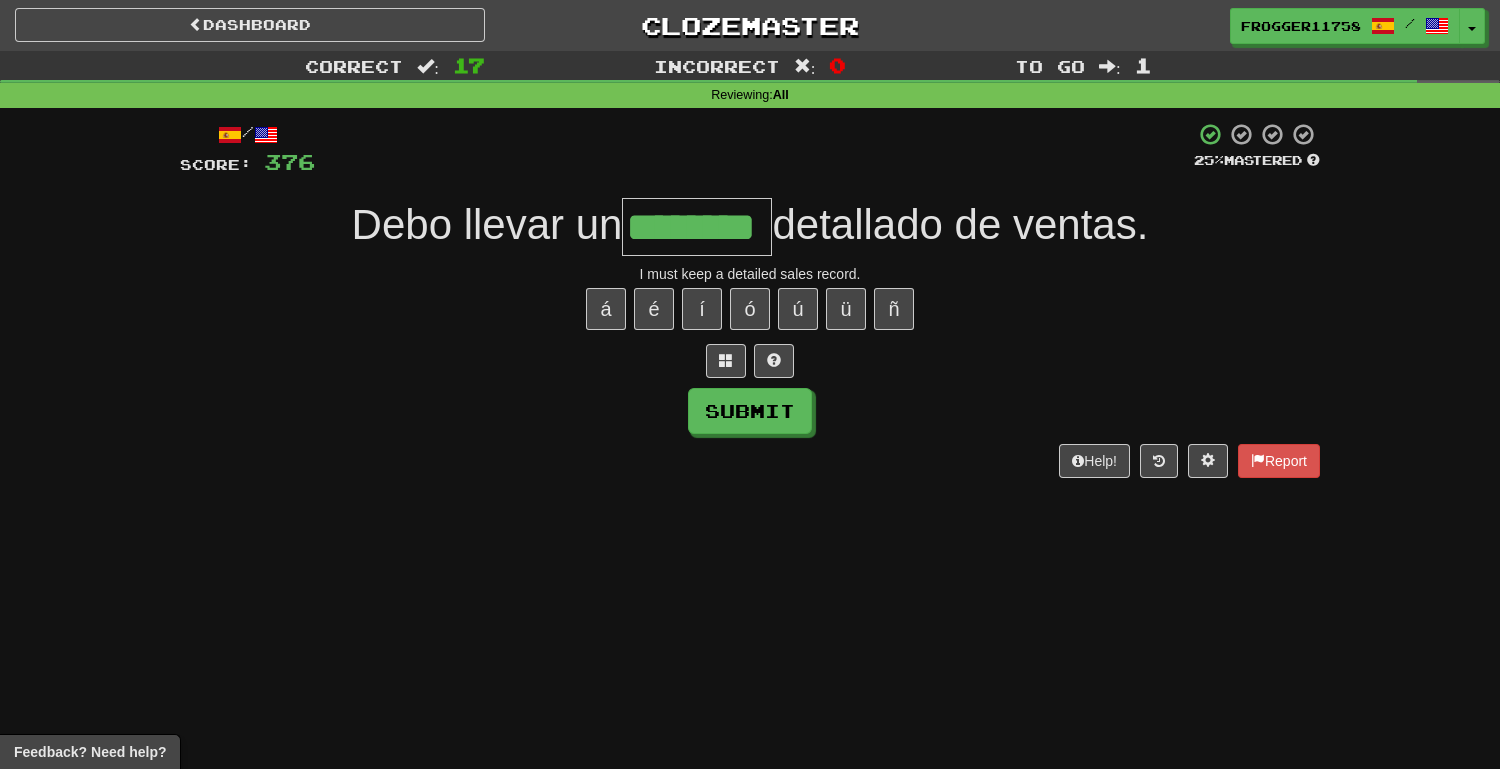 type on "********" 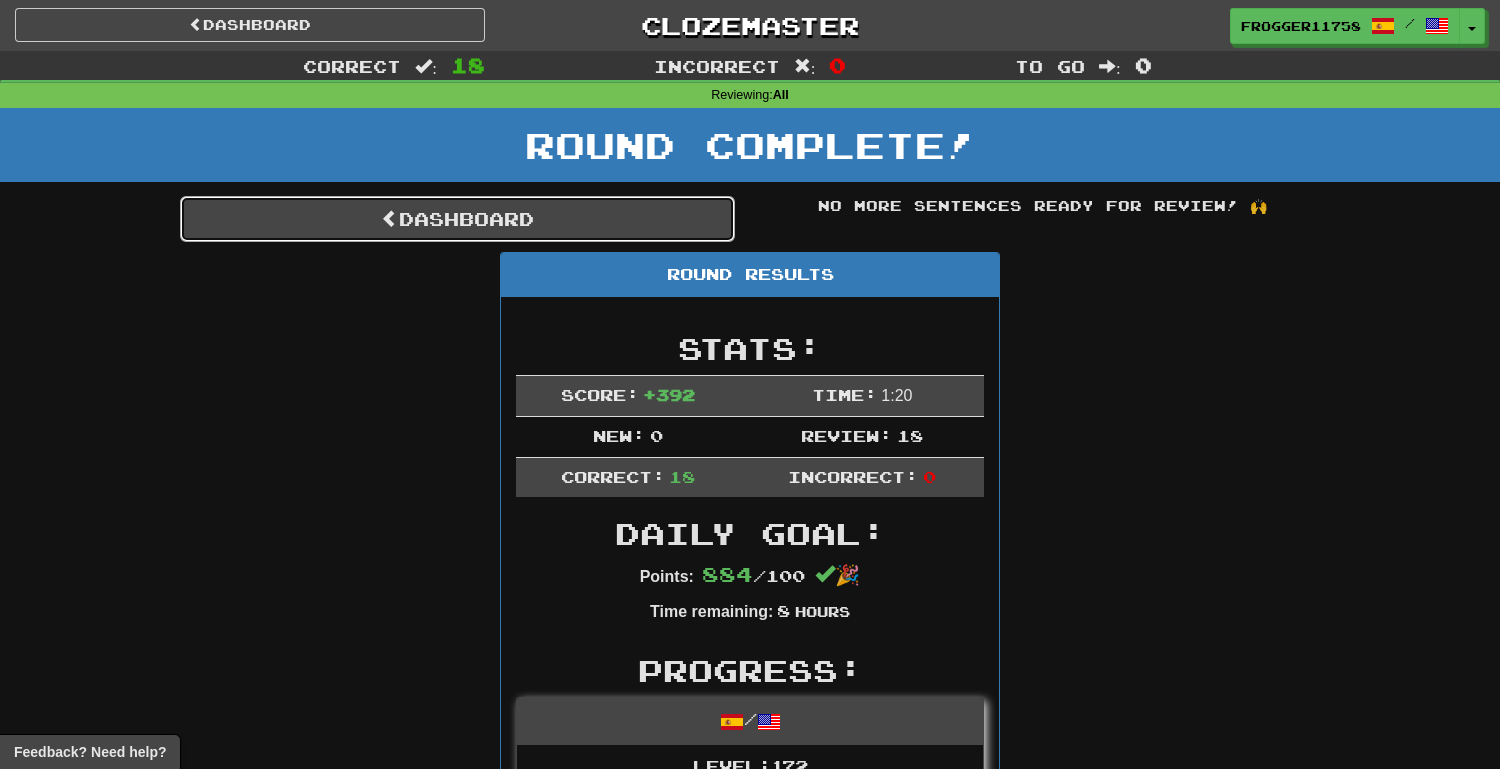 click on "Dashboard" at bounding box center [457, 219] 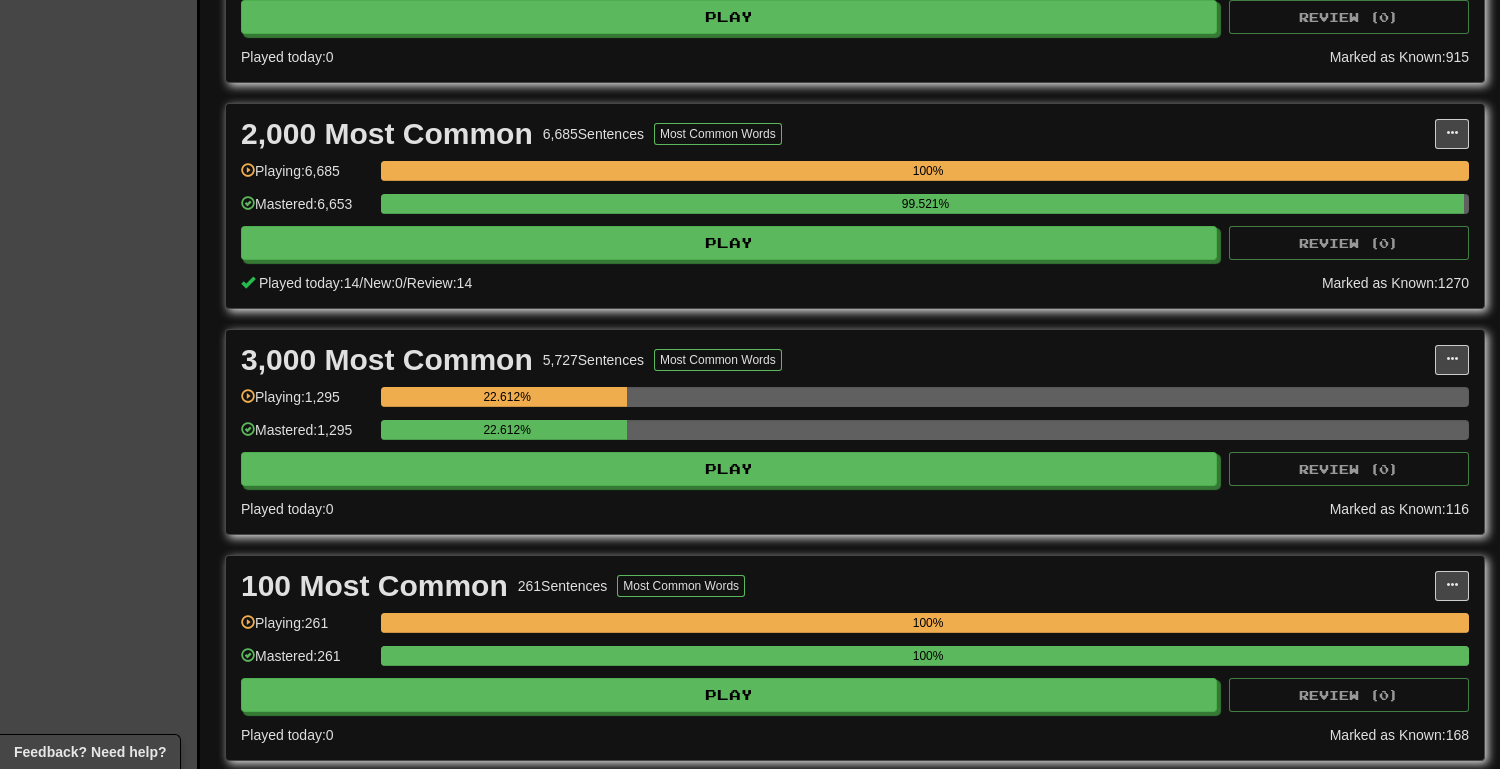 scroll, scrollTop: 602, scrollLeft: 0, axis: vertical 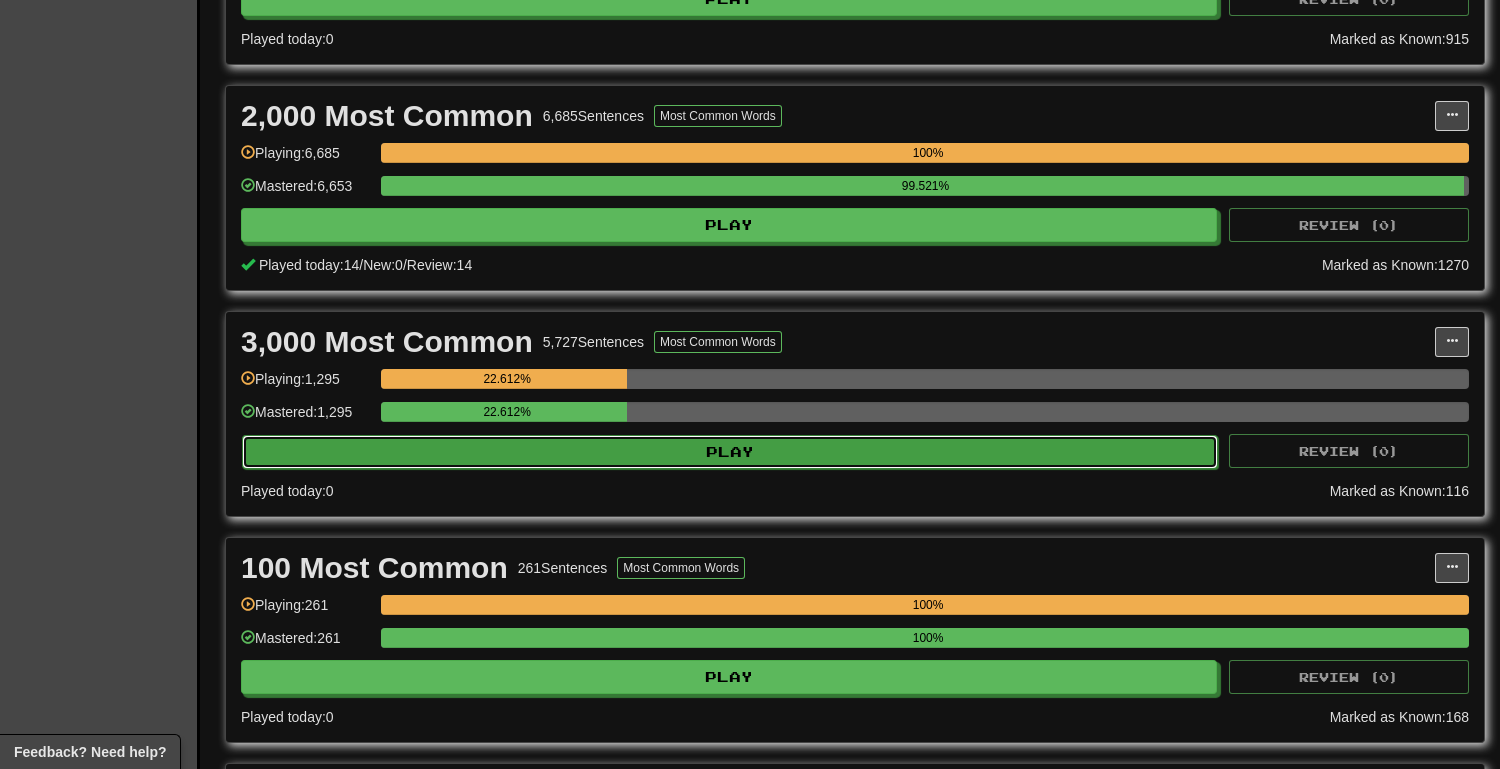 click on "Play" at bounding box center [730, 452] 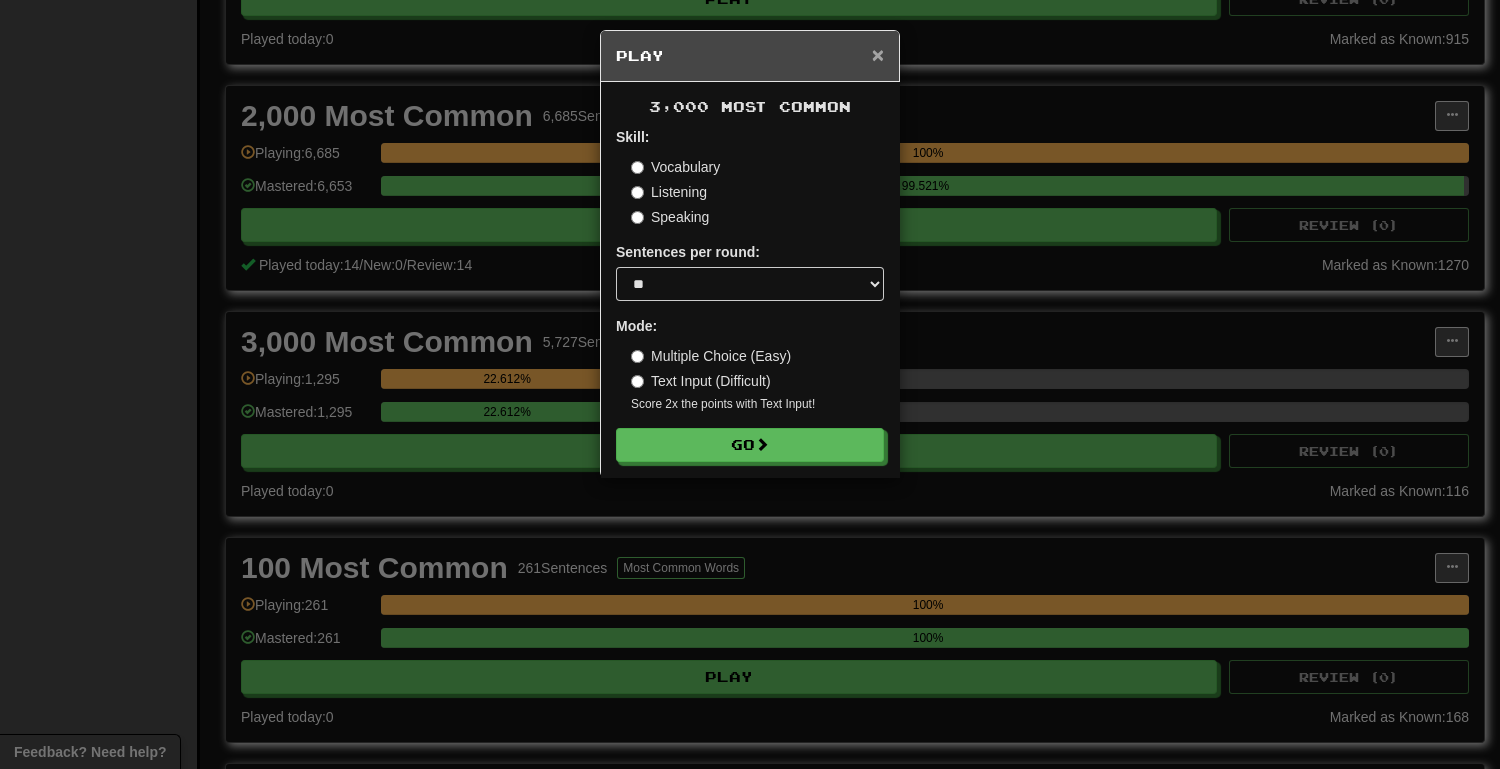 click on "×" at bounding box center [878, 54] 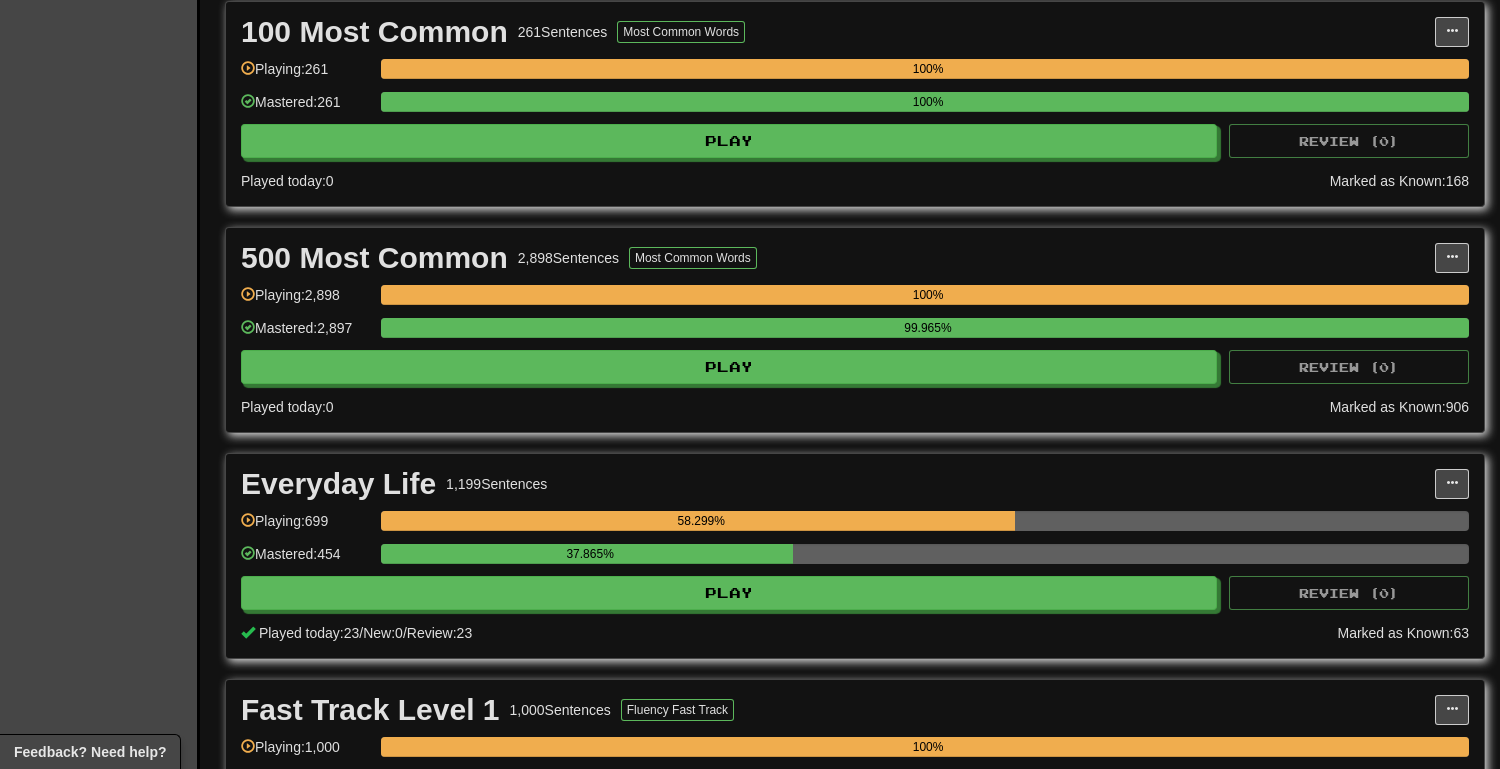 scroll, scrollTop: 1163, scrollLeft: 0, axis: vertical 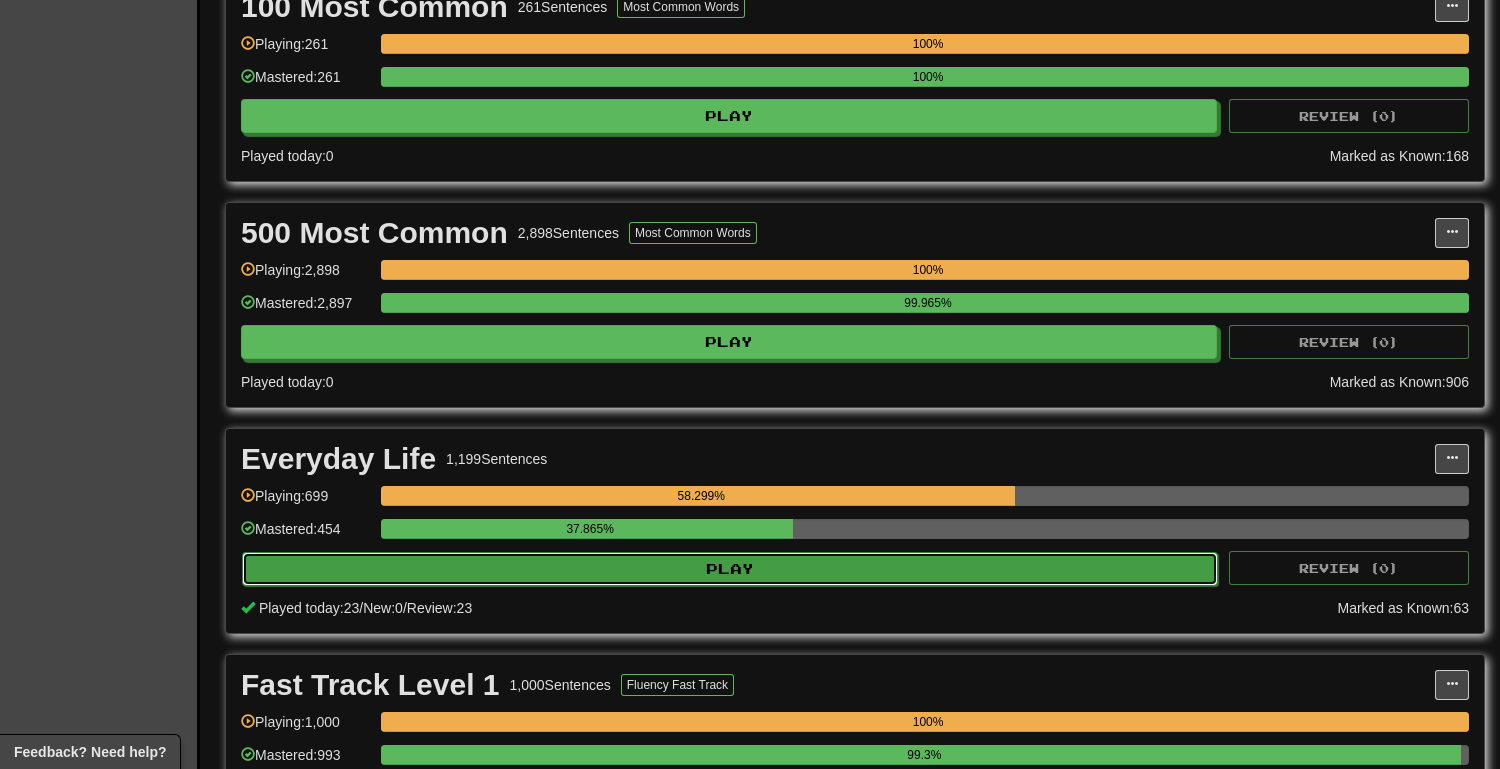 click on "Play" at bounding box center [730, 569] 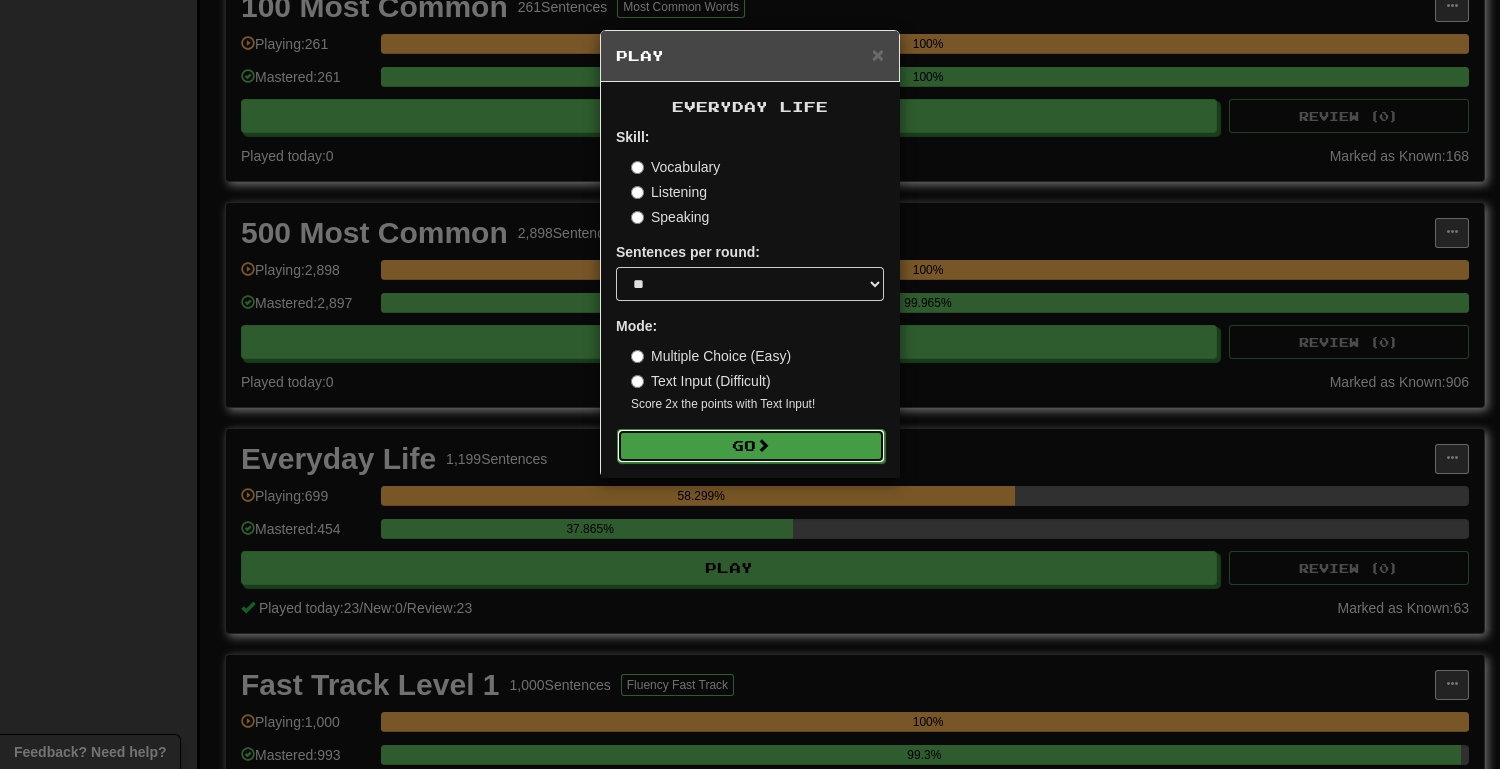 click on "Go" at bounding box center (751, 446) 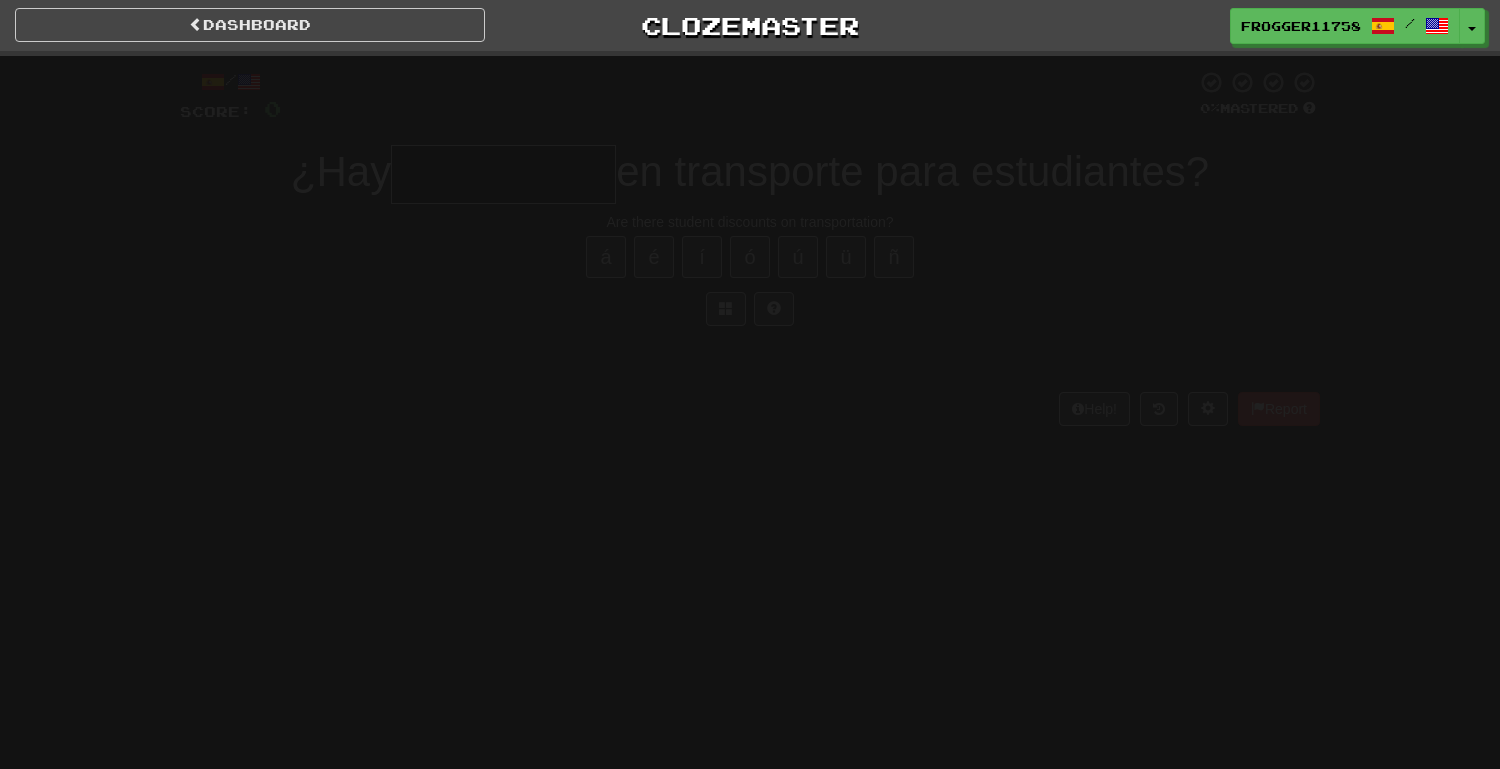 scroll, scrollTop: 0, scrollLeft: 0, axis: both 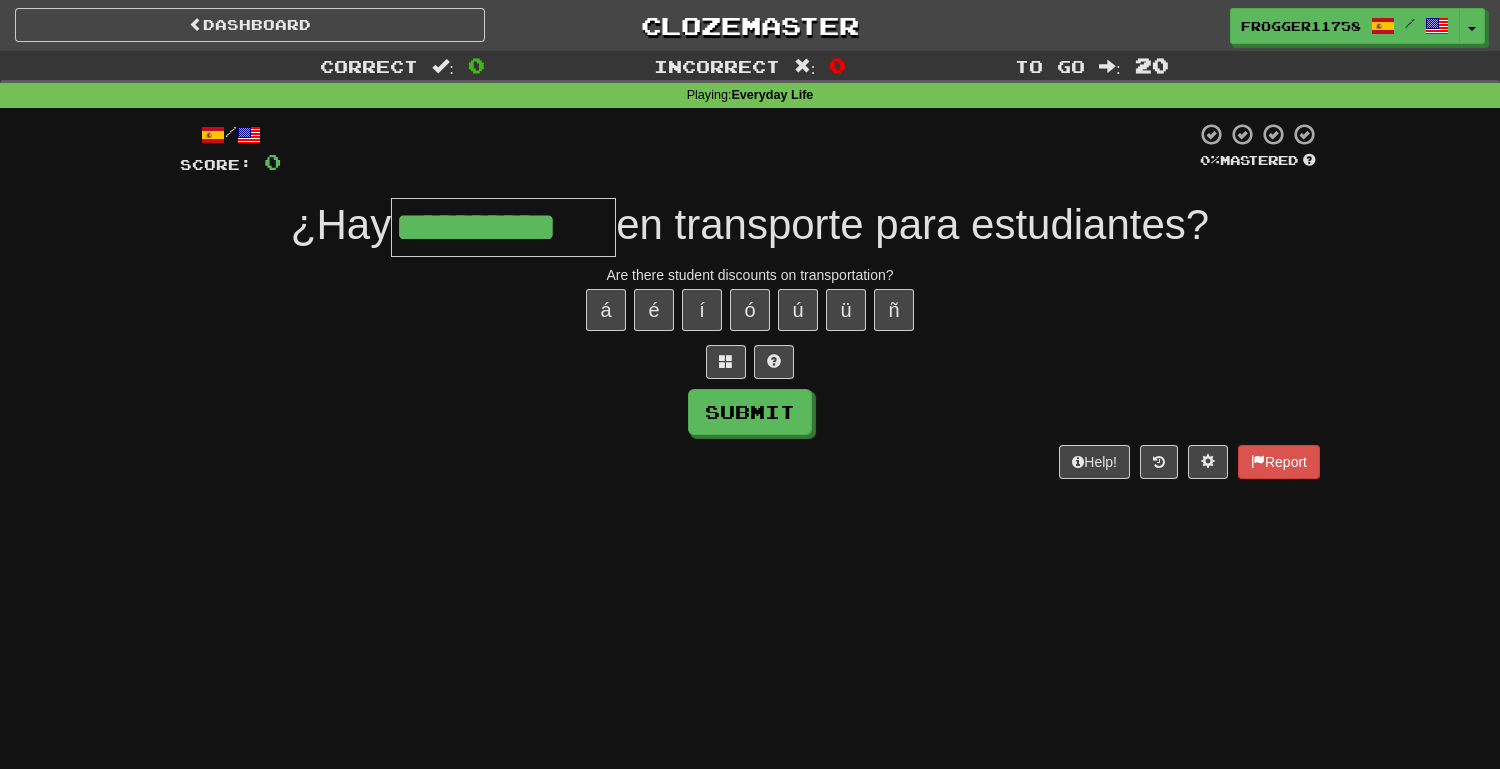 type on "**********" 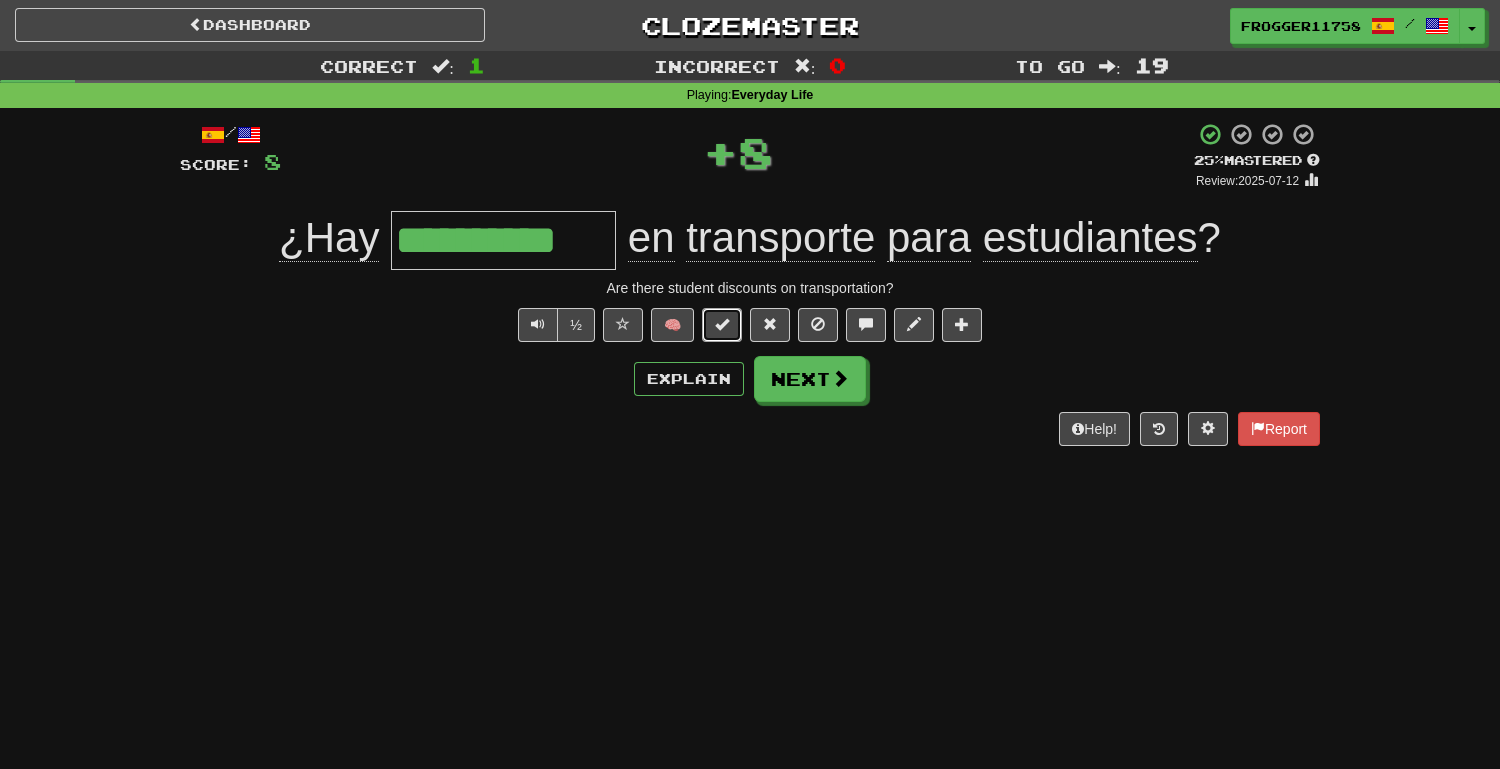 click at bounding box center [722, 324] 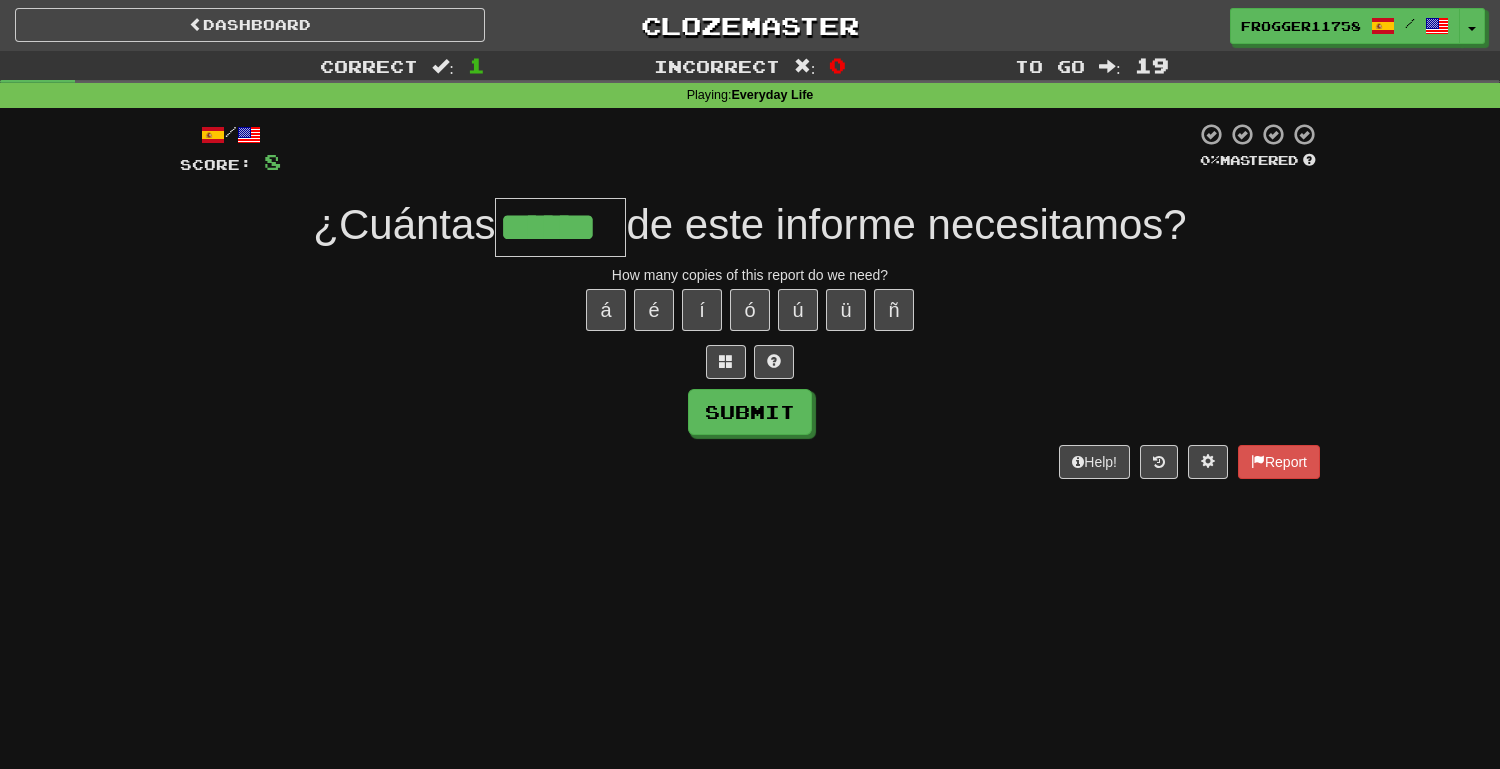type on "******" 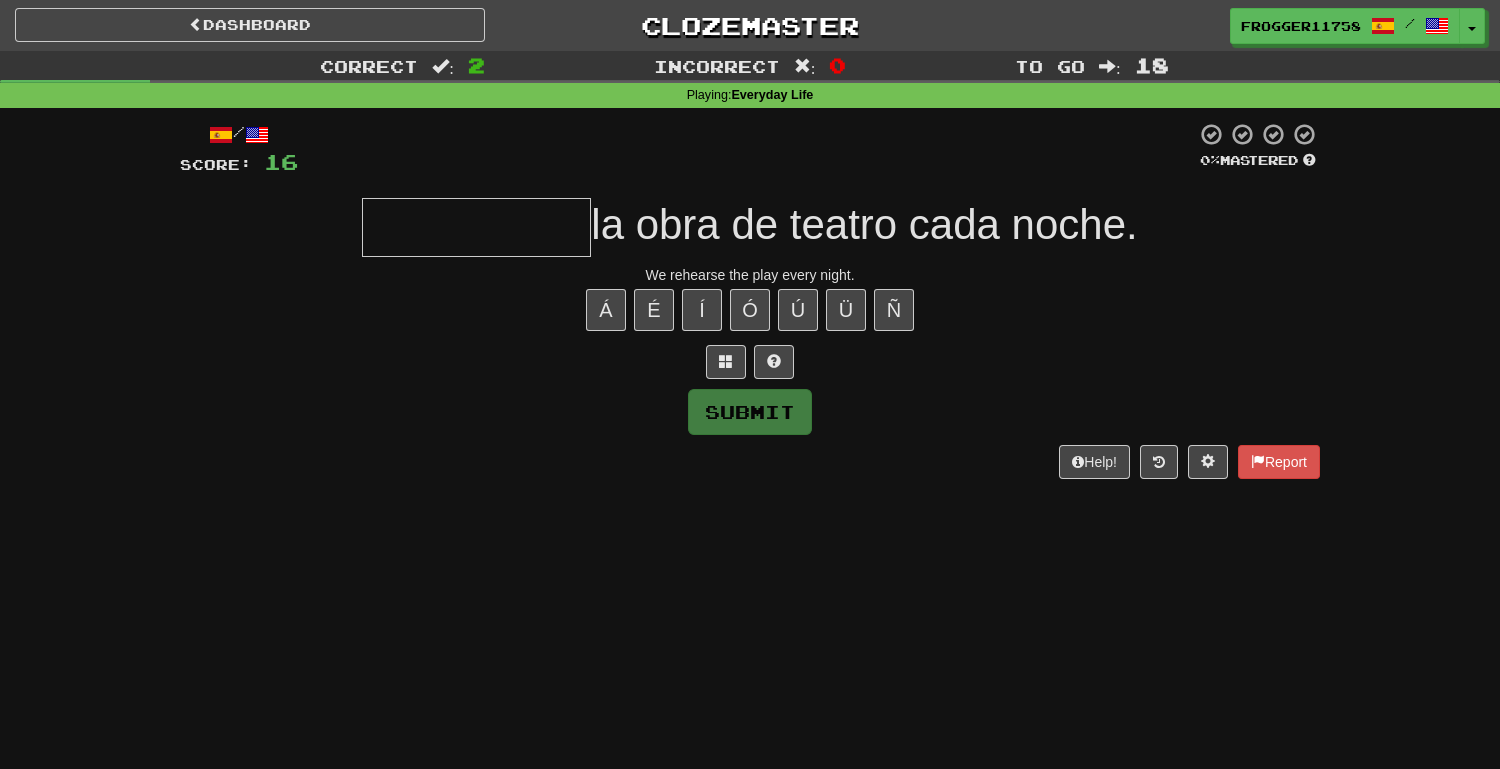 type on "*" 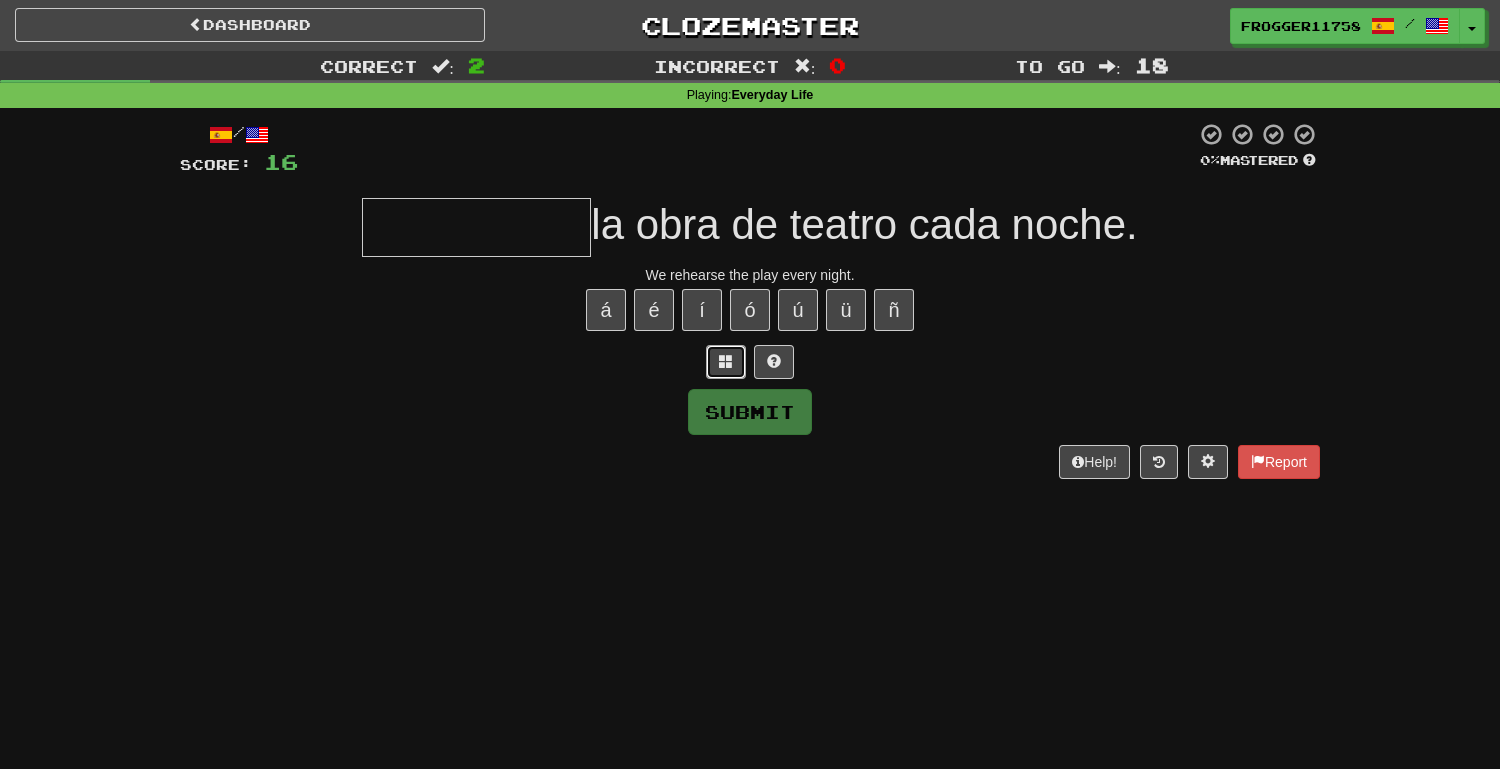 click at bounding box center (726, 361) 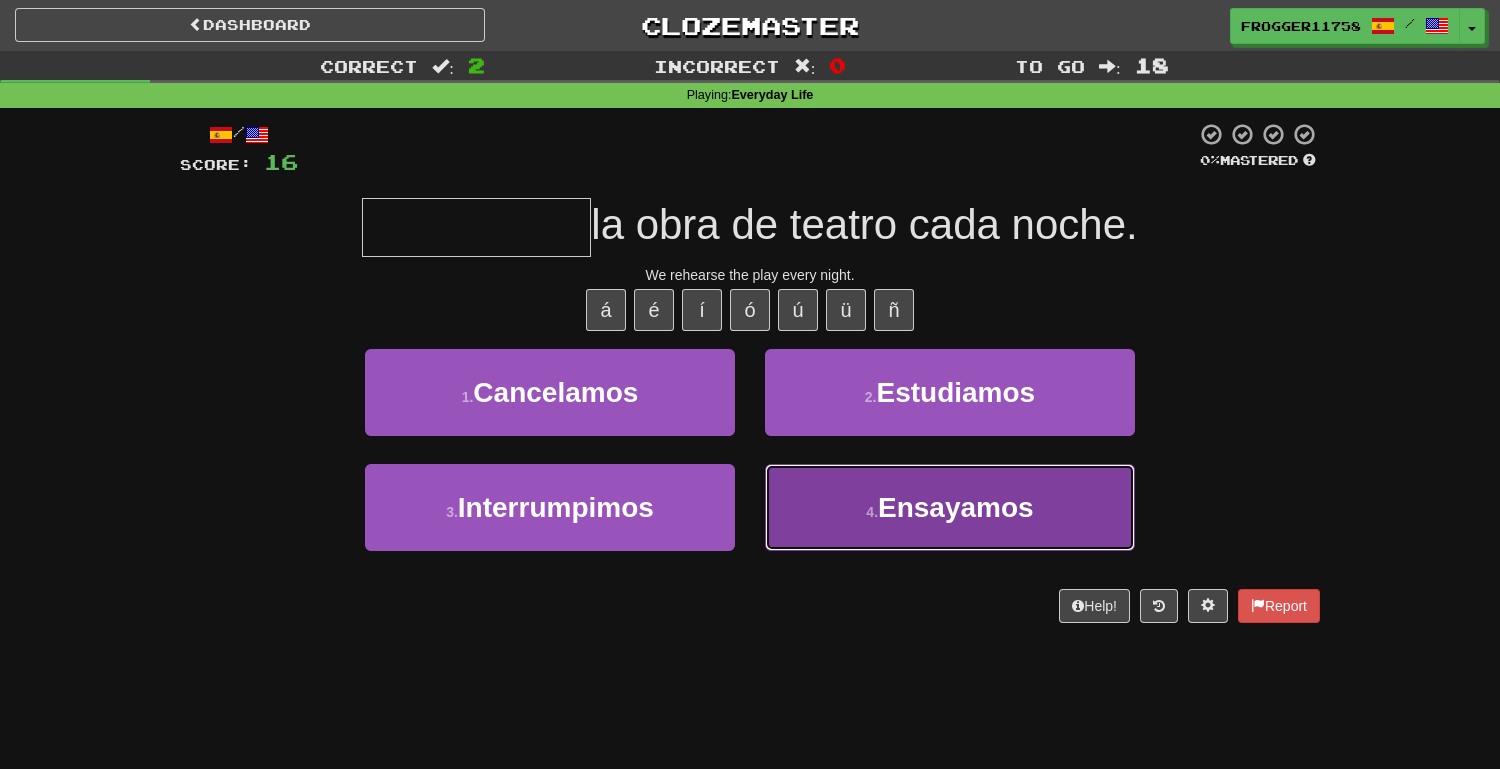 click on "4 . Ensayamos" at bounding box center (950, 507) 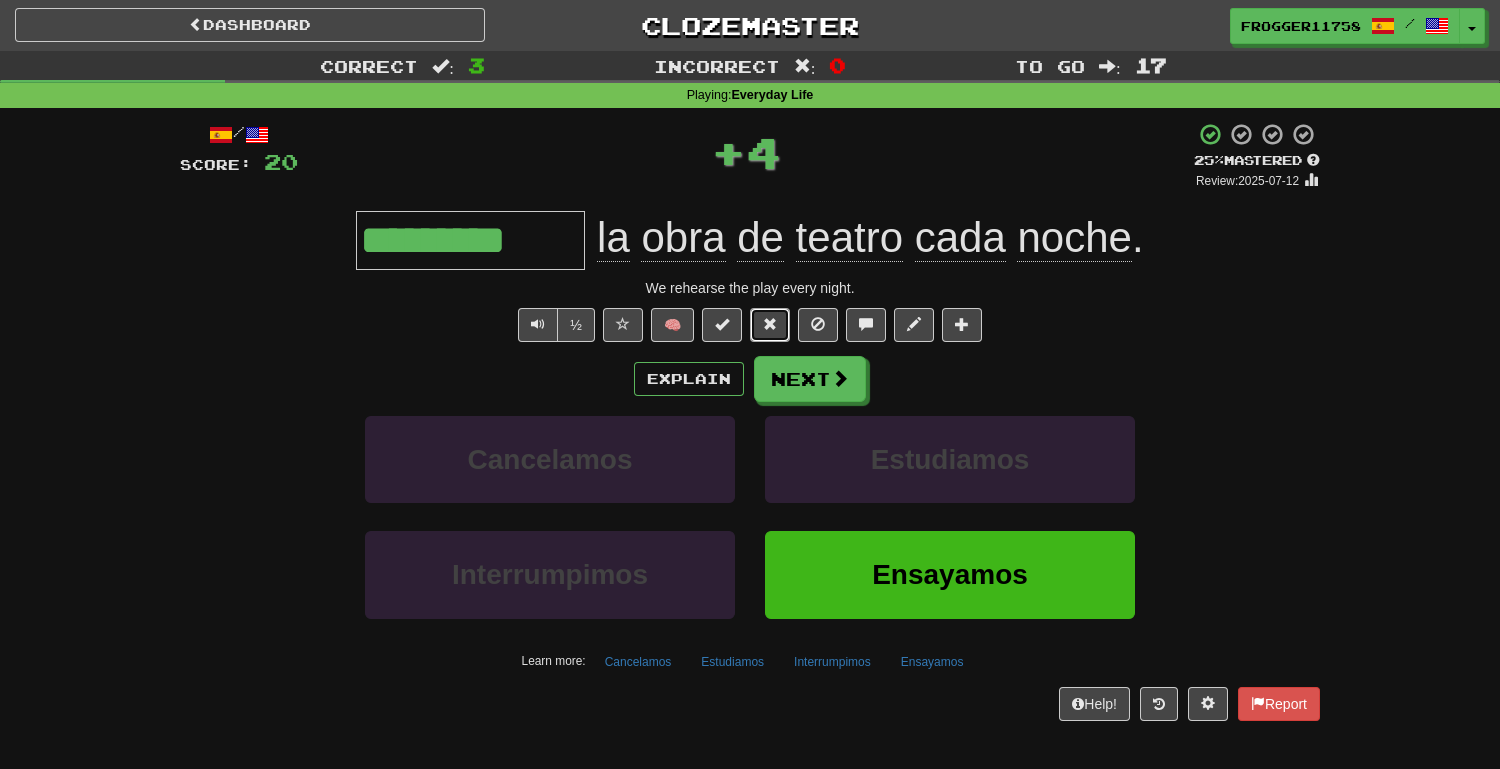 click at bounding box center (770, 325) 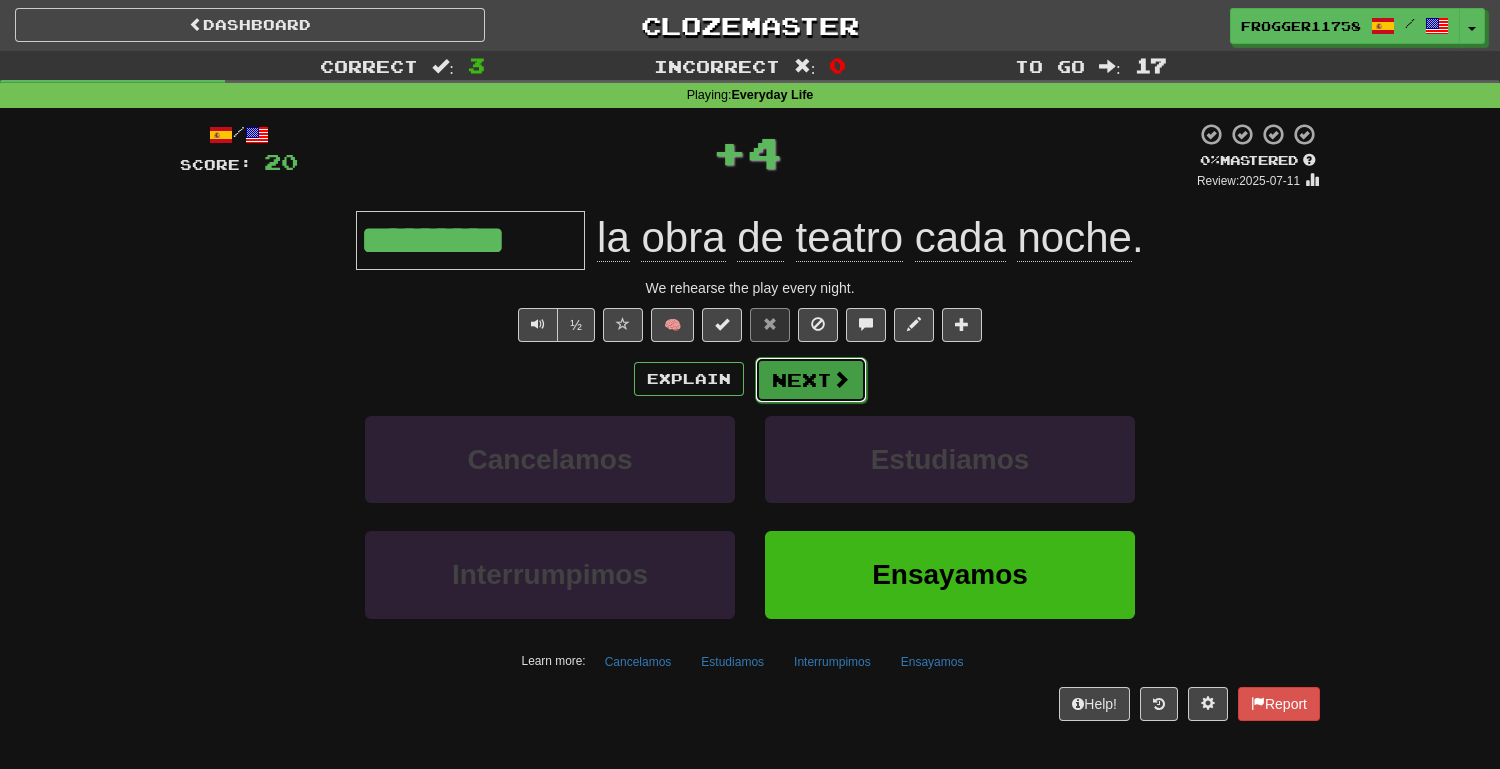 click on "Next" at bounding box center (811, 380) 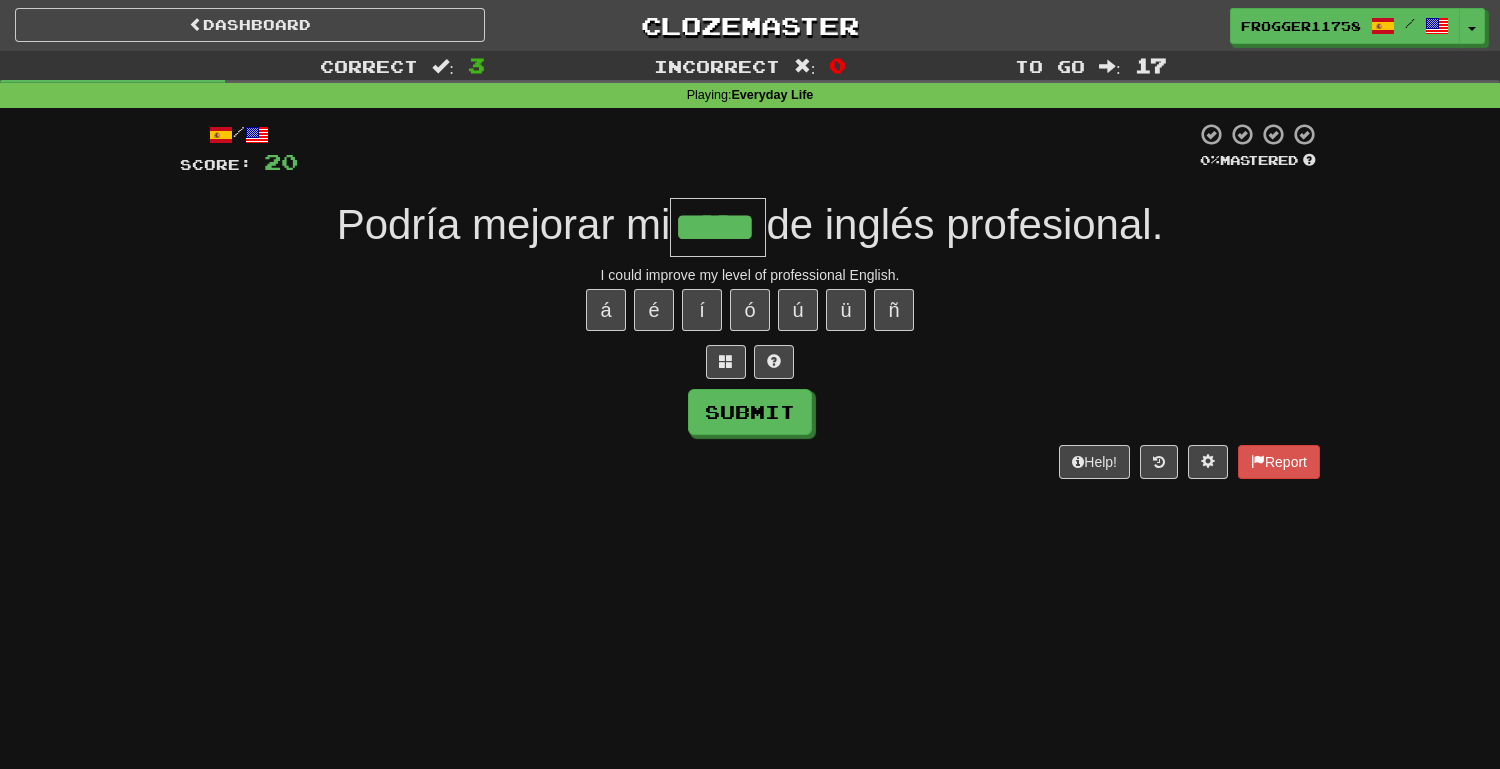type on "*****" 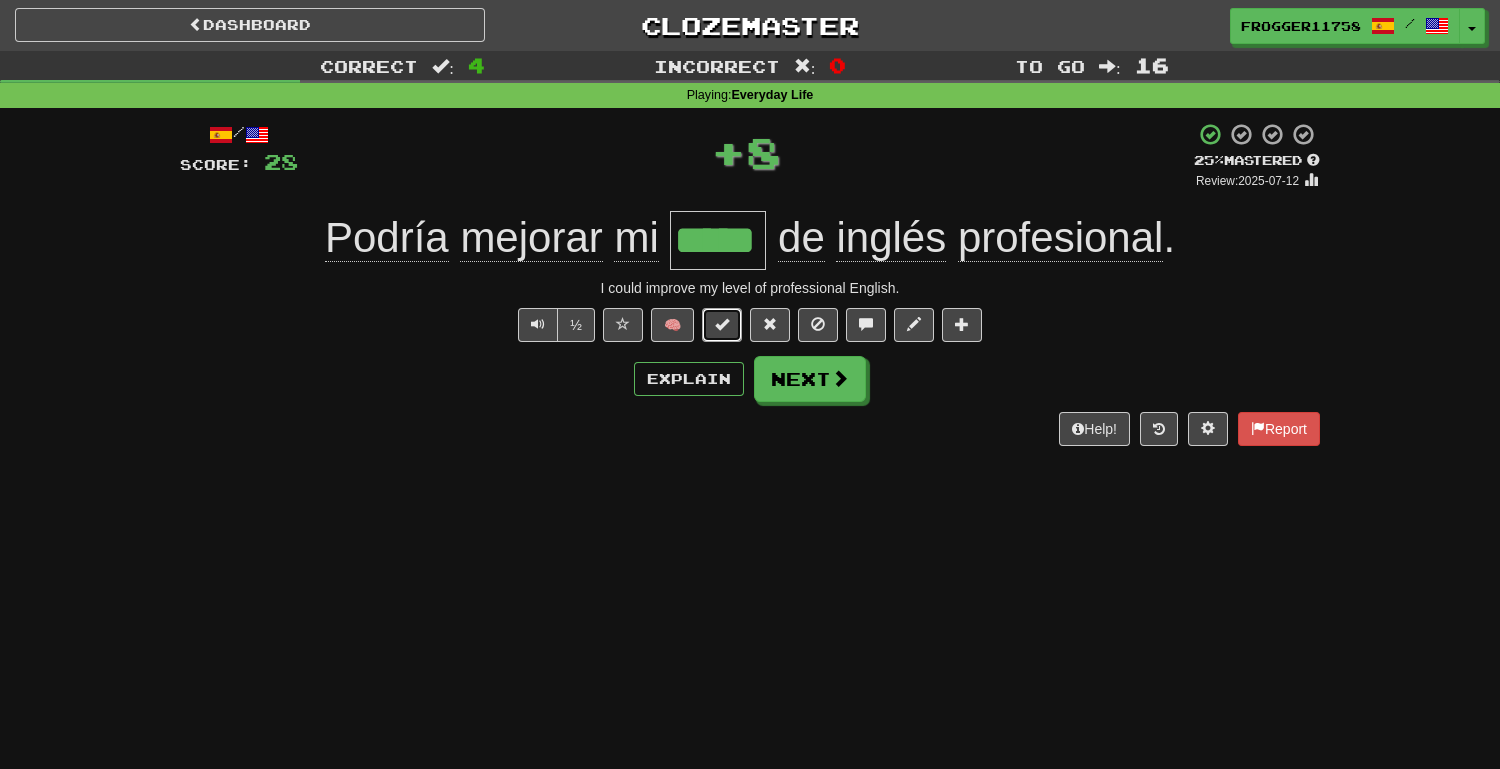 click at bounding box center [722, 324] 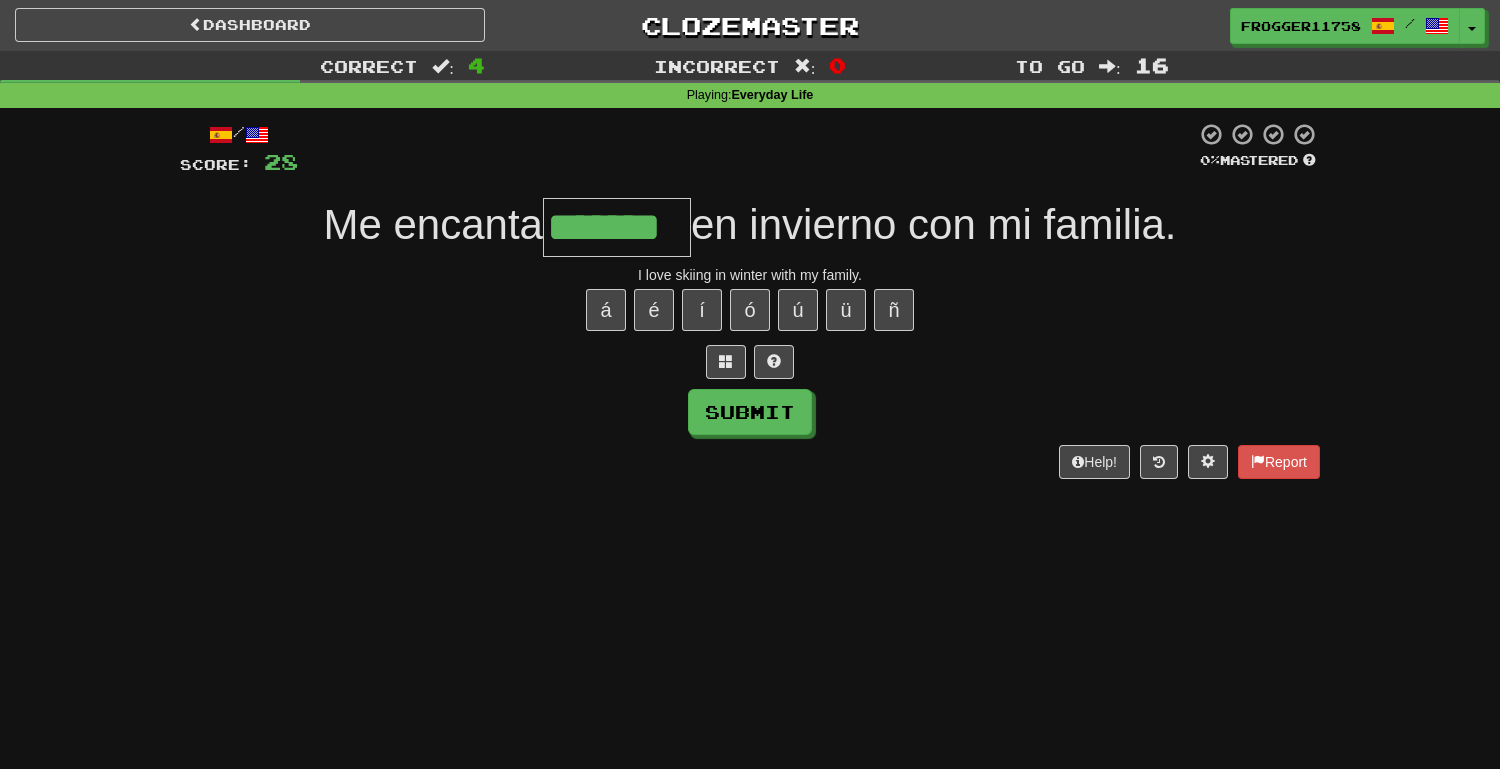 type on "*******" 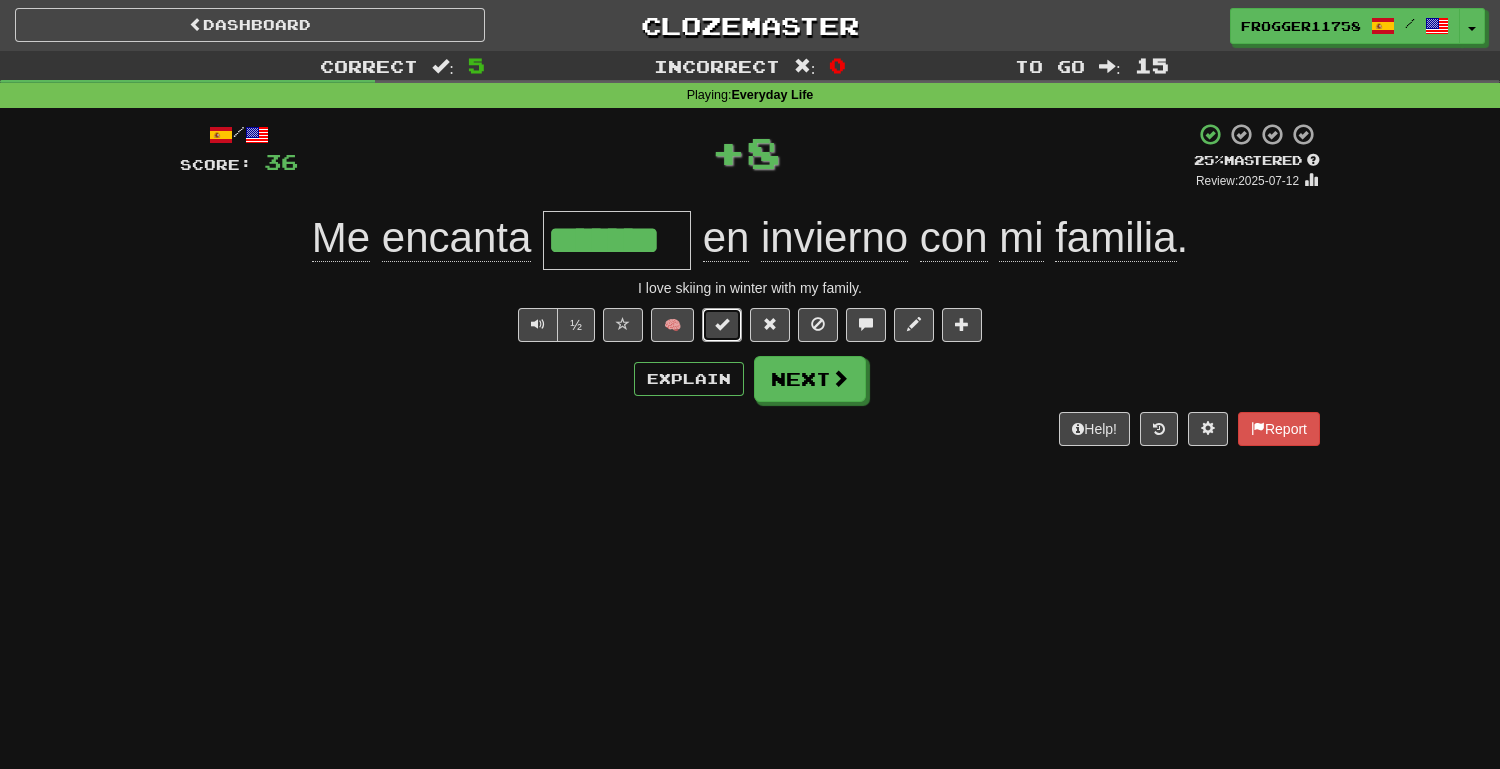 click at bounding box center [722, 325] 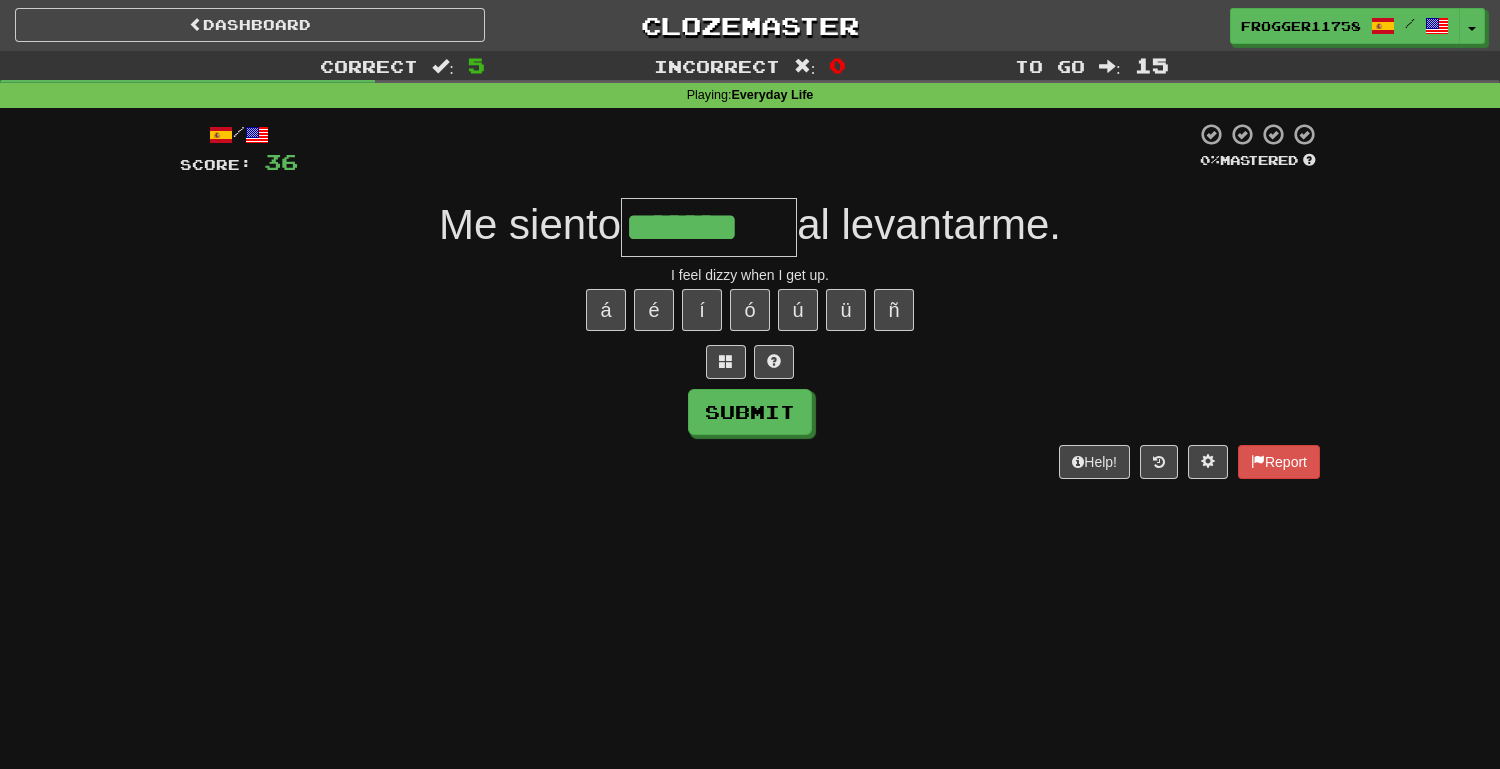 type on "*******" 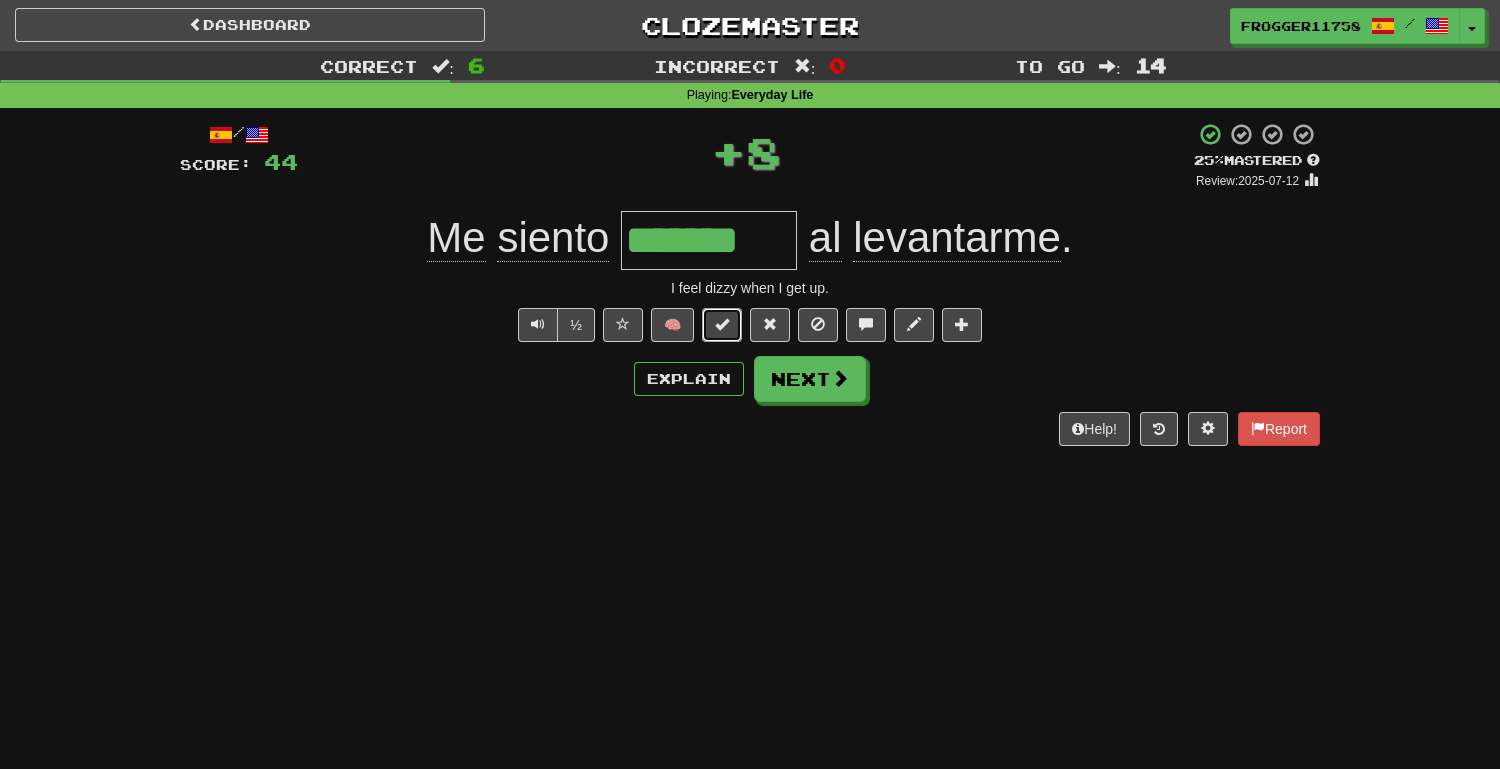 click at bounding box center (722, 325) 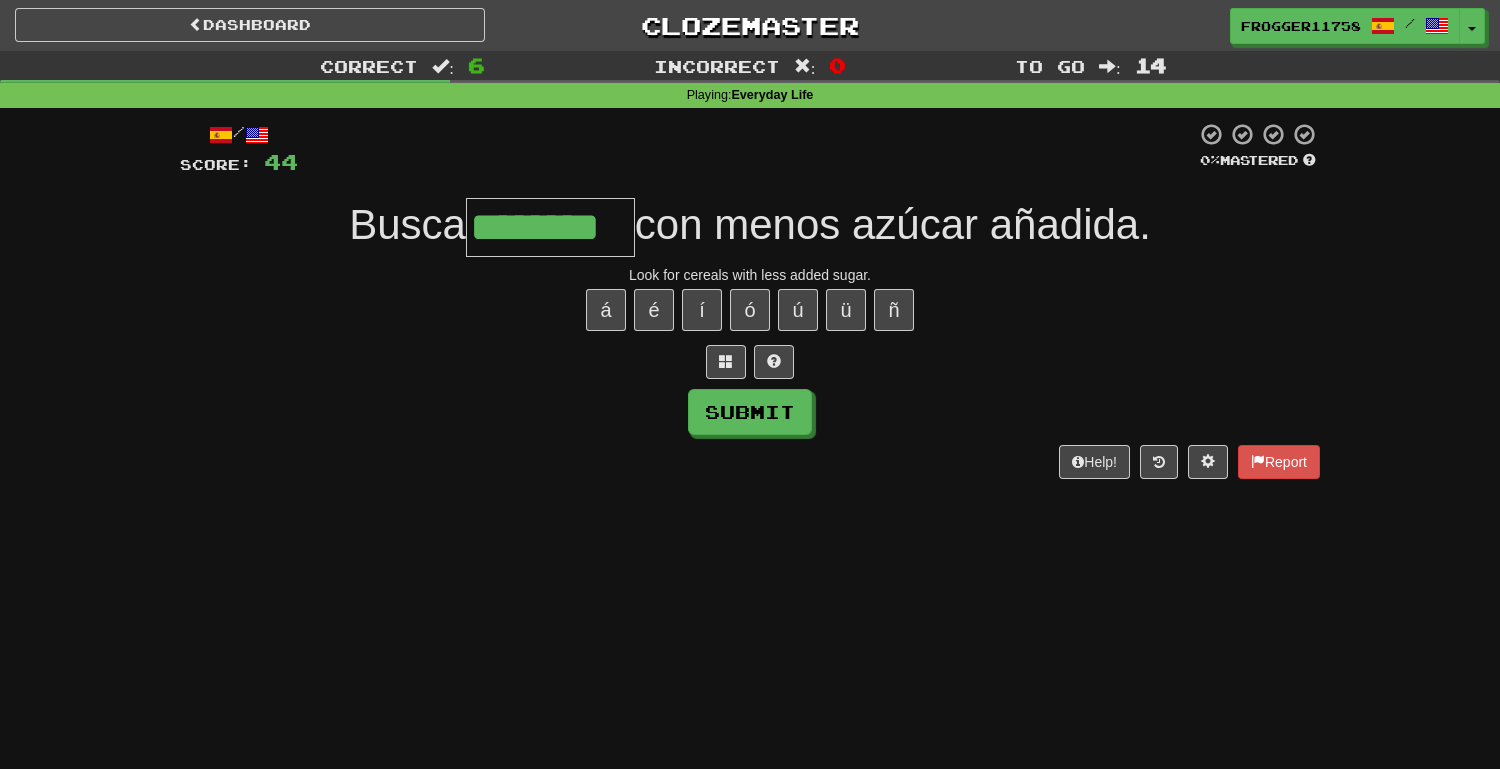 type on "********" 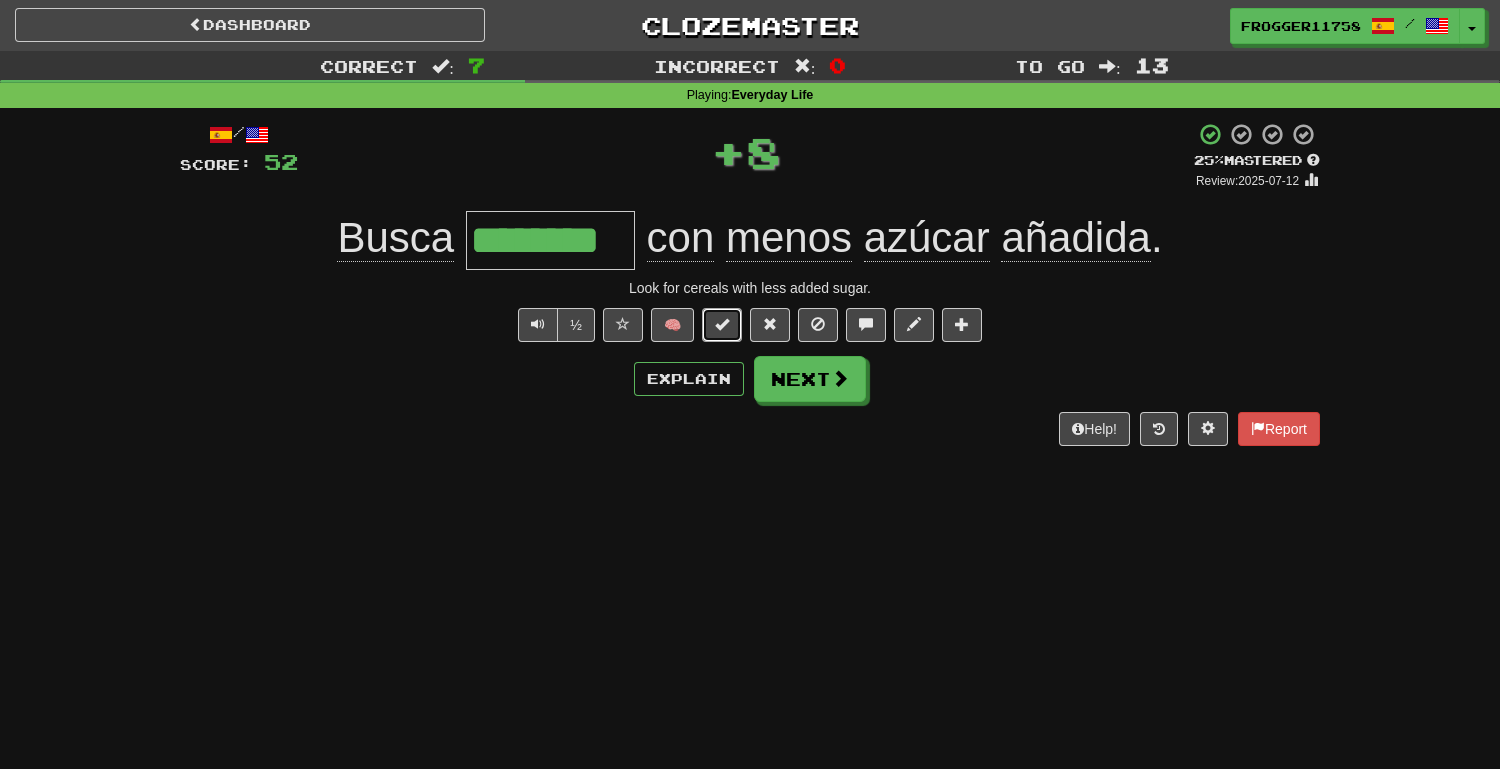 click at bounding box center [722, 325] 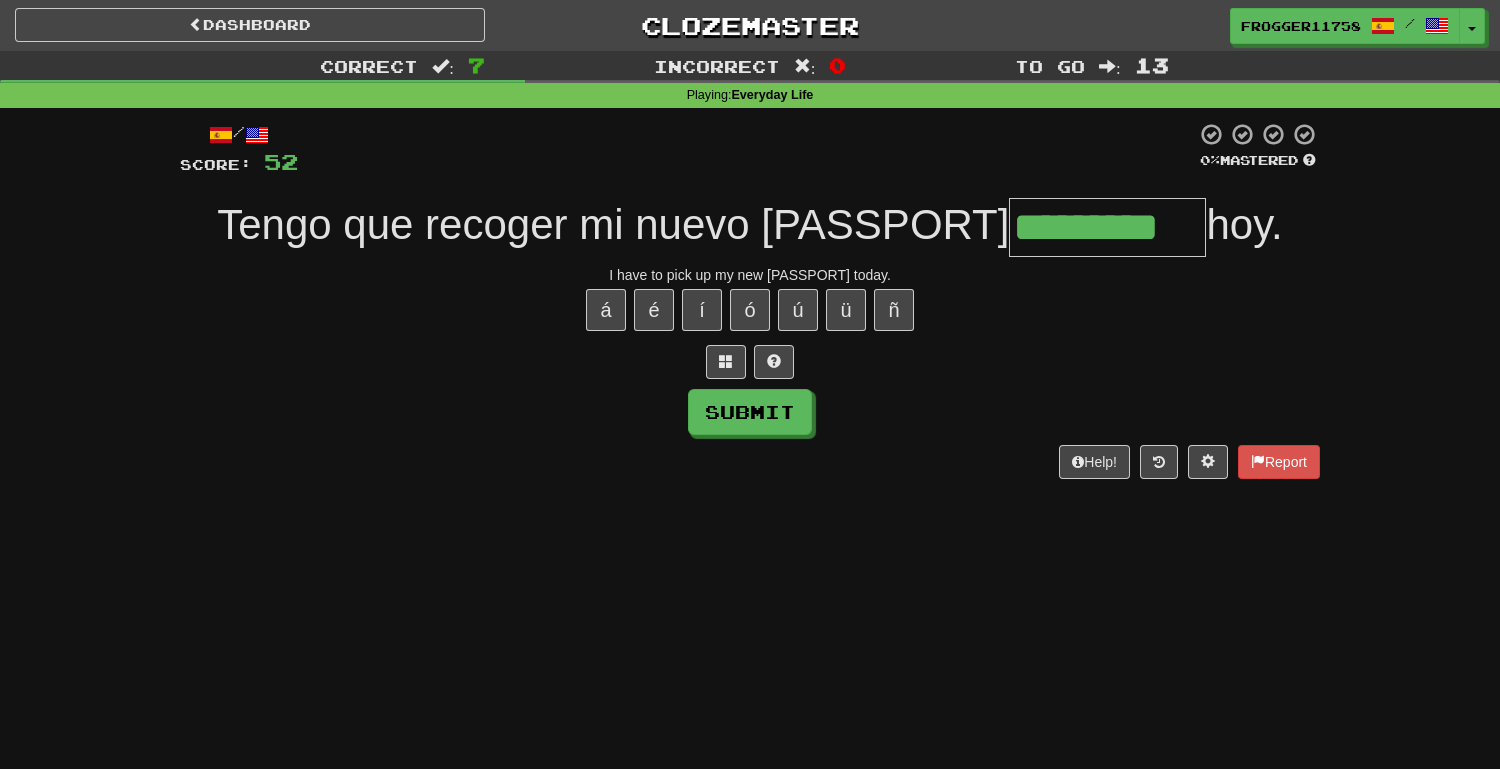 type on "*********" 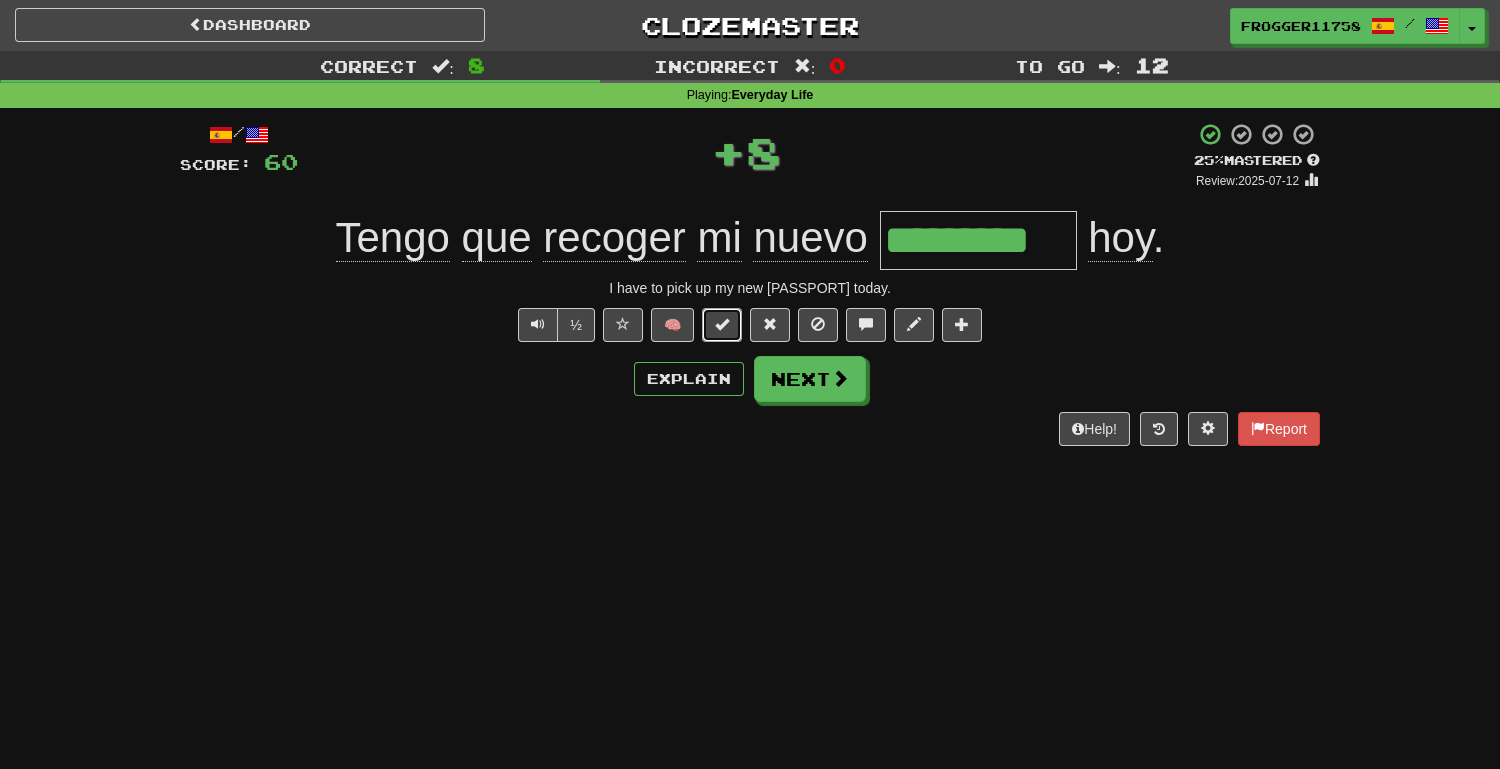 click at bounding box center [722, 324] 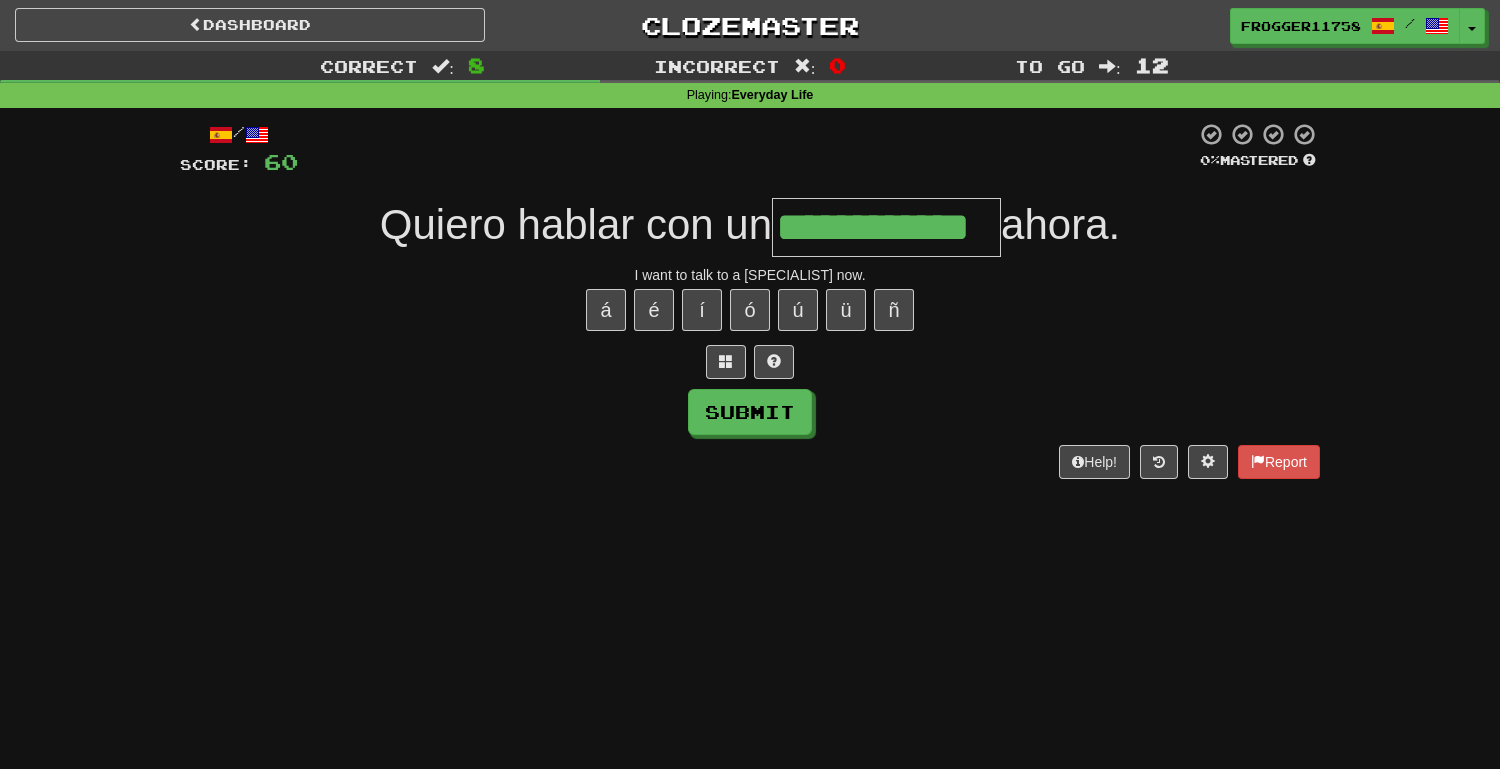 type on "**********" 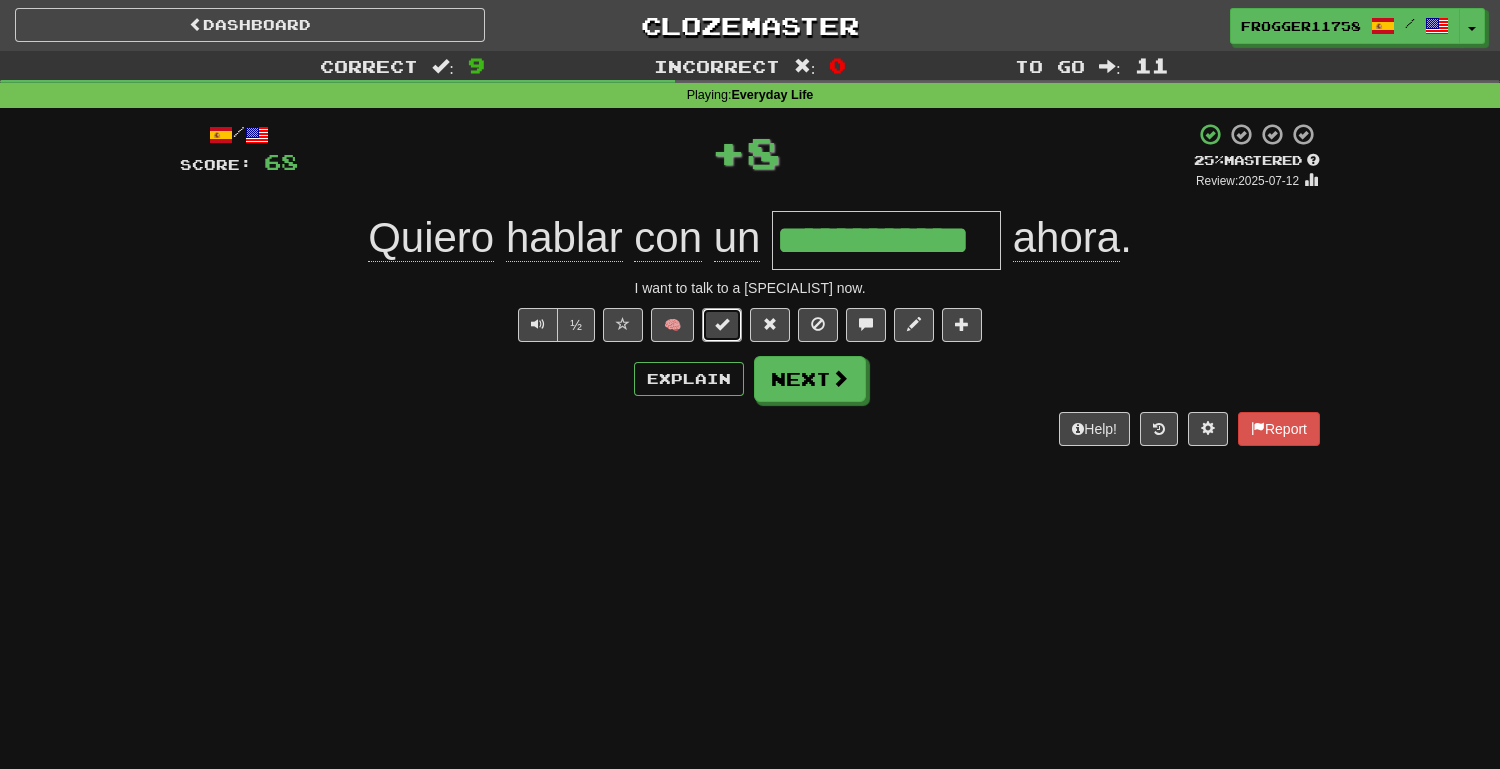 click at bounding box center (722, 325) 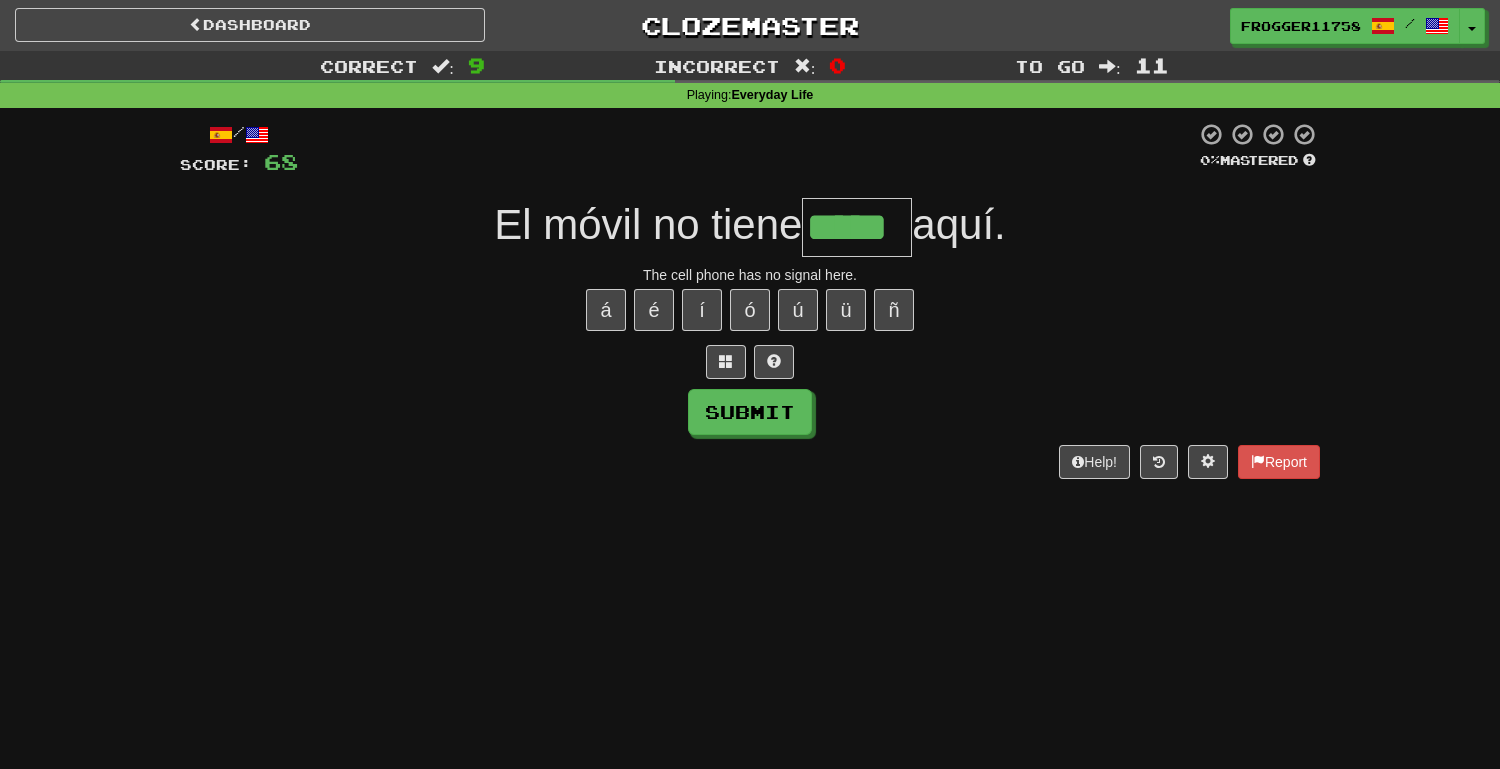 type on "*****" 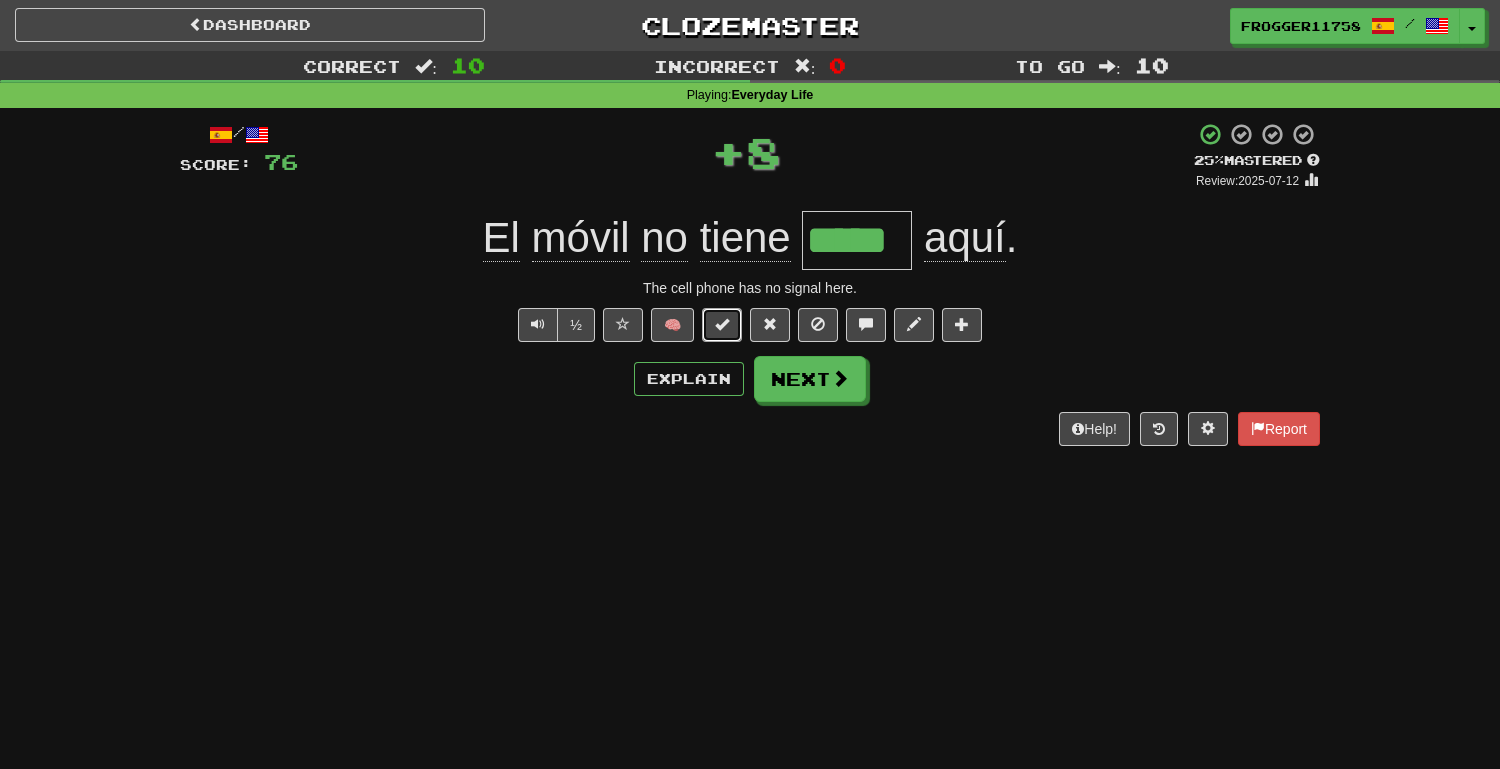 click at bounding box center [722, 325] 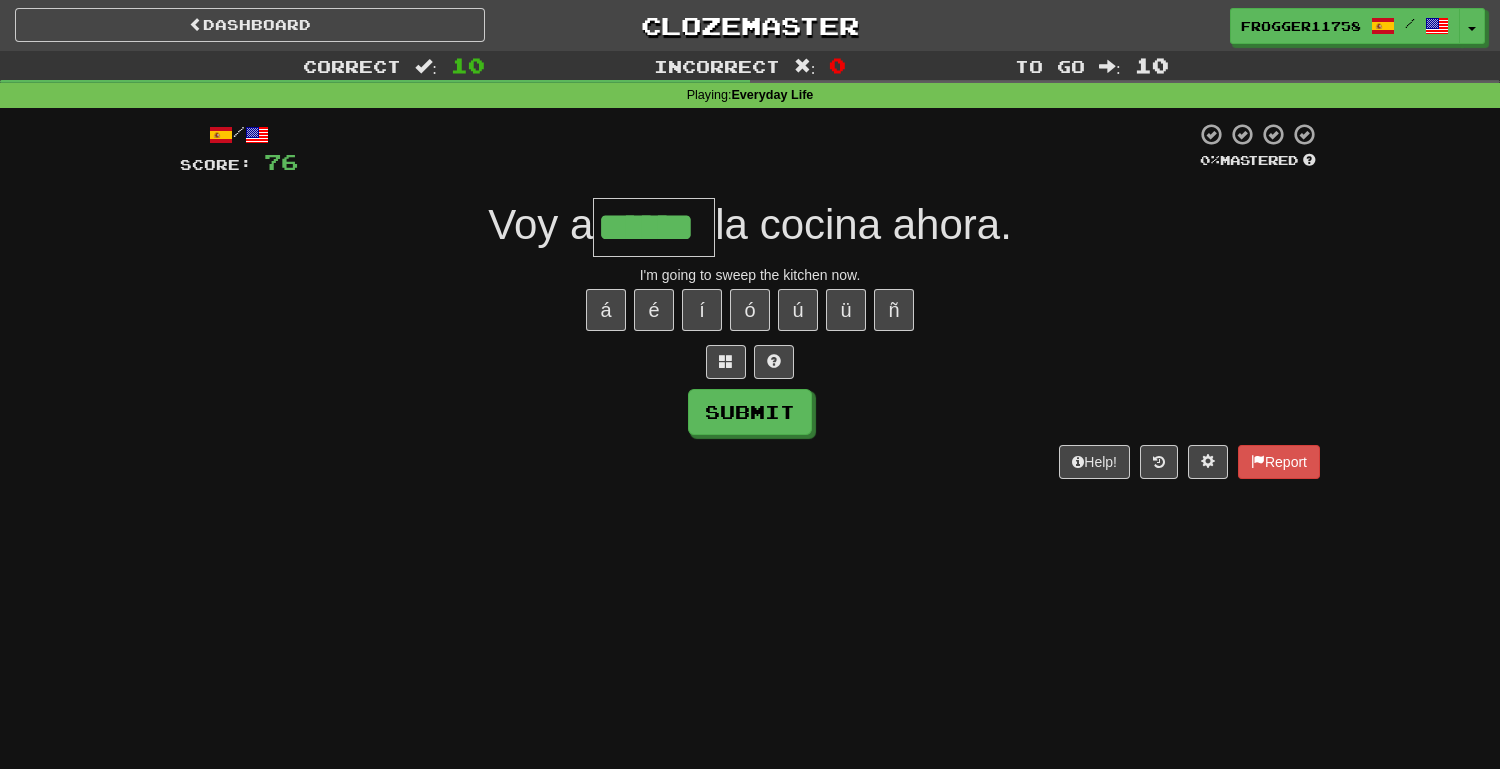 type on "******" 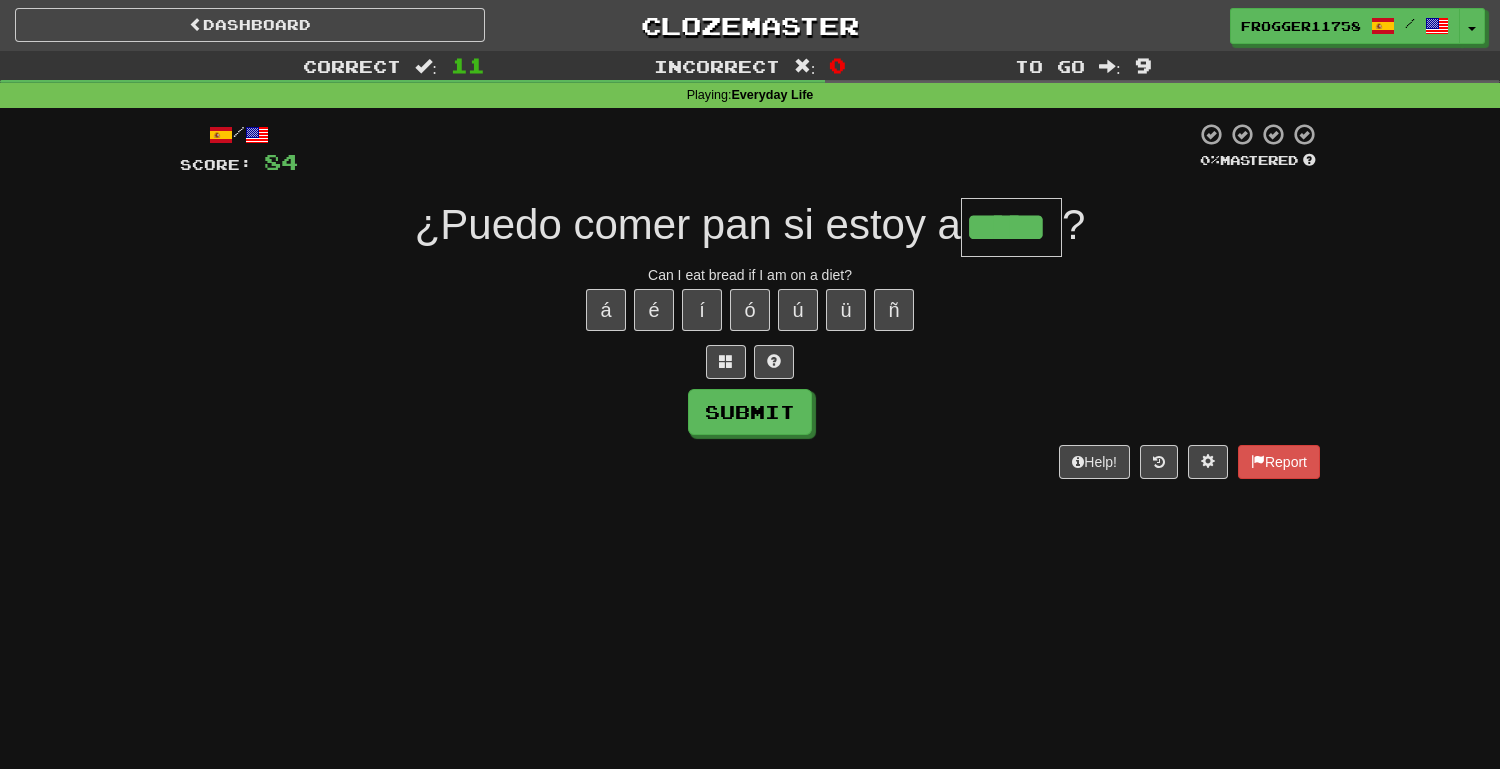 type on "*****" 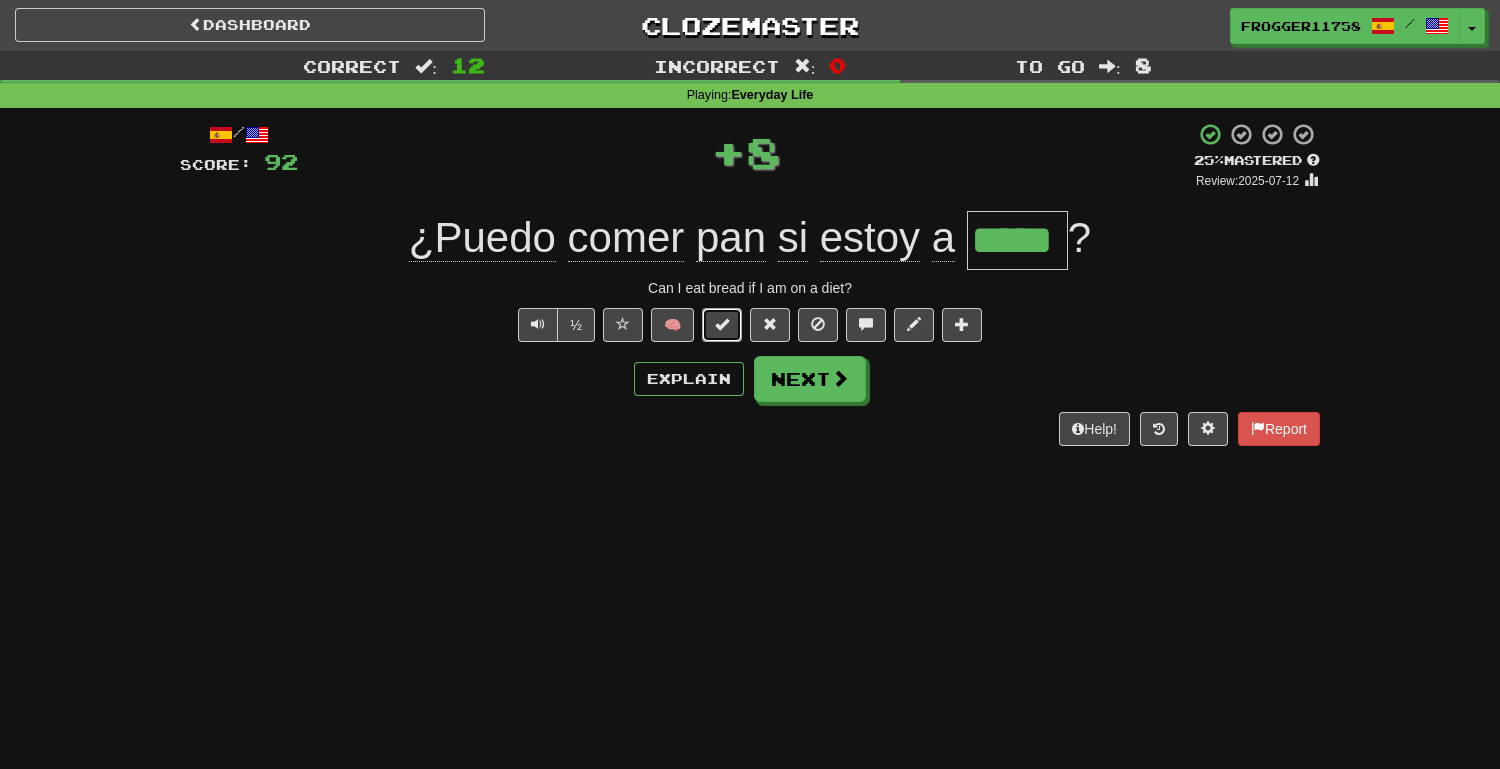 click at bounding box center (722, 324) 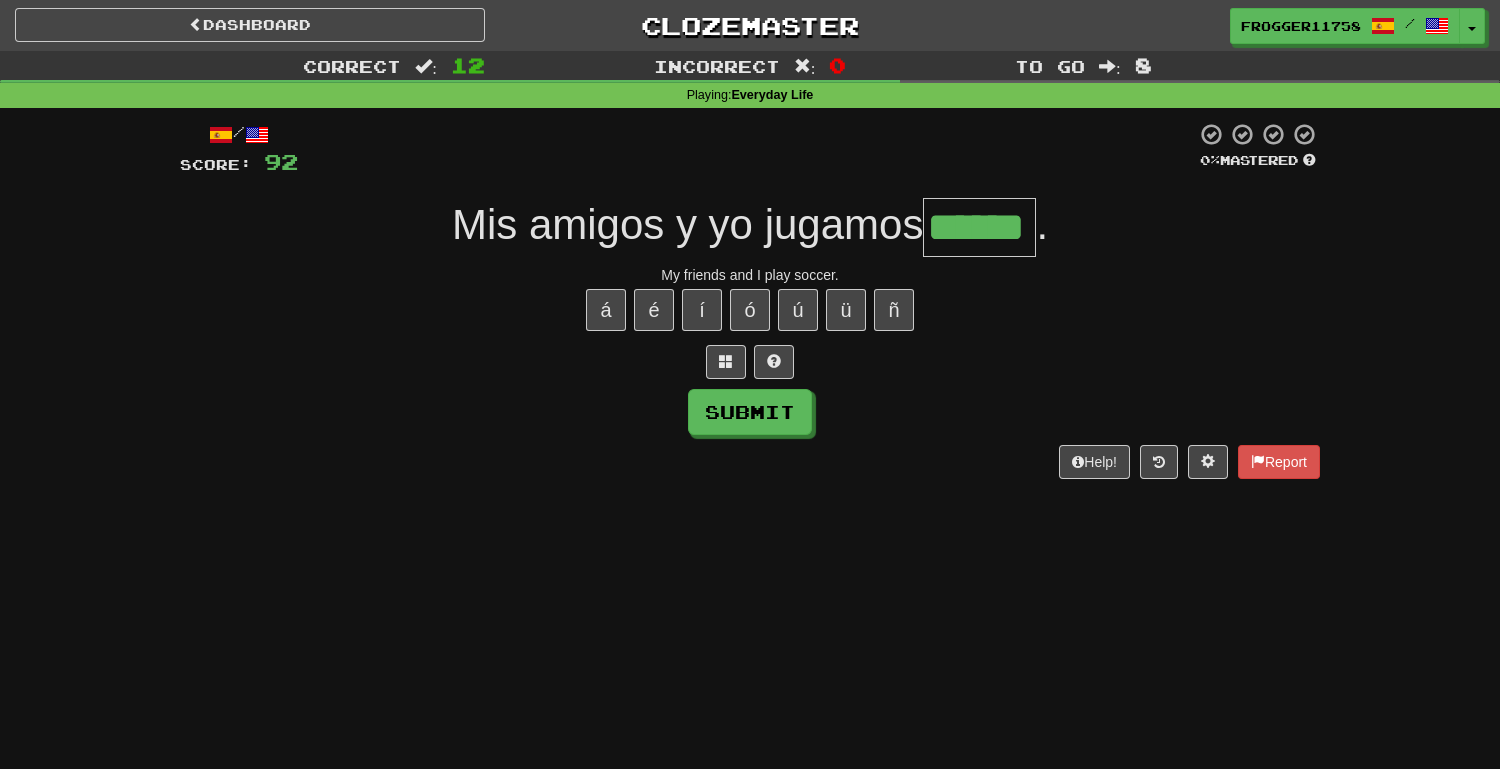 type on "******" 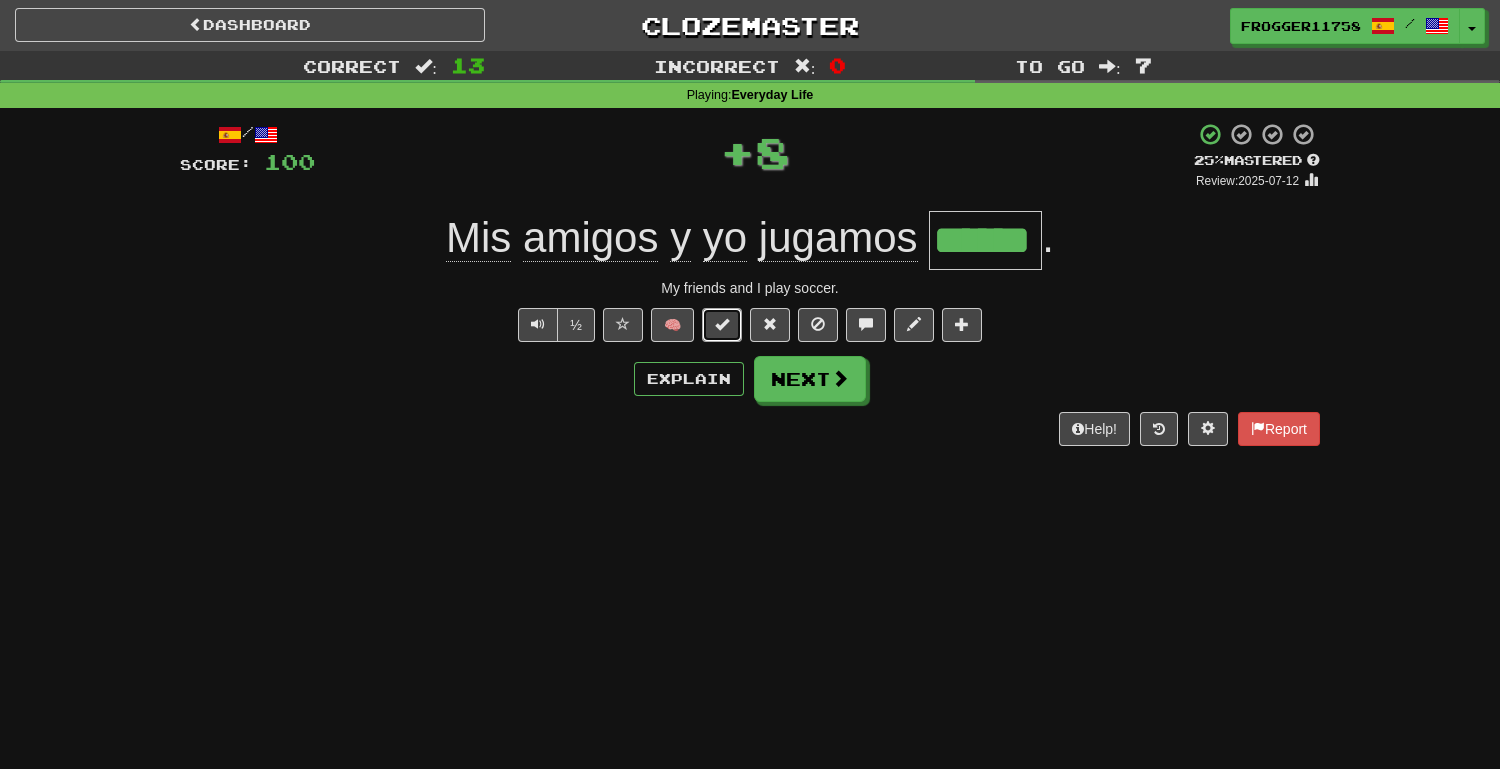 click at bounding box center (722, 324) 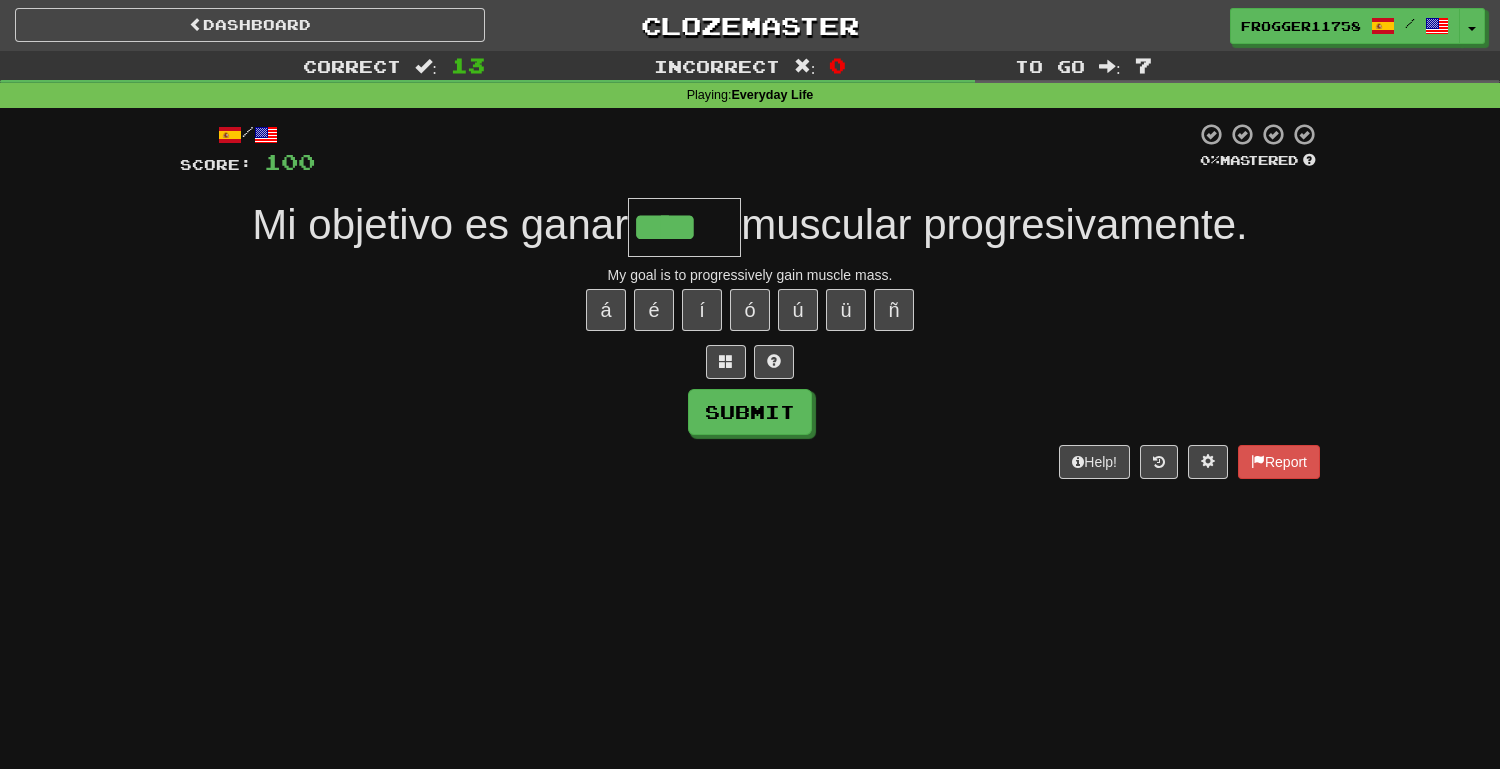 type on "****" 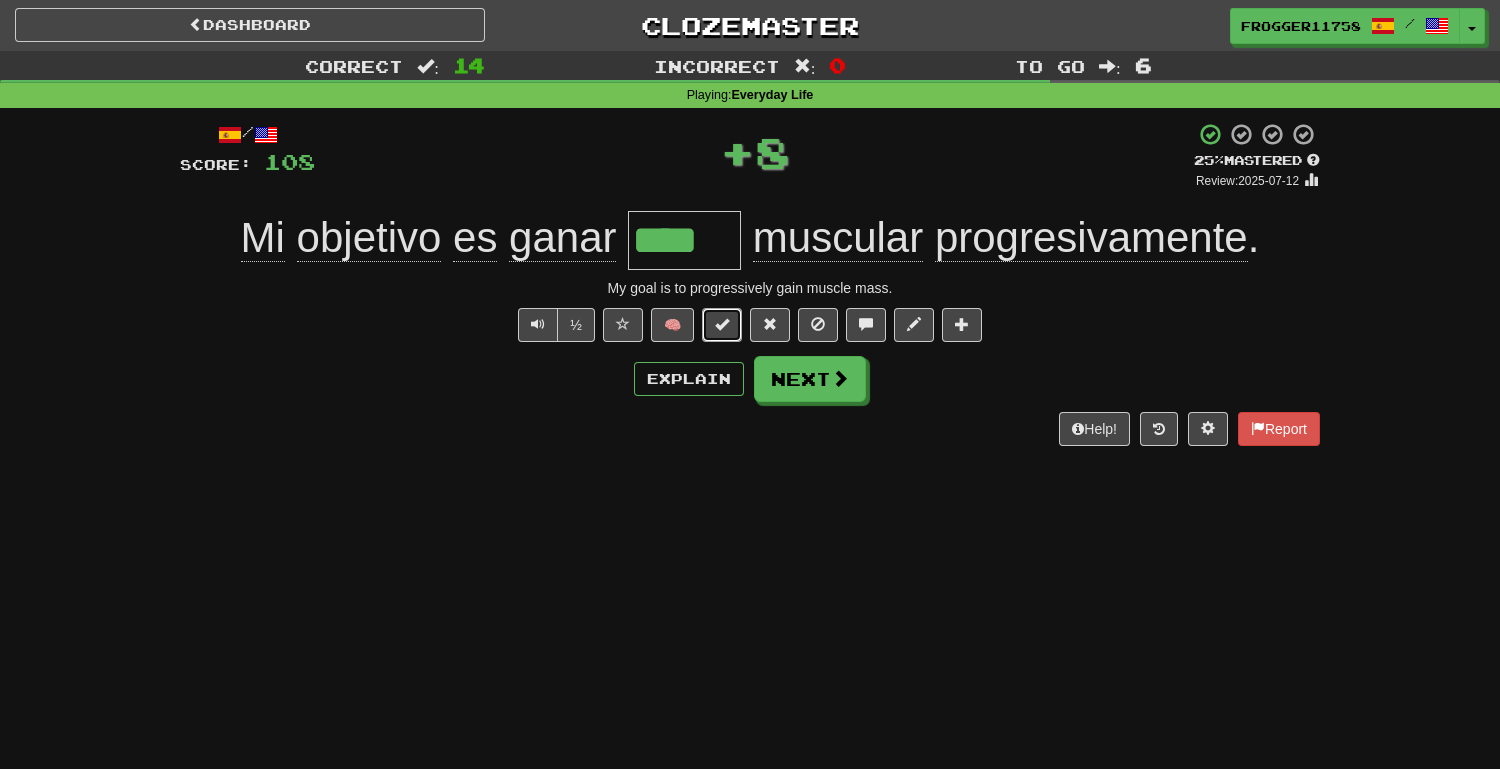 click at bounding box center (722, 325) 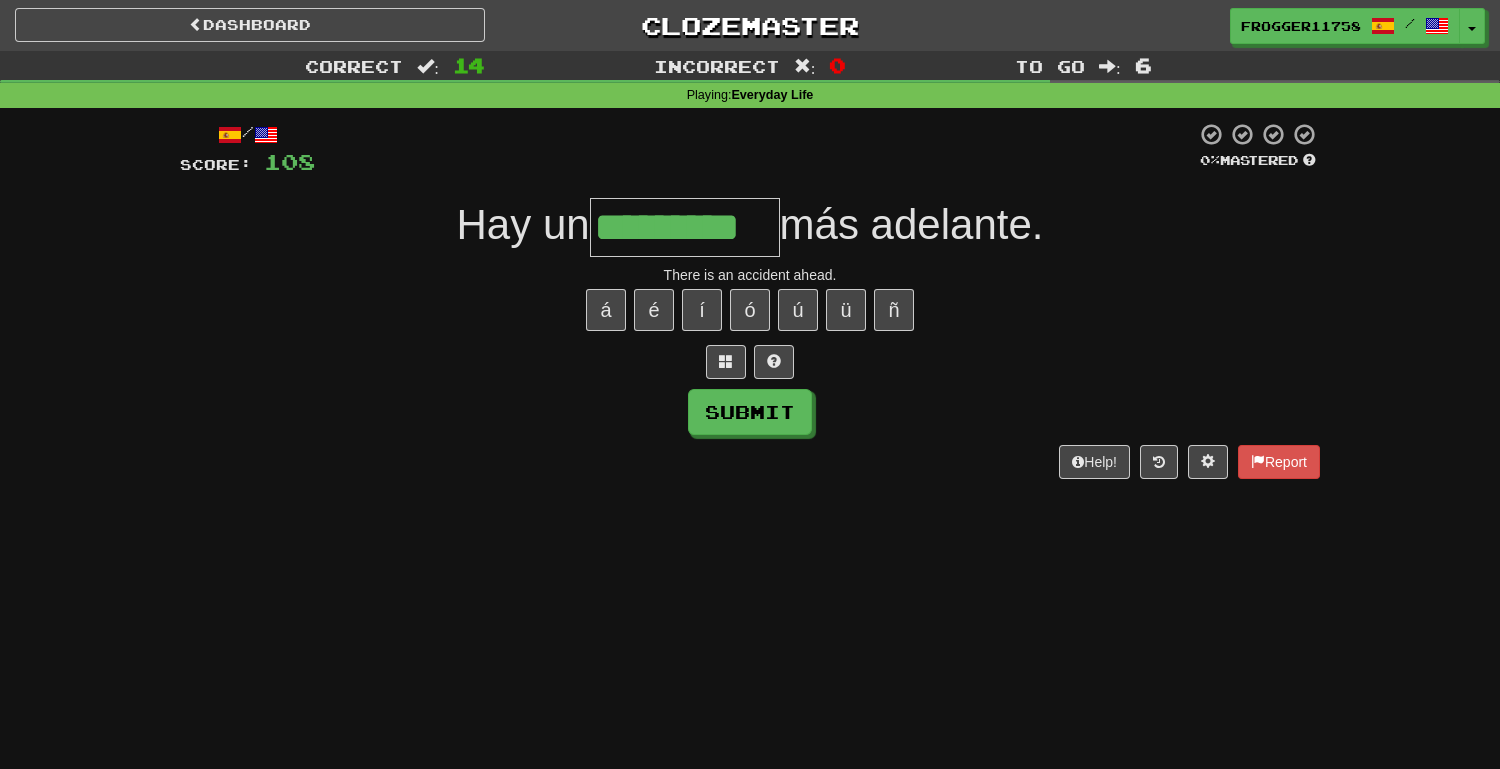 type on "*********" 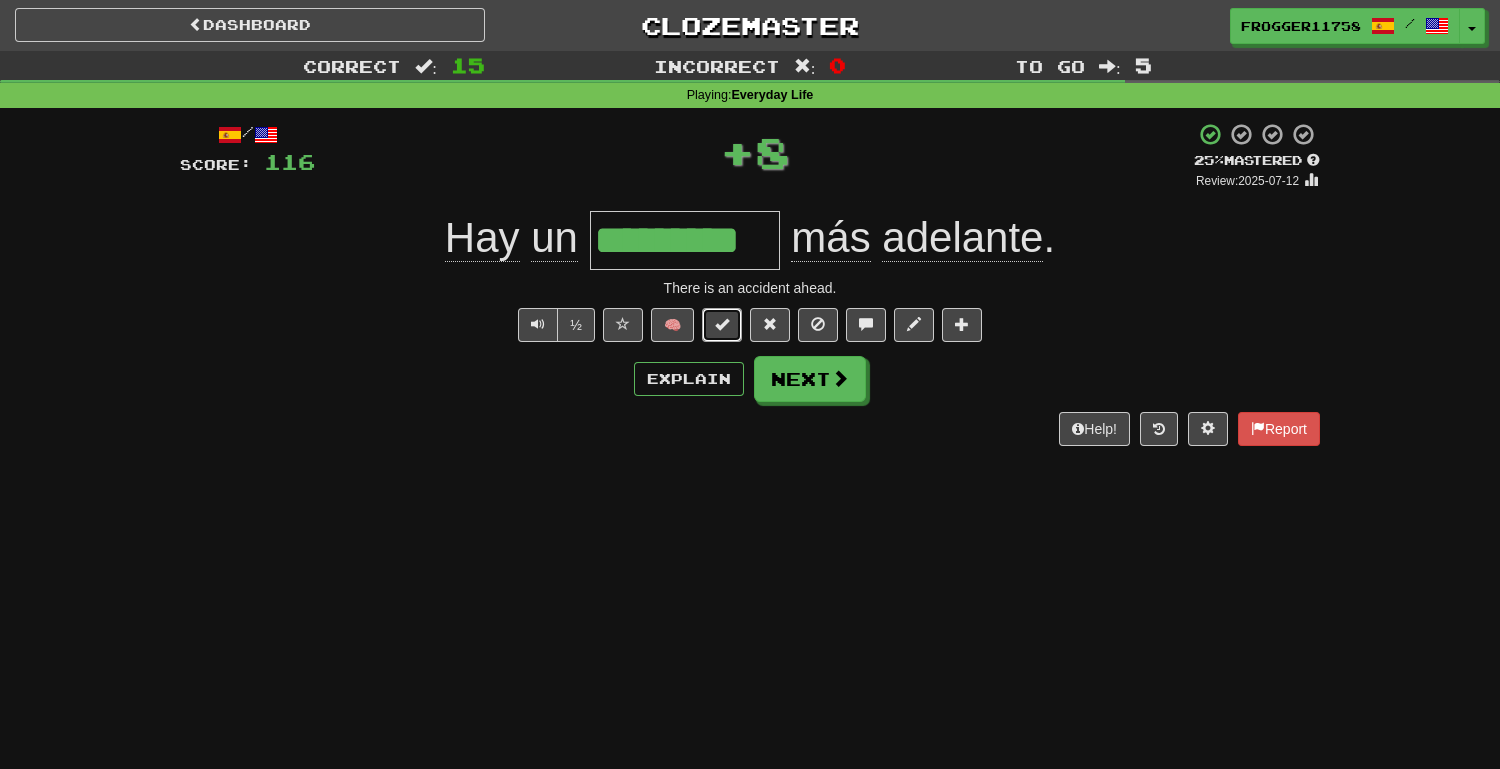 click at bounding box center [722, 324] 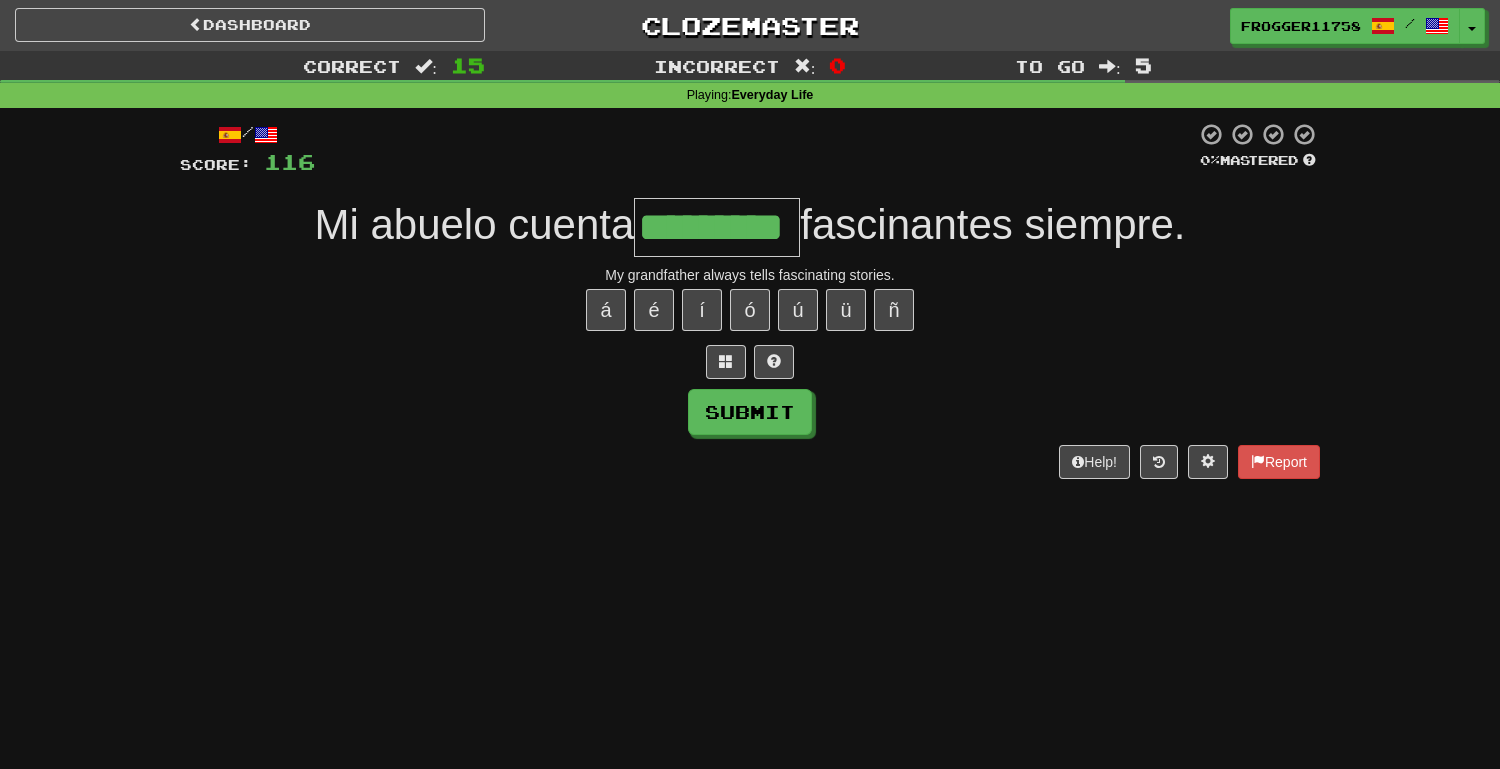 type on "*********" 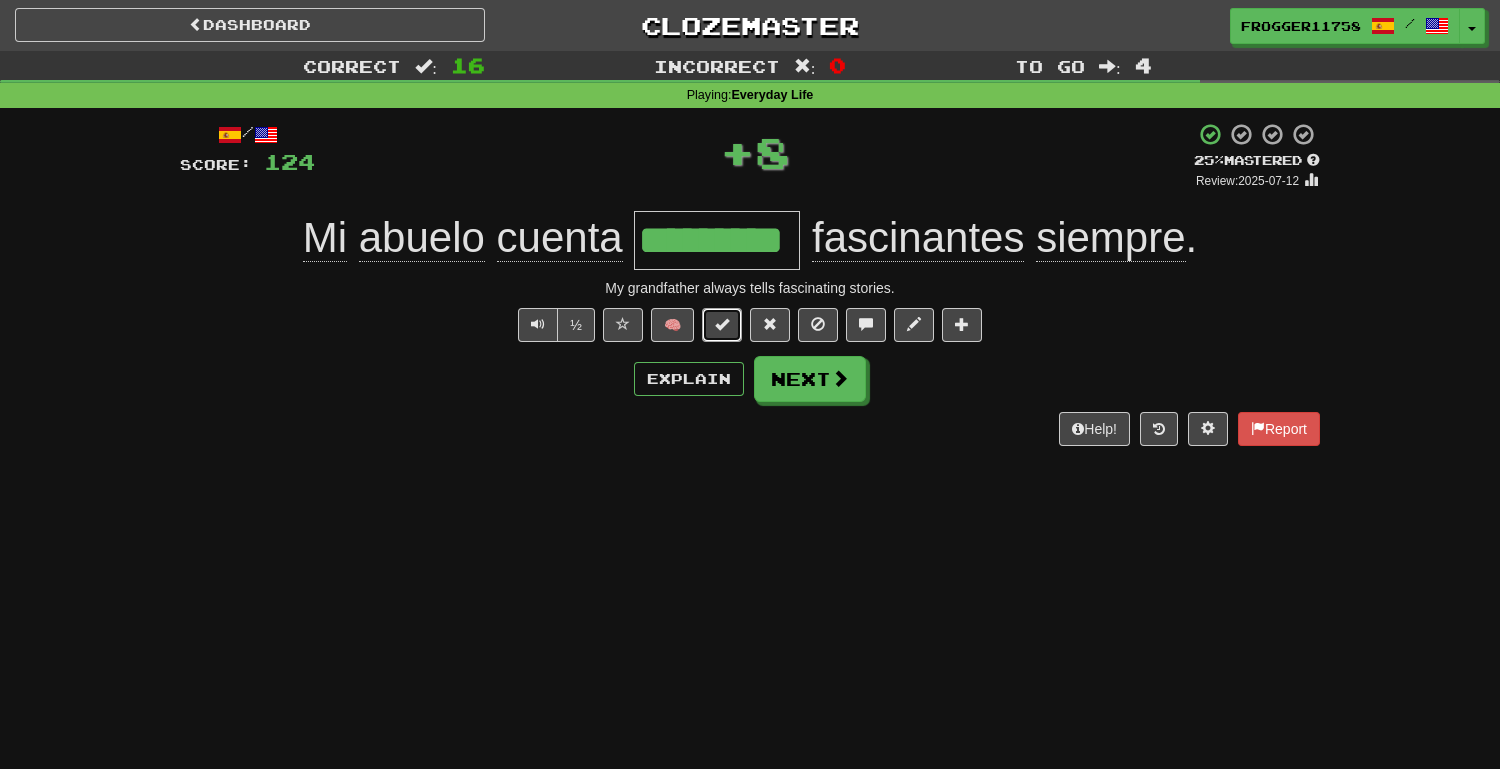 click at bounding box center [722, 324] 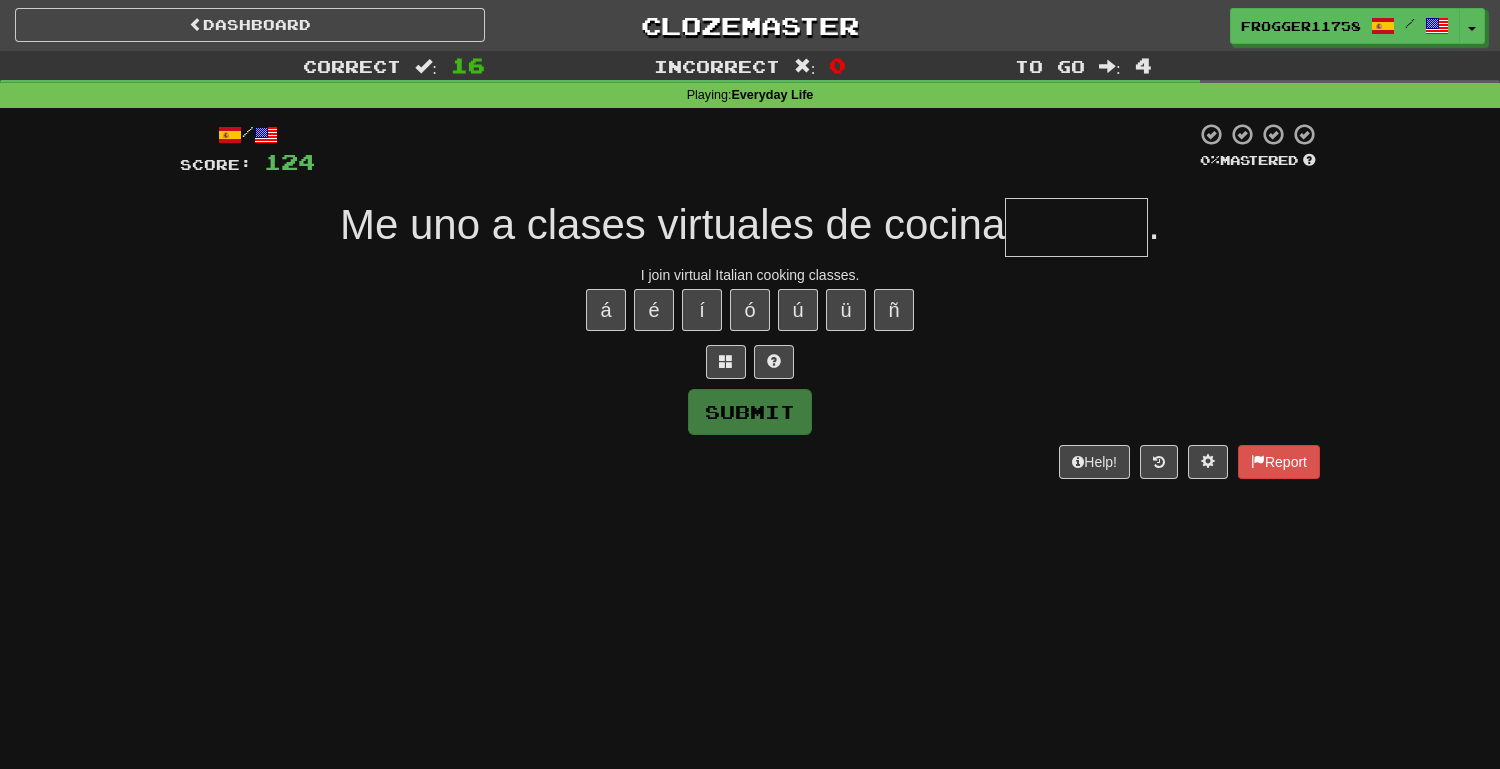 type on "*" 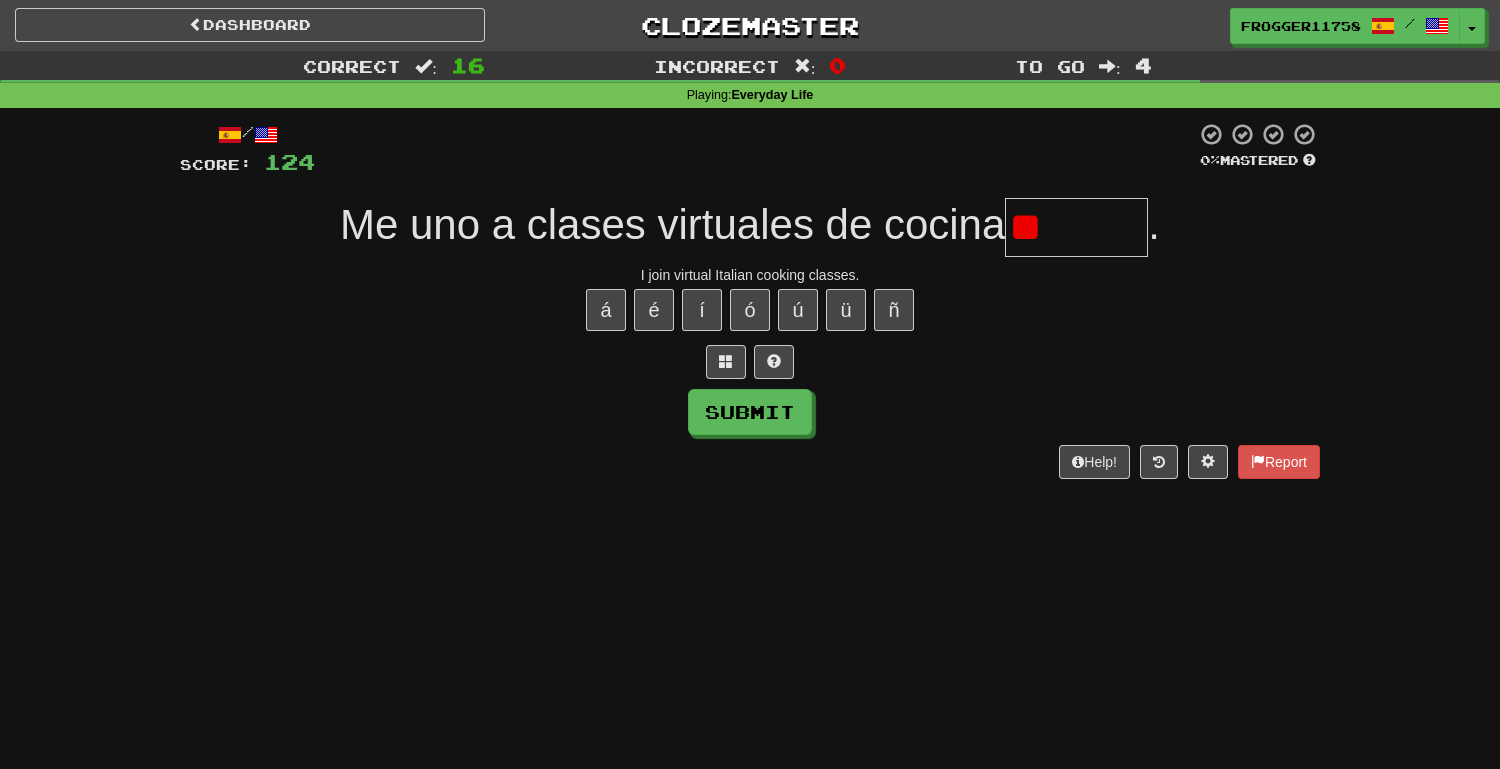 type on "*" 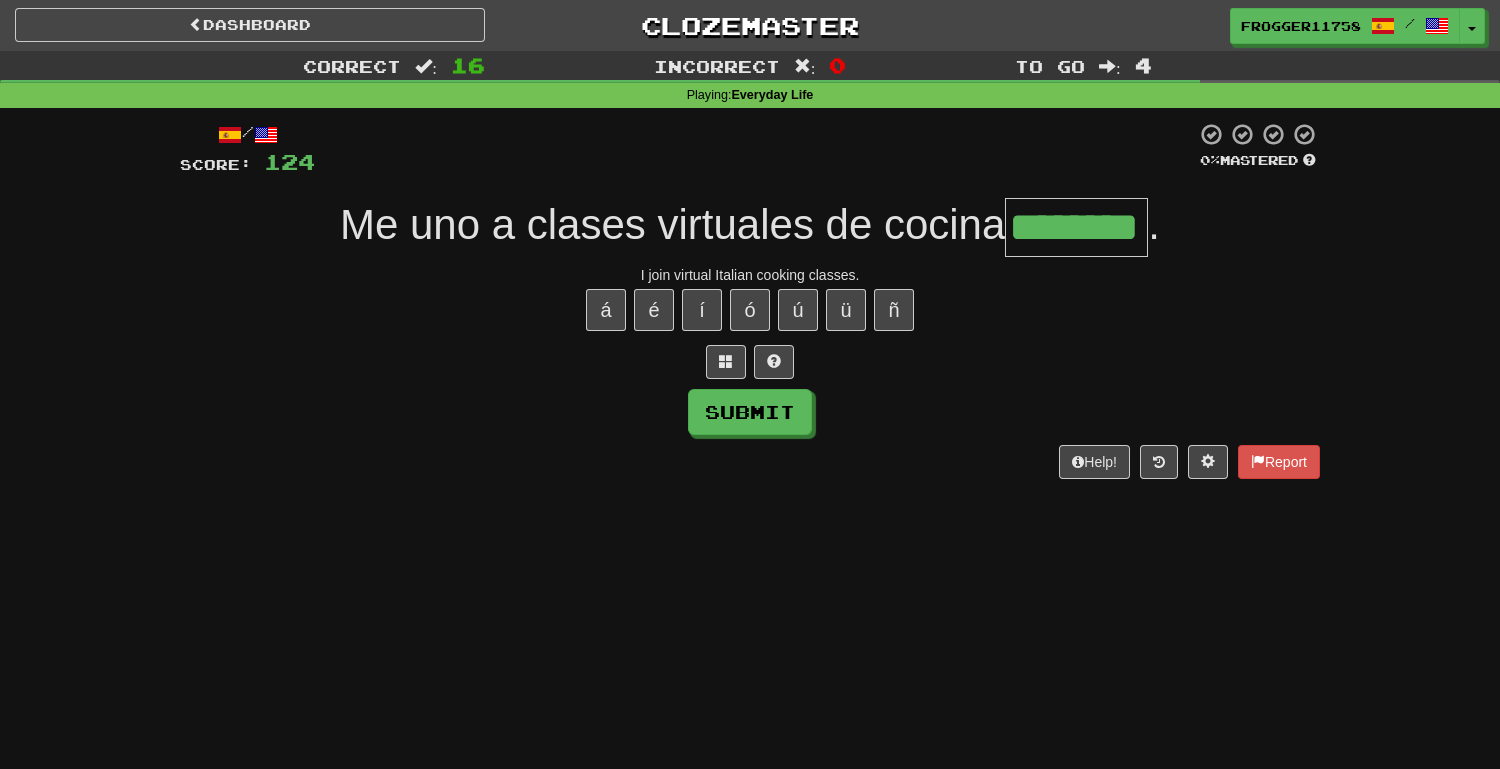 type on "********" 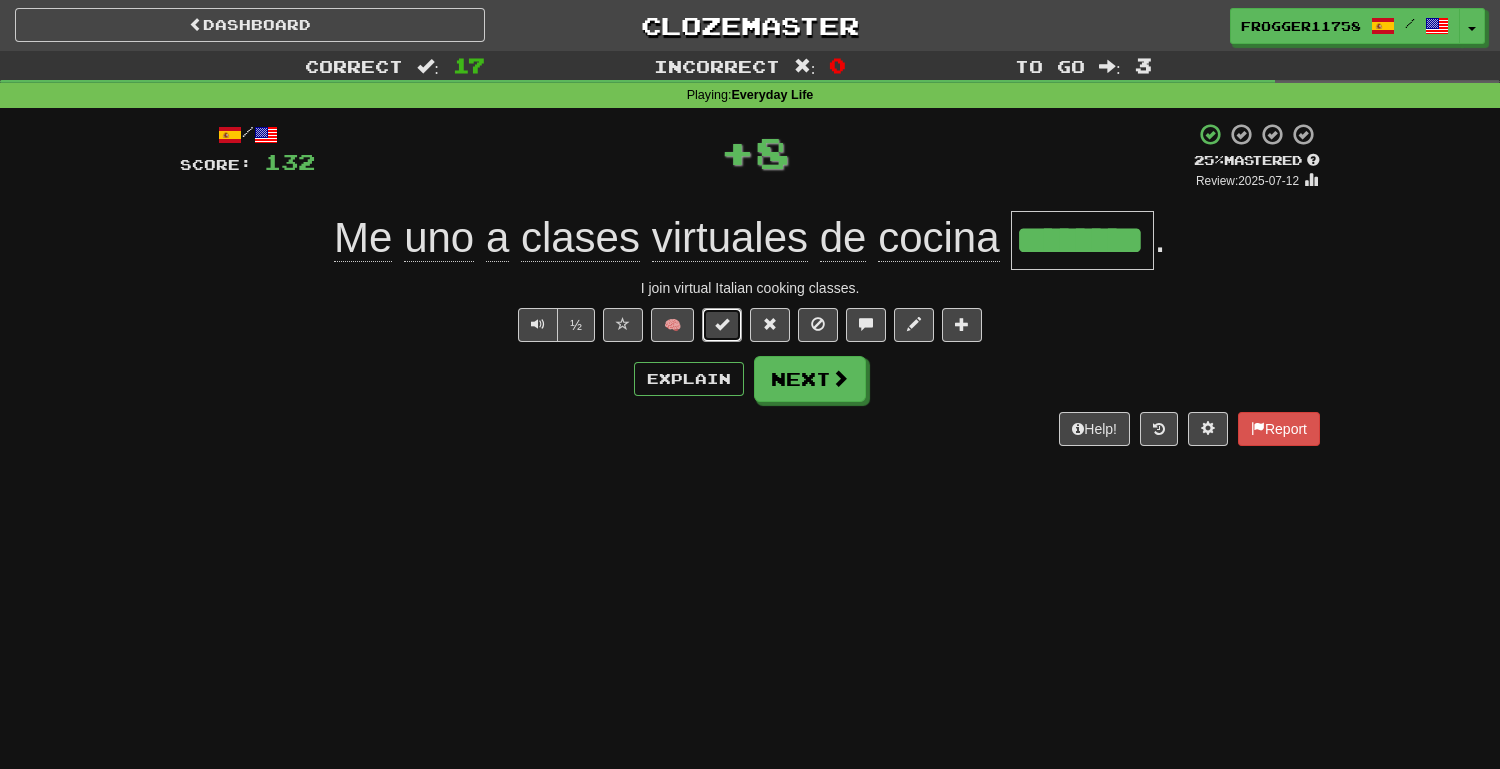 click at bounding box center [722, 324] 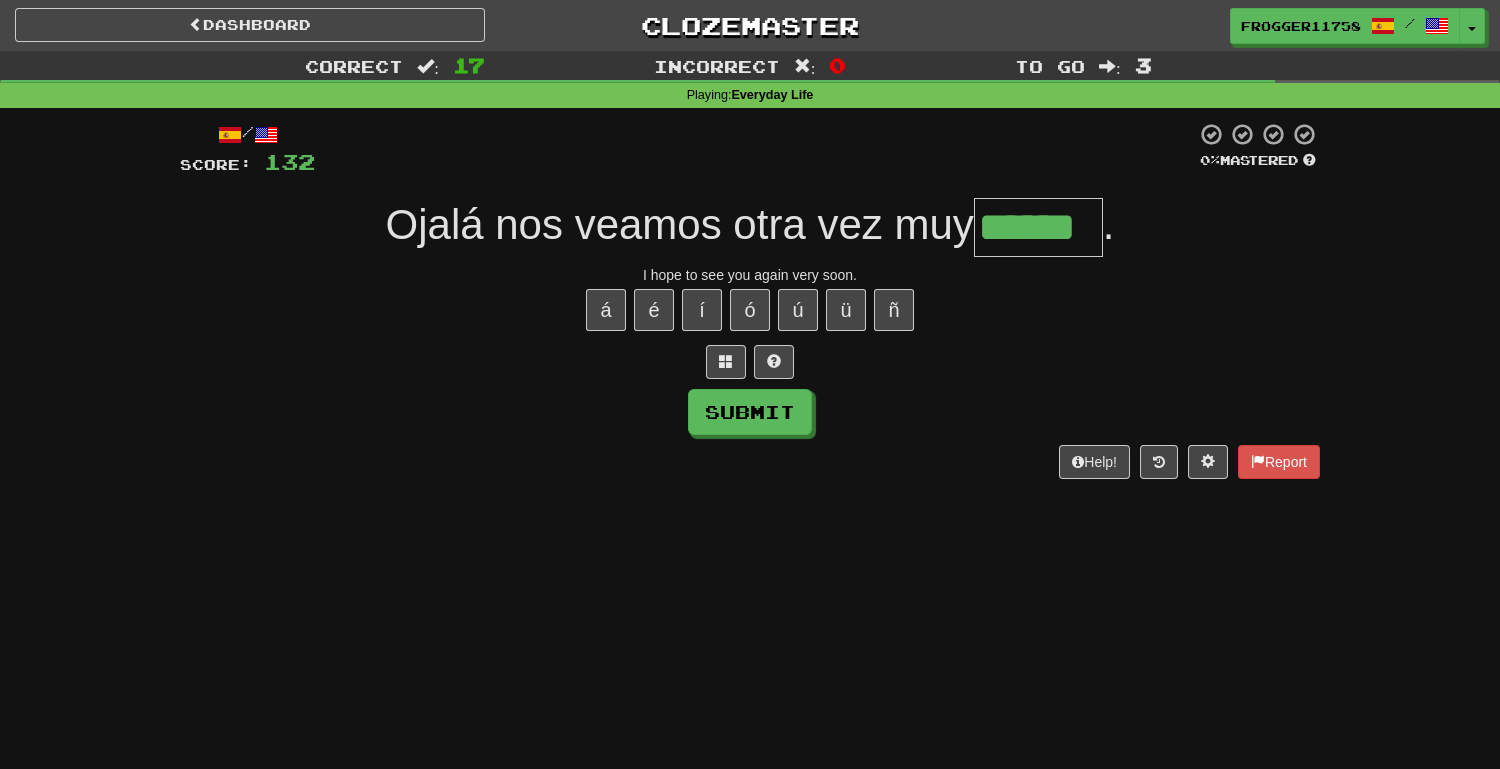 type on "******" 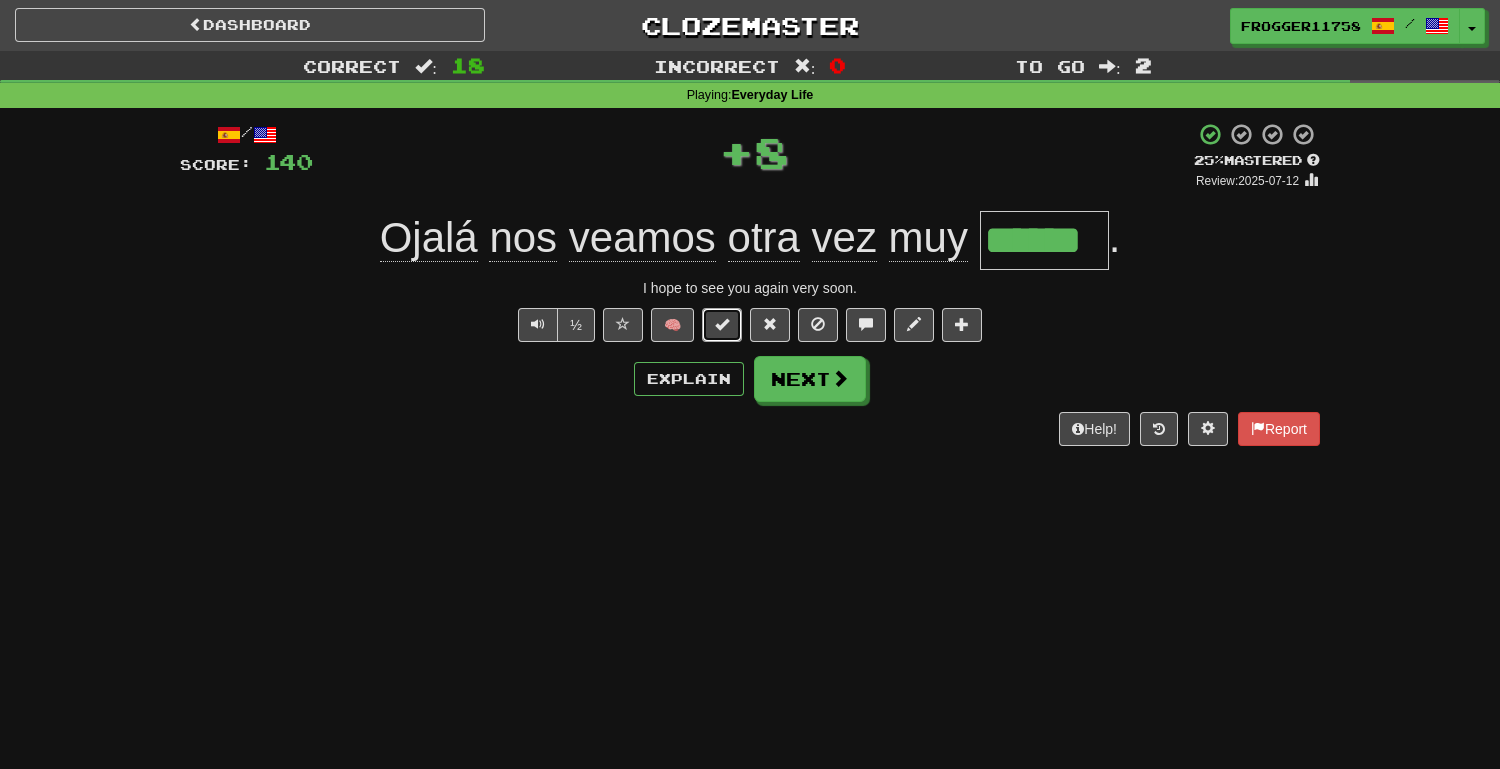 click at bounding box center [722, 324] 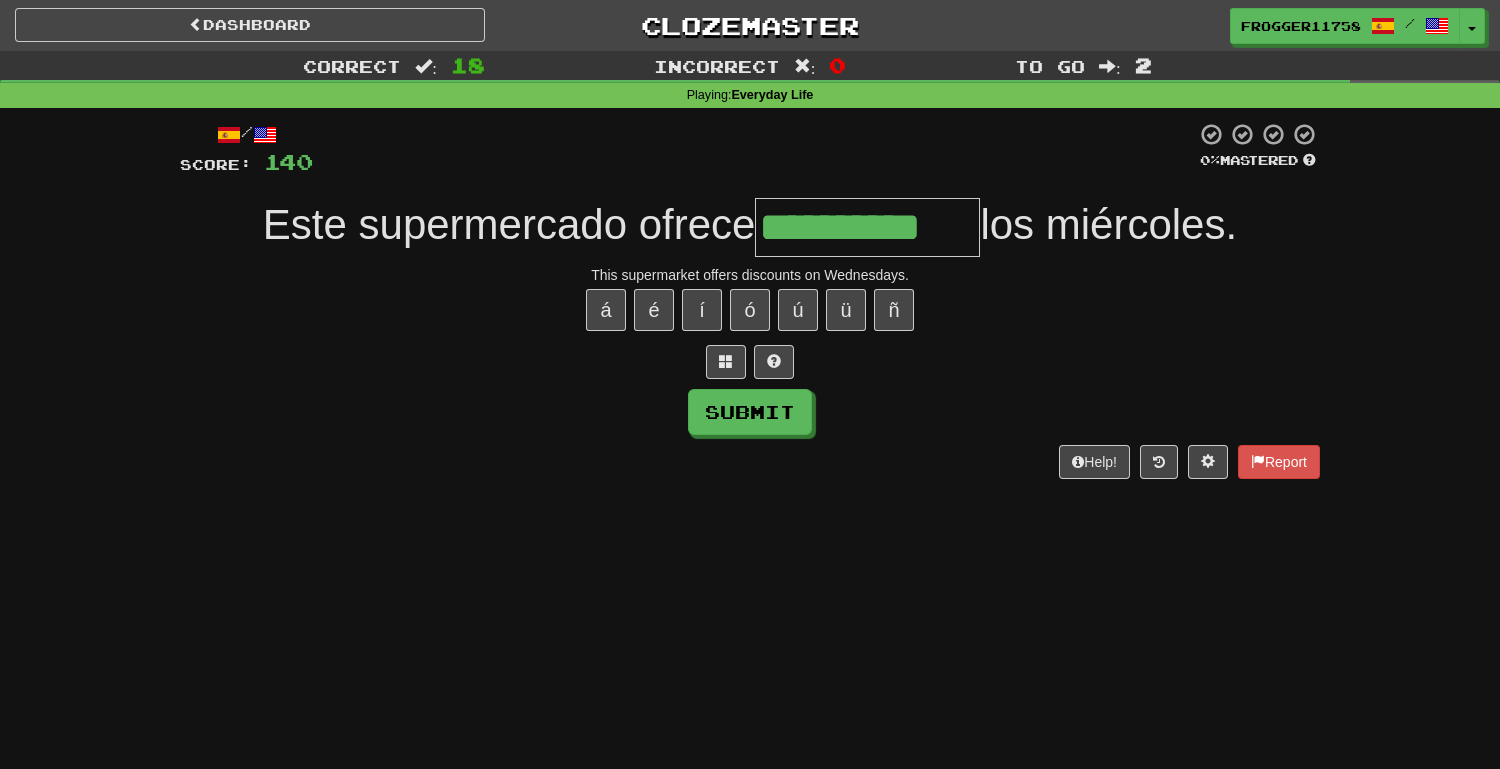 type on "**********" 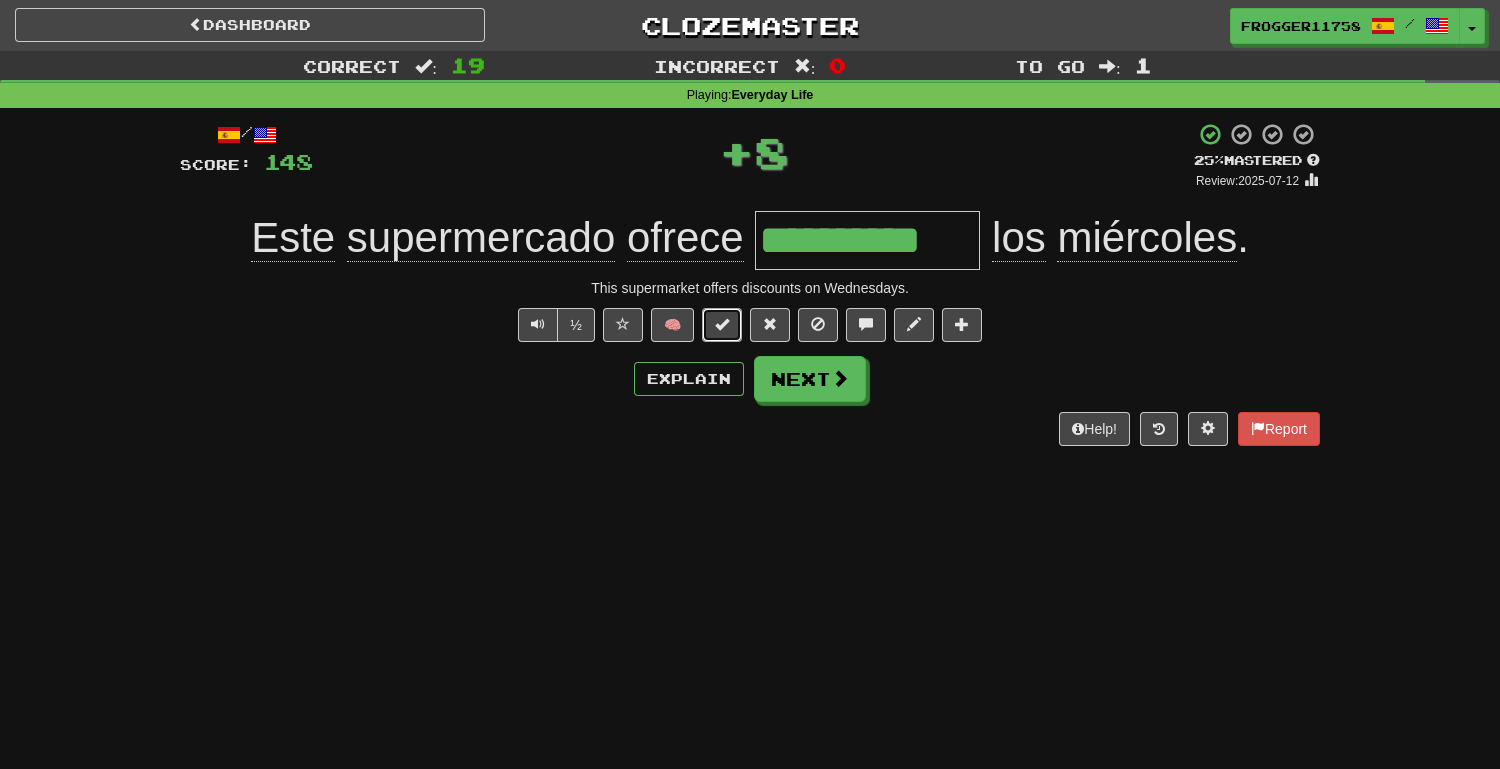 click at bounding box center (722, 324) 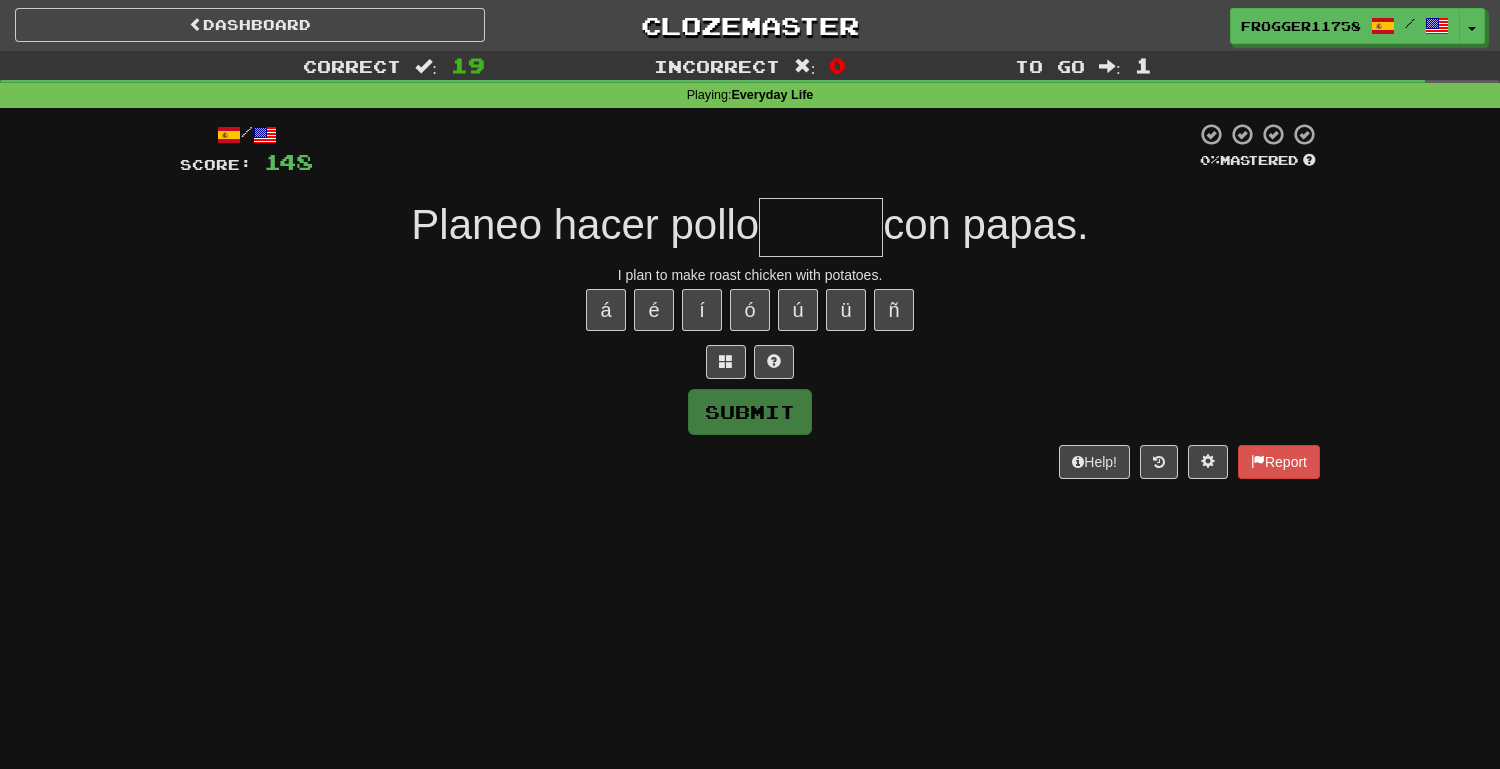 type on "*" 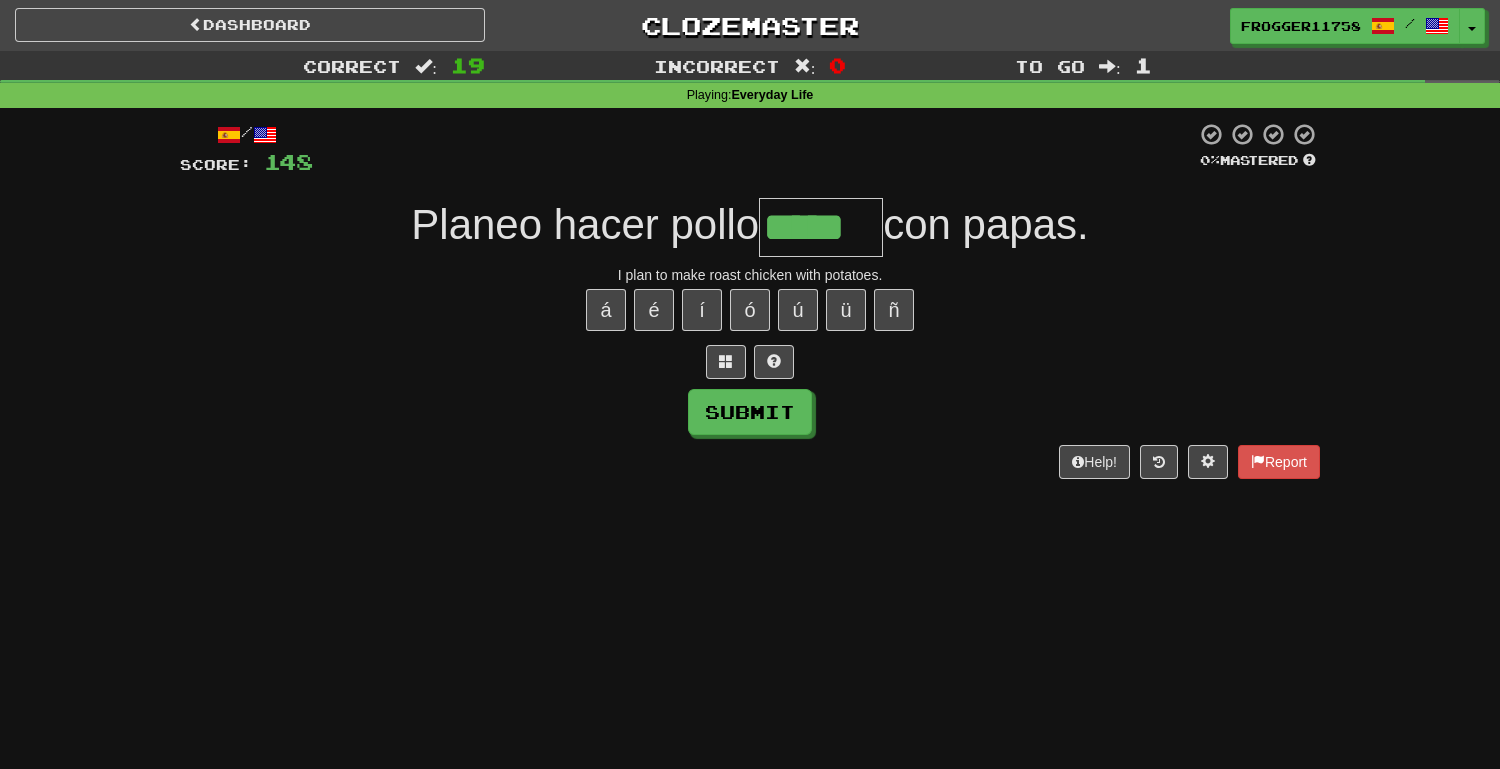 type on "*****" 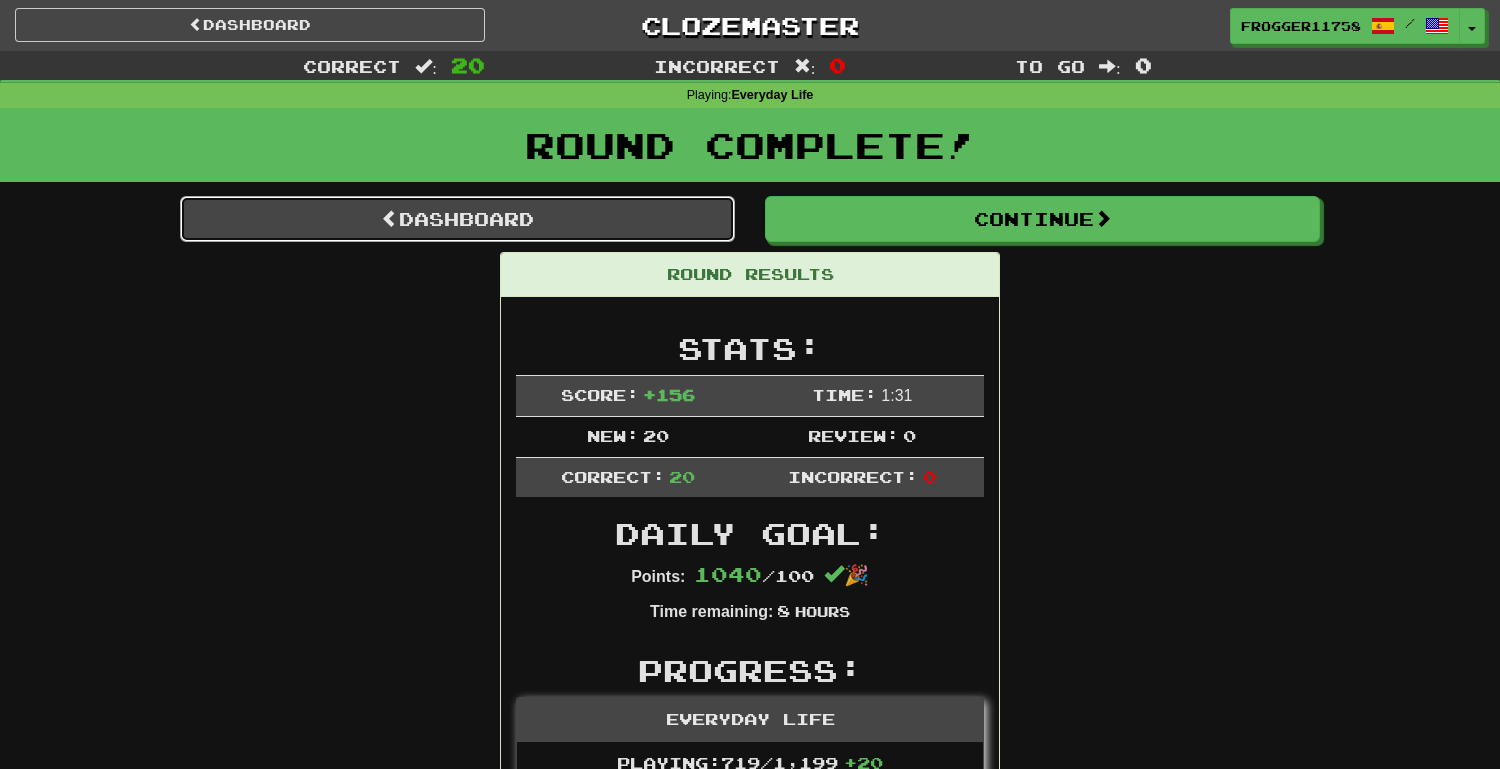 click on "Dashboard" at bounding box center (457, 219) 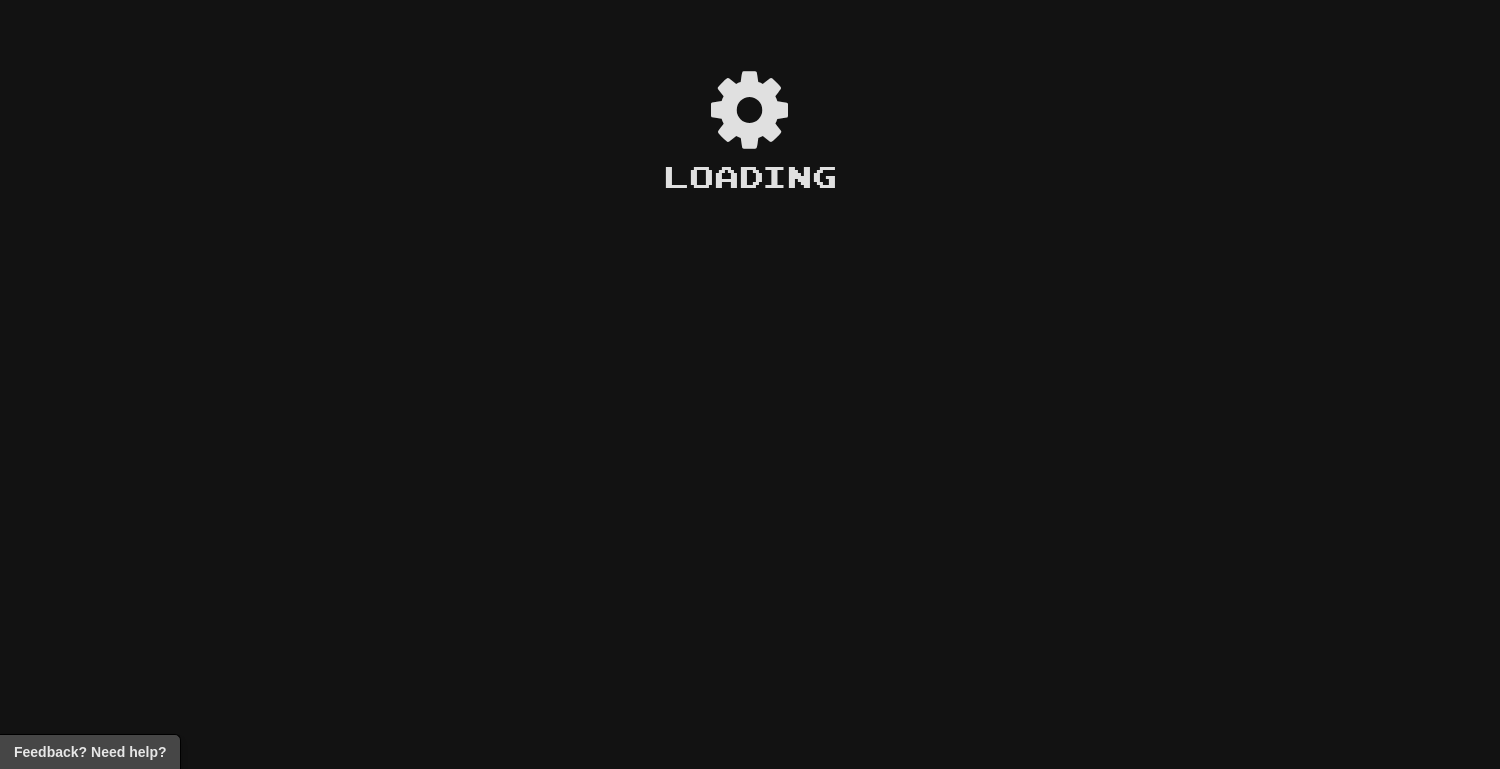 scroll, scrollTop: 0, scrollLeft: 0, axis: both 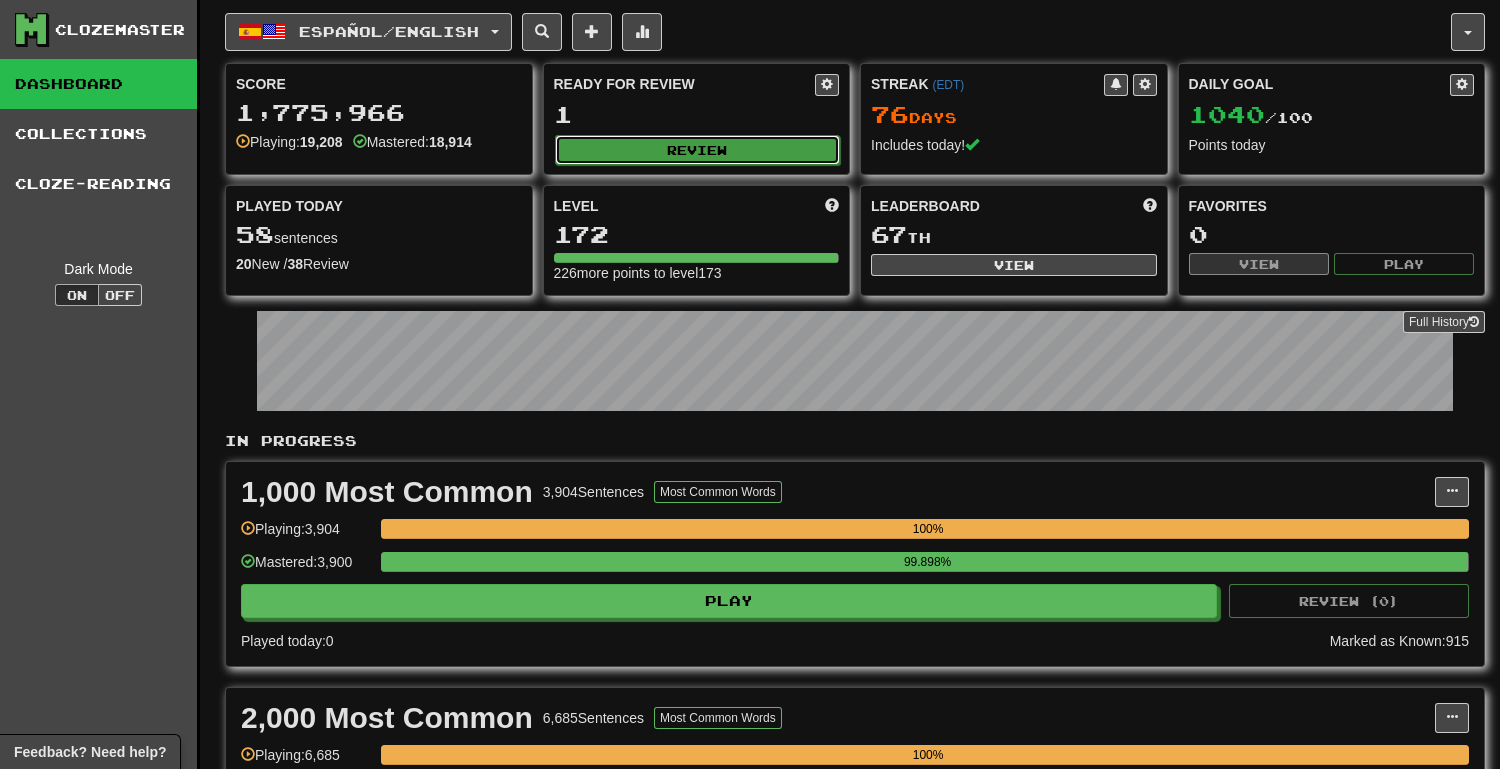 click on "Review" at bounding box center (698, 150) 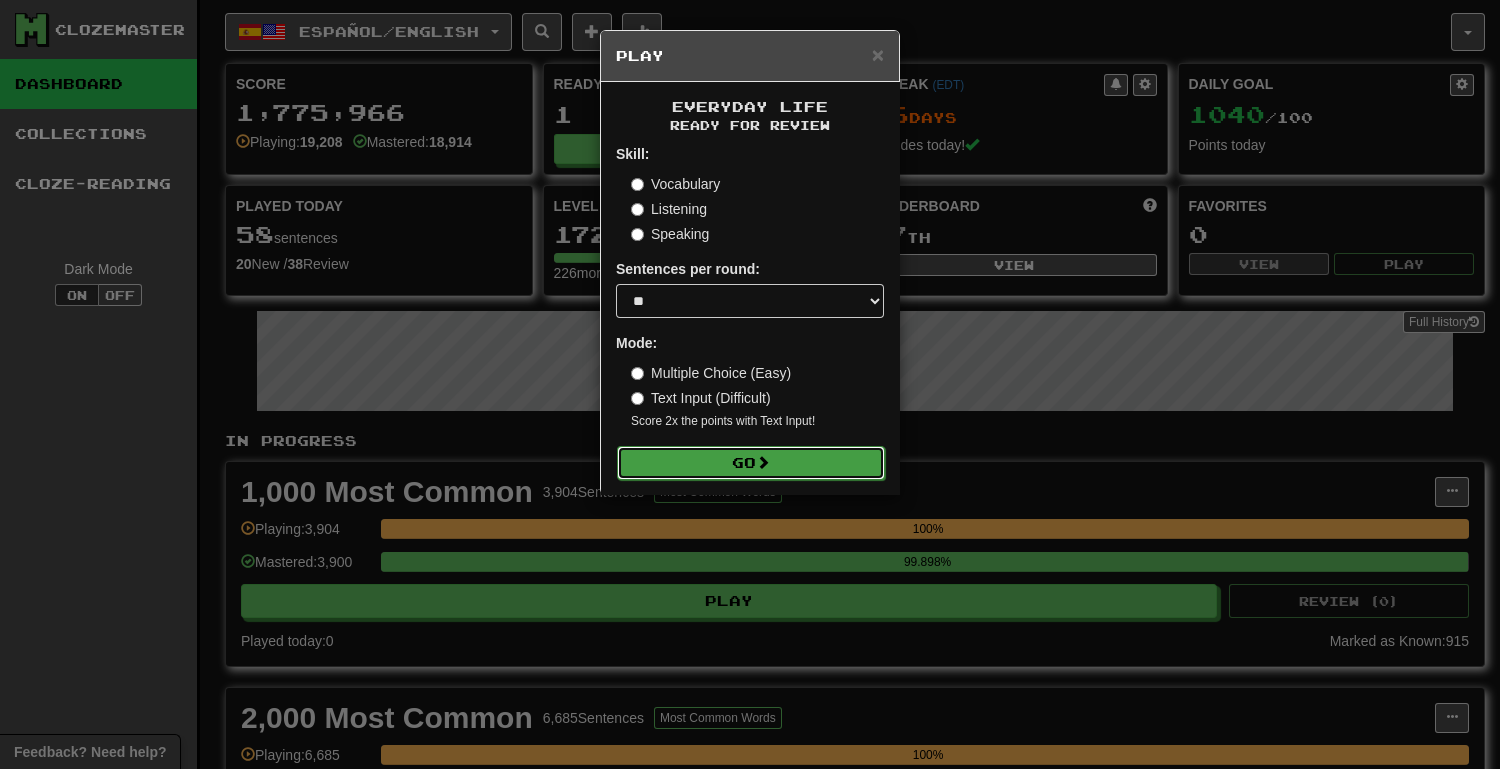 click on "Go" at bounding box center (751, 463) 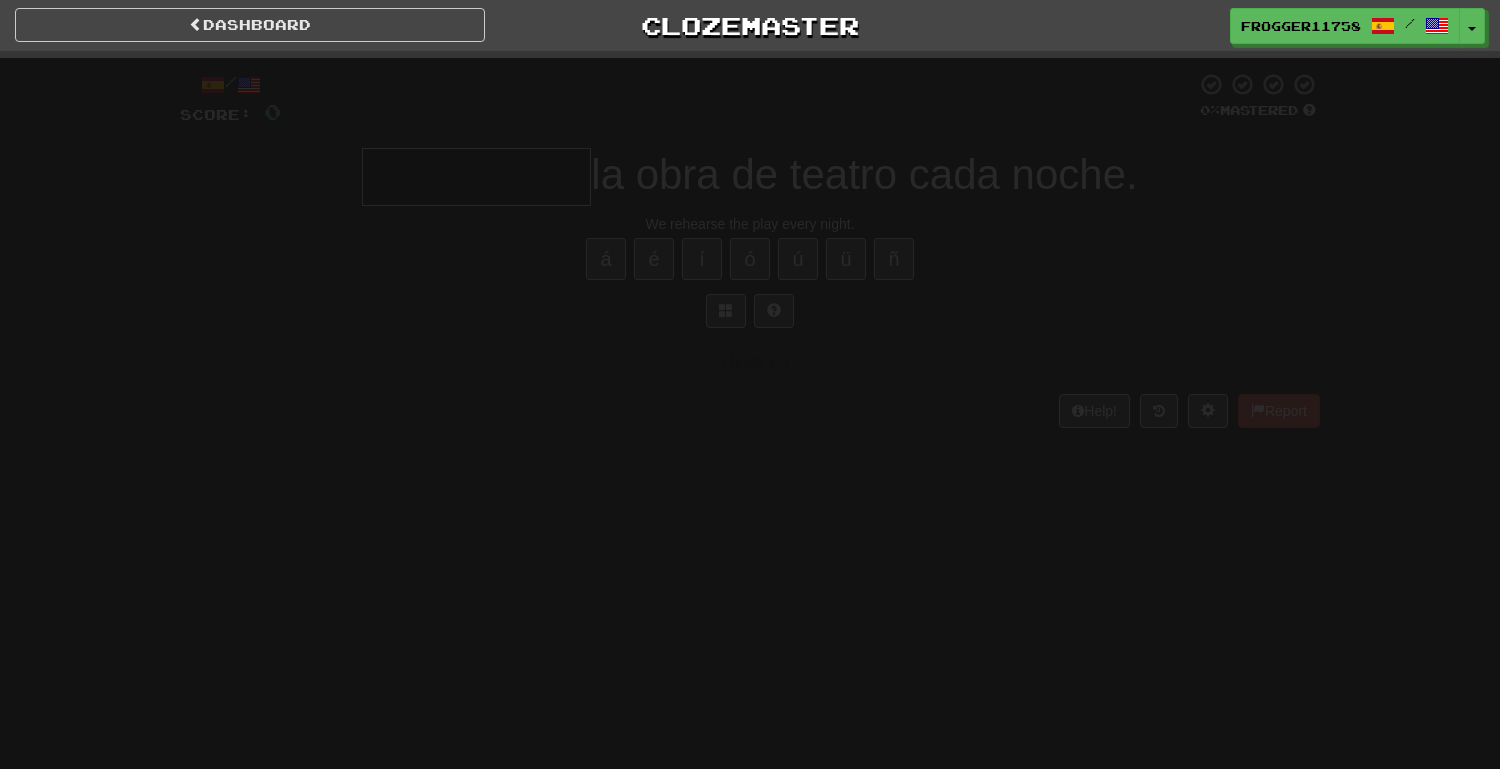 scroll, scrollTop: 0, scrollLeft: 0, axis: both 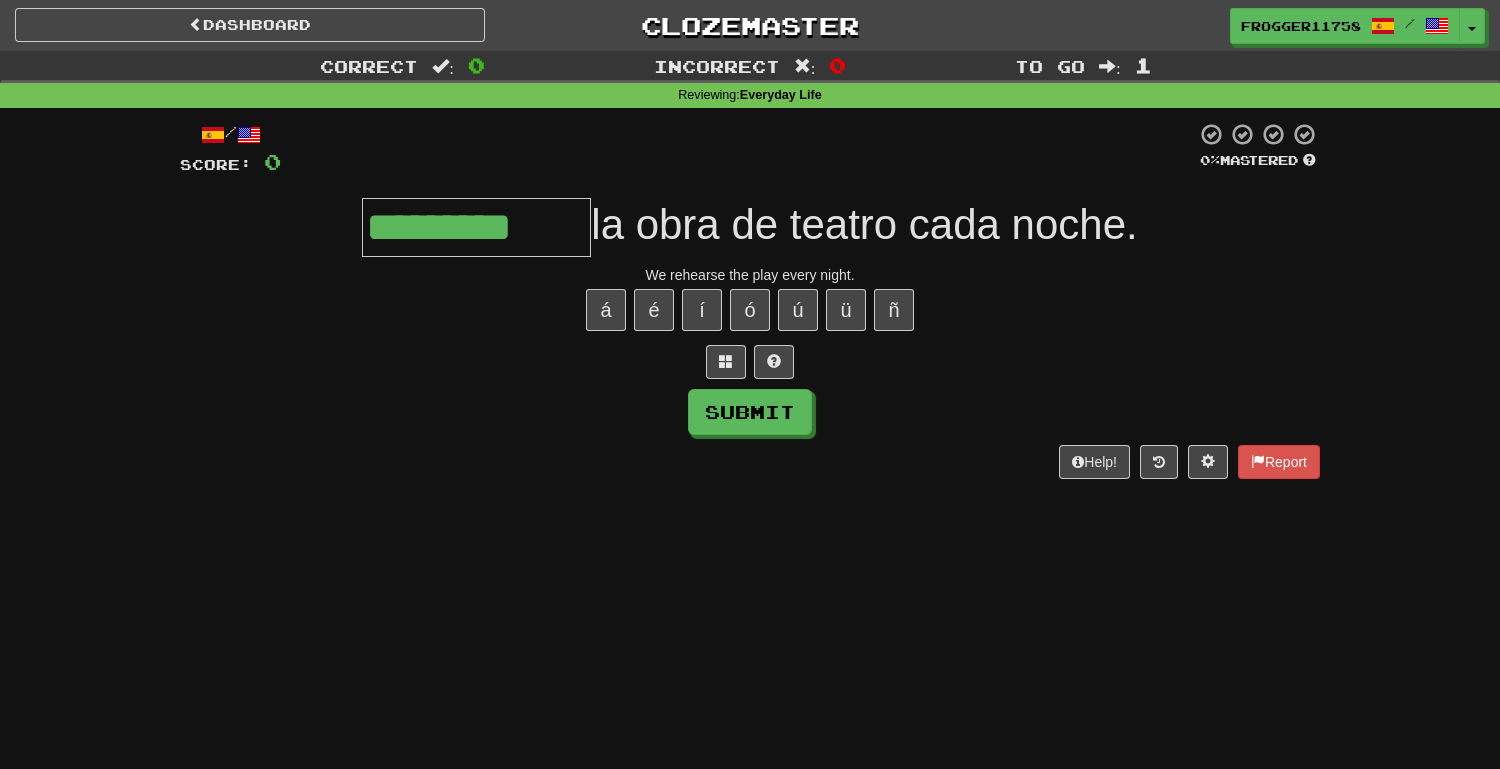 type on "*********" 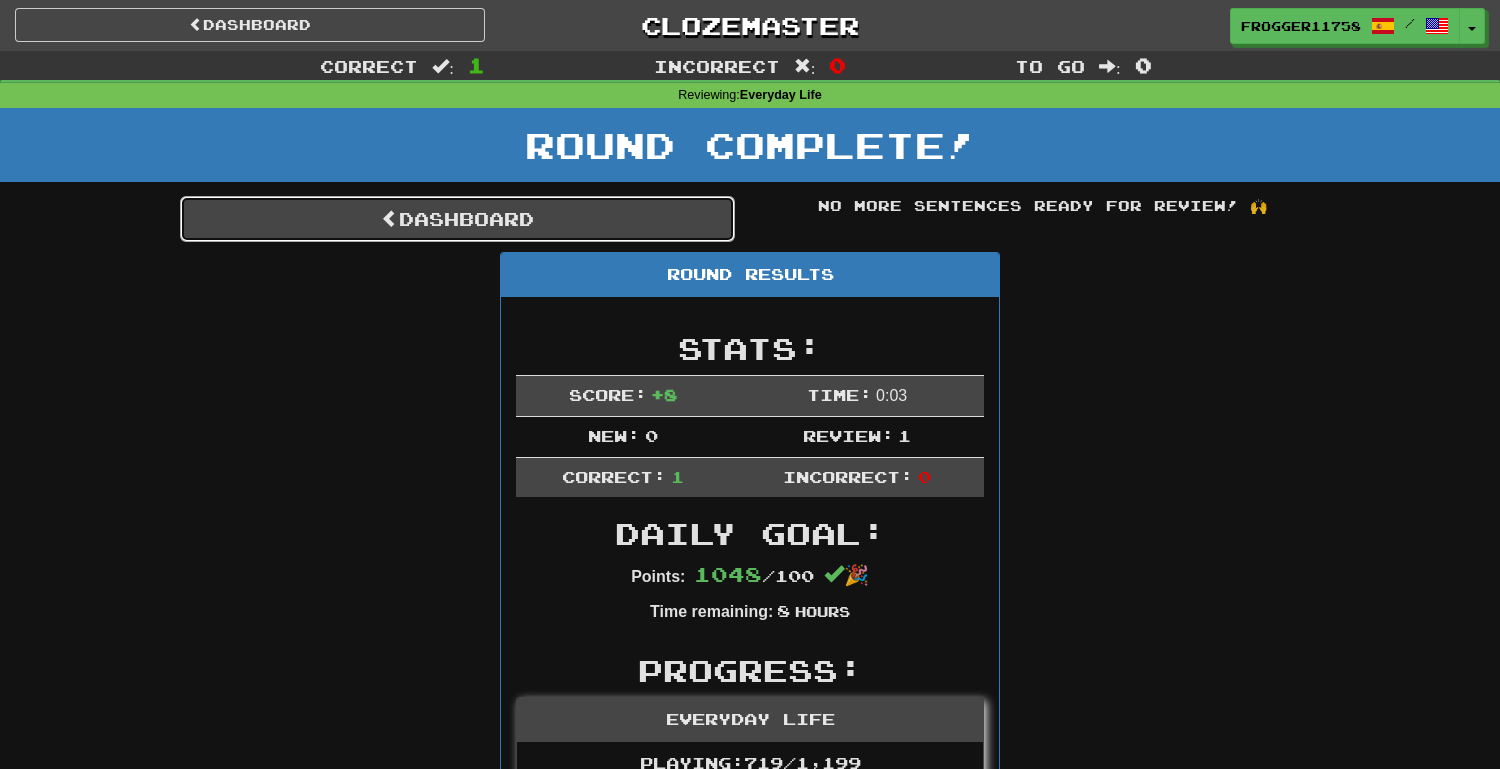 click on "Dashboard" at bounding box center [457, 219] 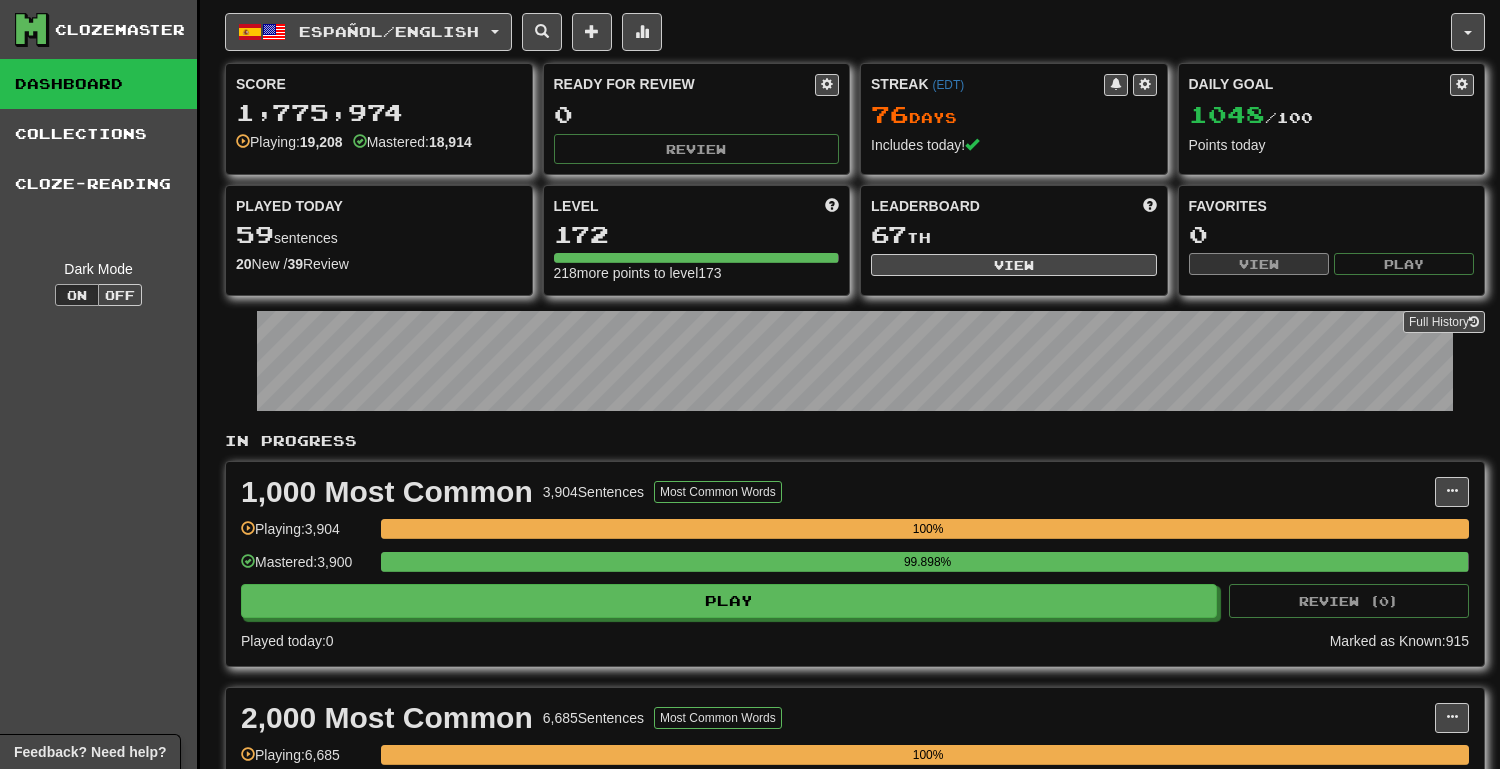 scroll, scrollTop: 0, scrollLeft: 0, axis: both 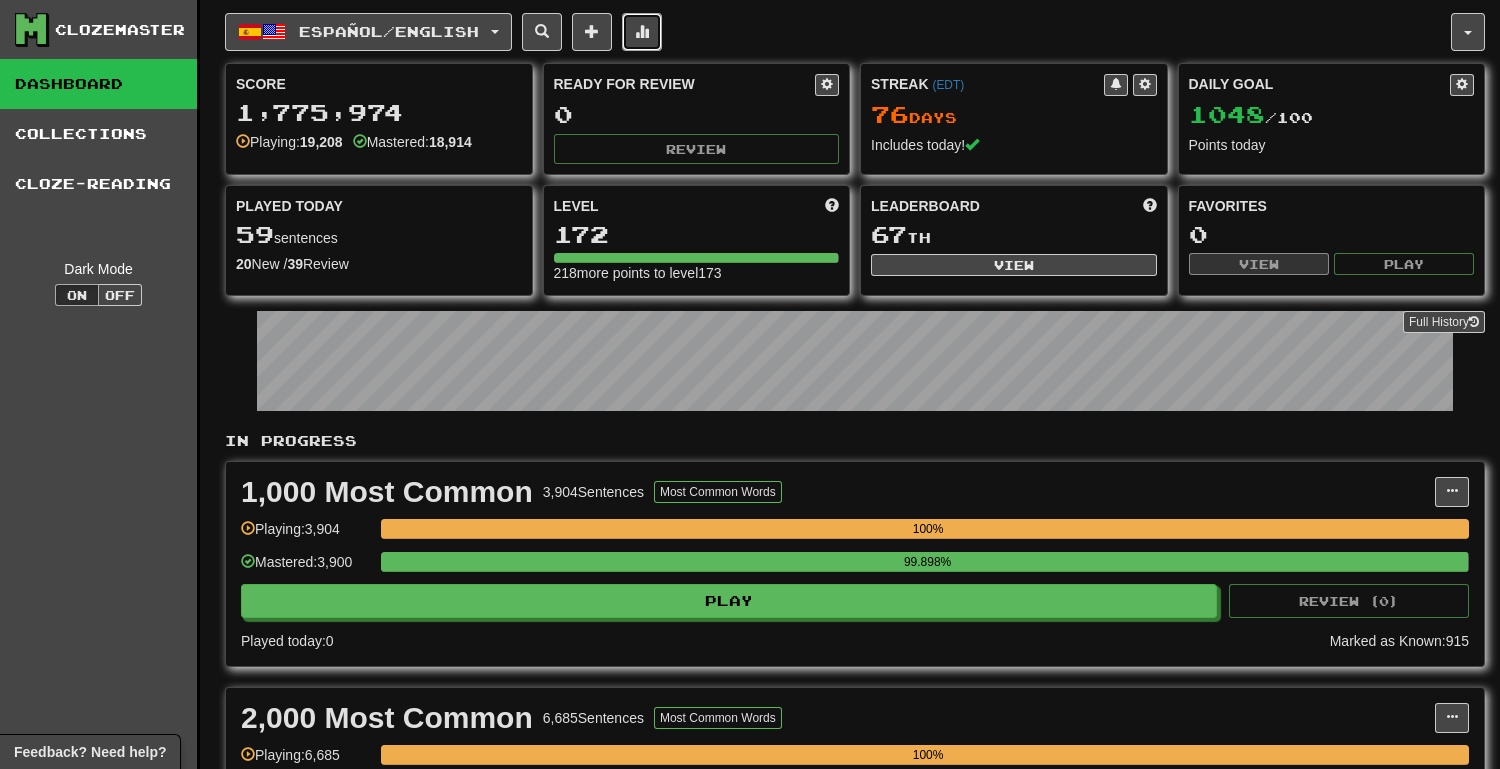 click at bounding box center [642, 32] 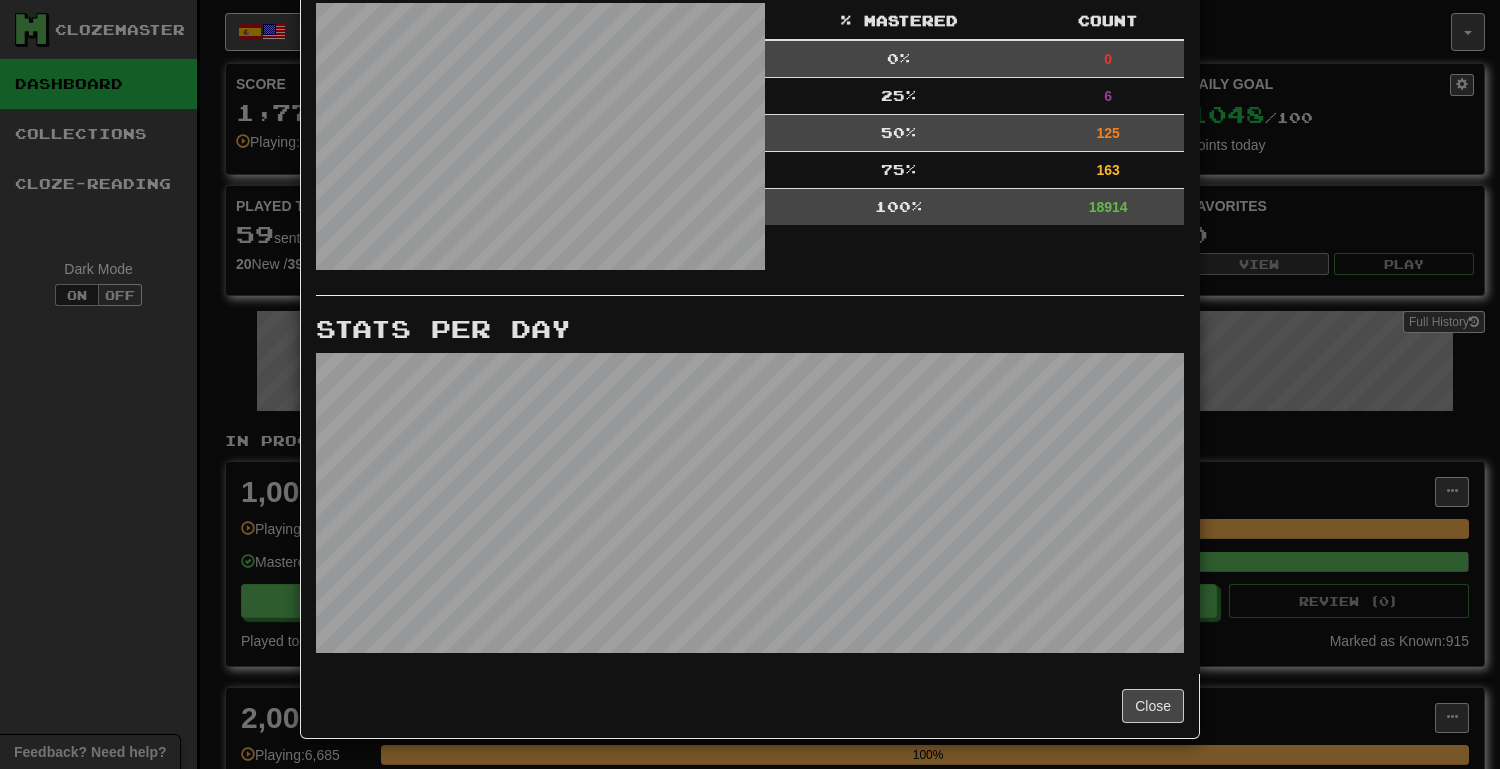 scroll, scrollTop: 0, scrollLeft: 0, axis: both 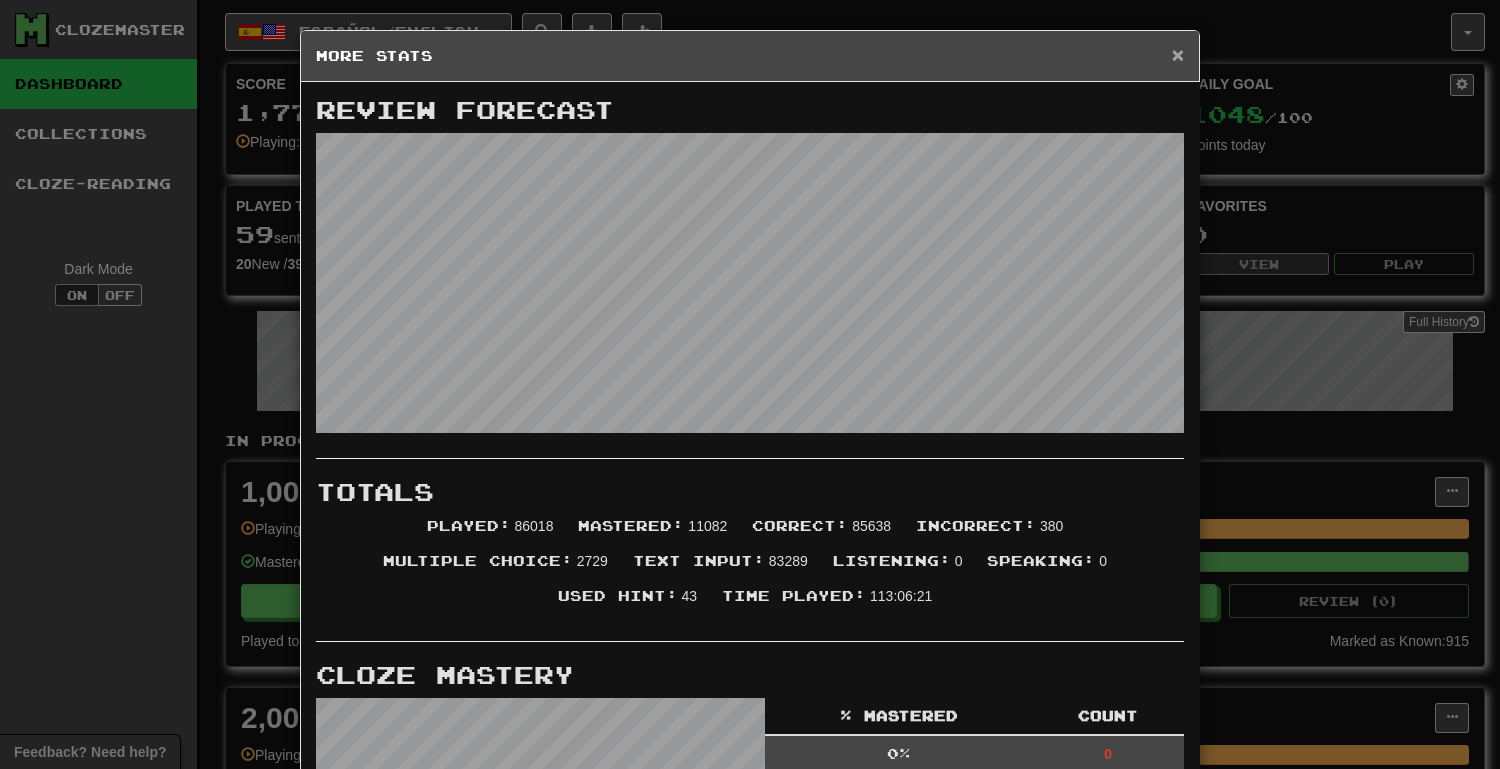 click on "×" at bounding box center (1178, 54) 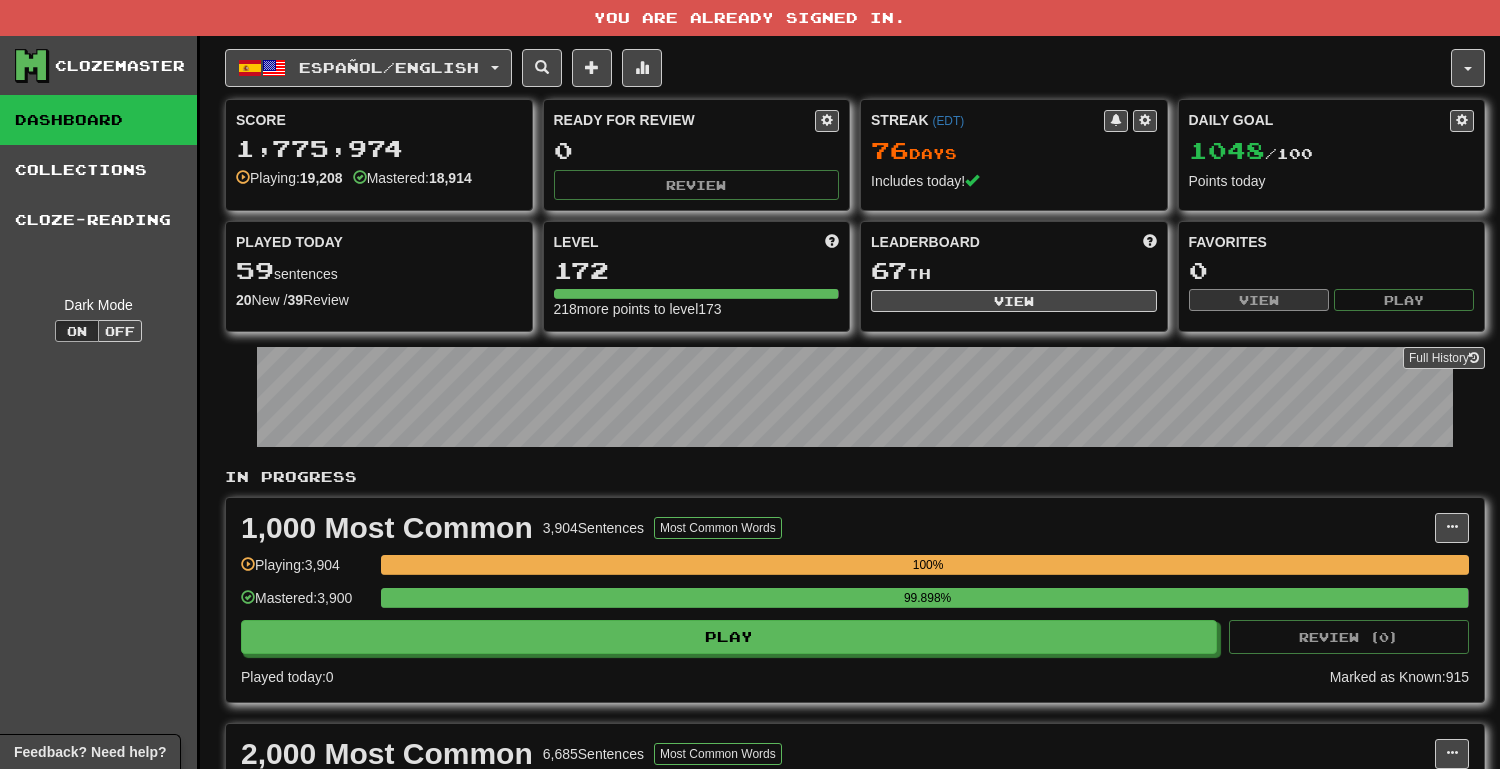 scroll, scrollTop: 0, scrollLeft: 0, axis: both 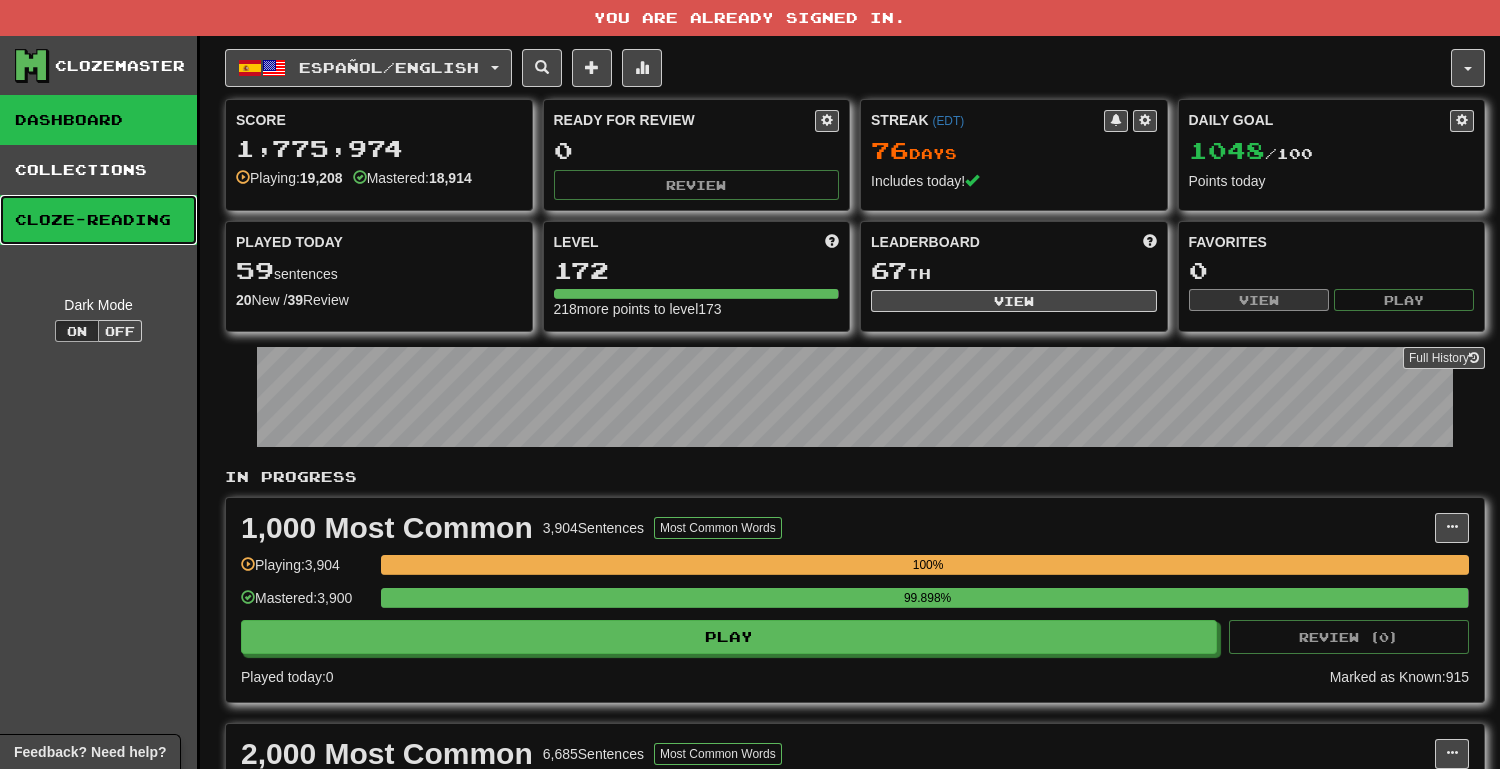 click on "Cloze-Reading" at bounding box center (98, 220) 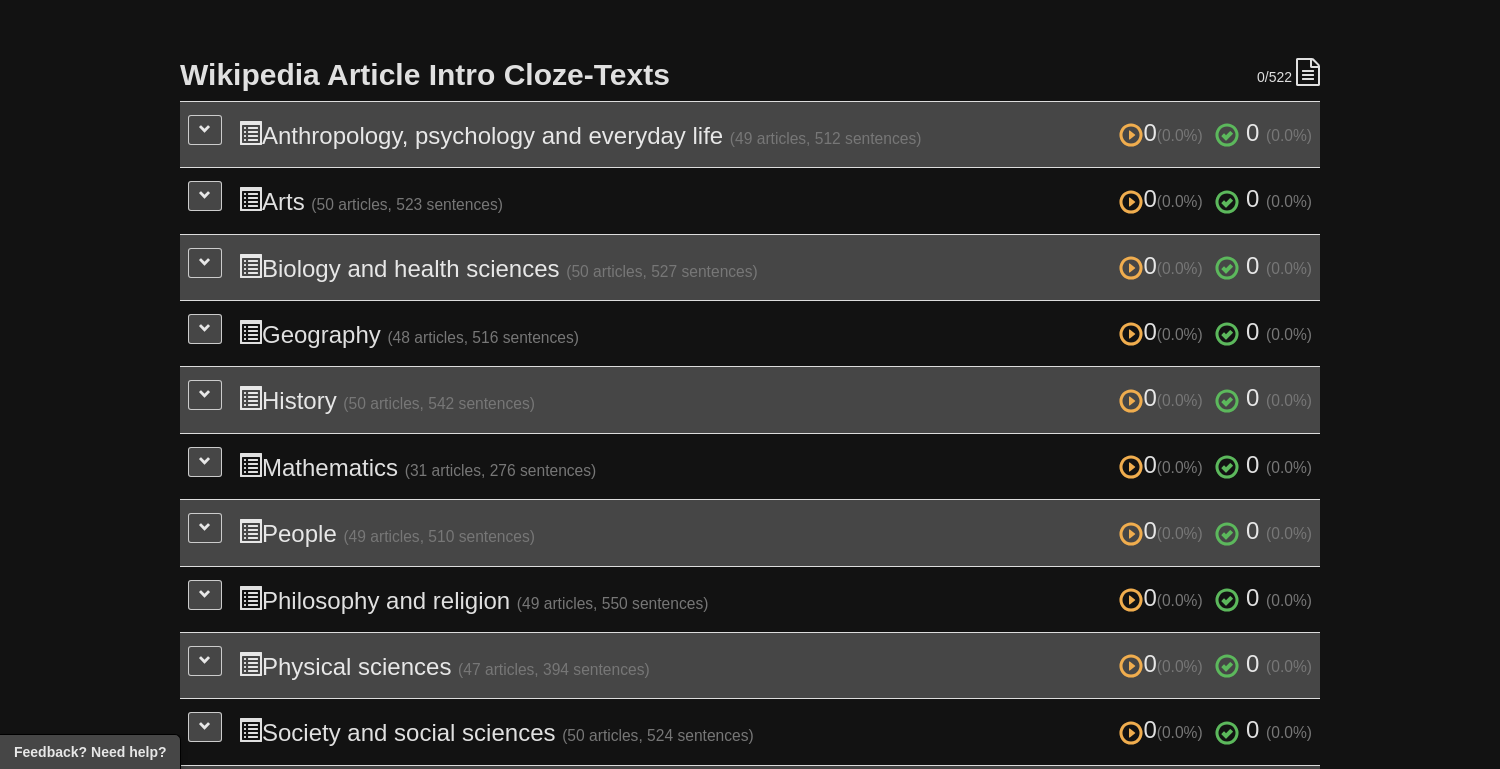 scroll, scrollTop: 403, scrollLeft: 0, axis: vertical 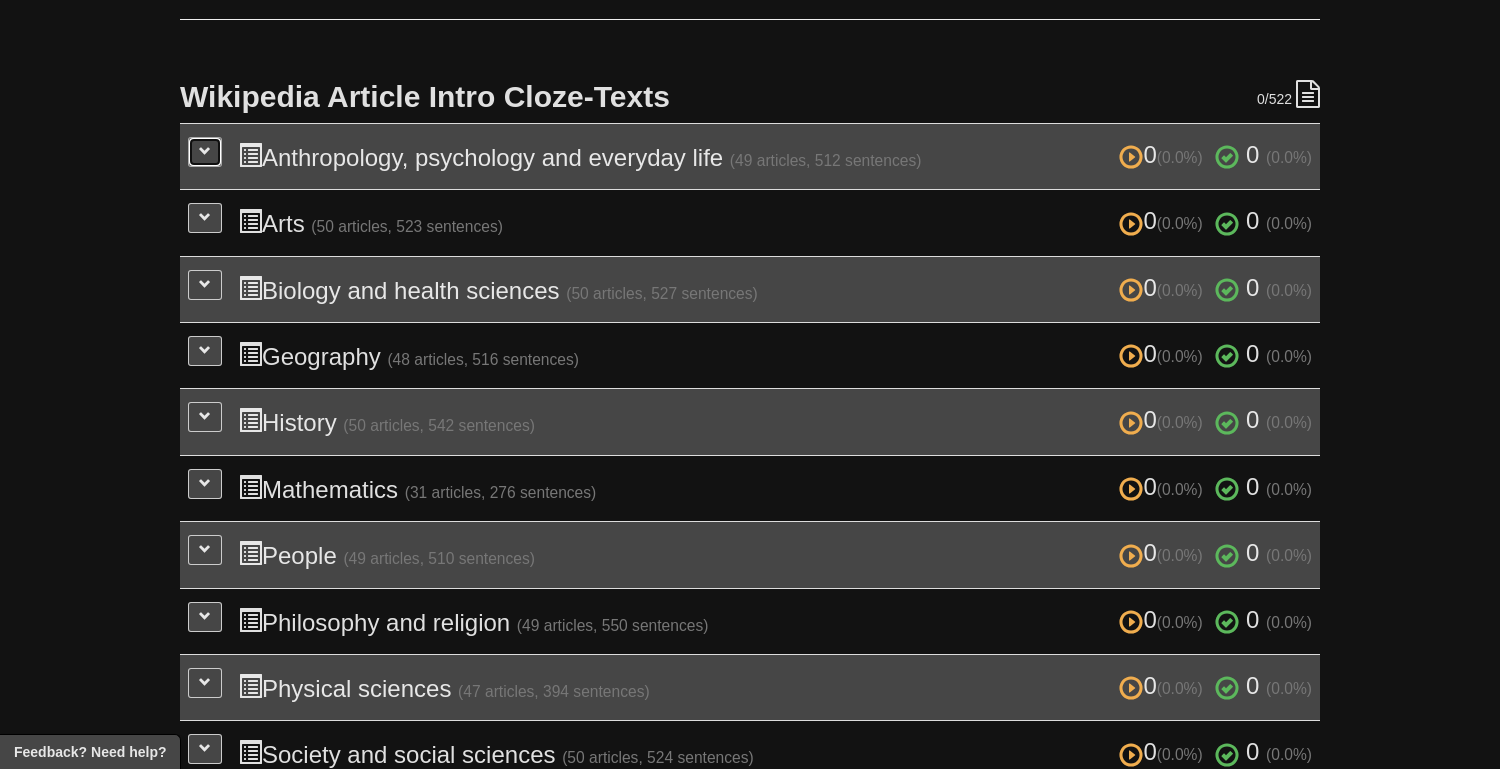 click at bounding box center [205, 152] 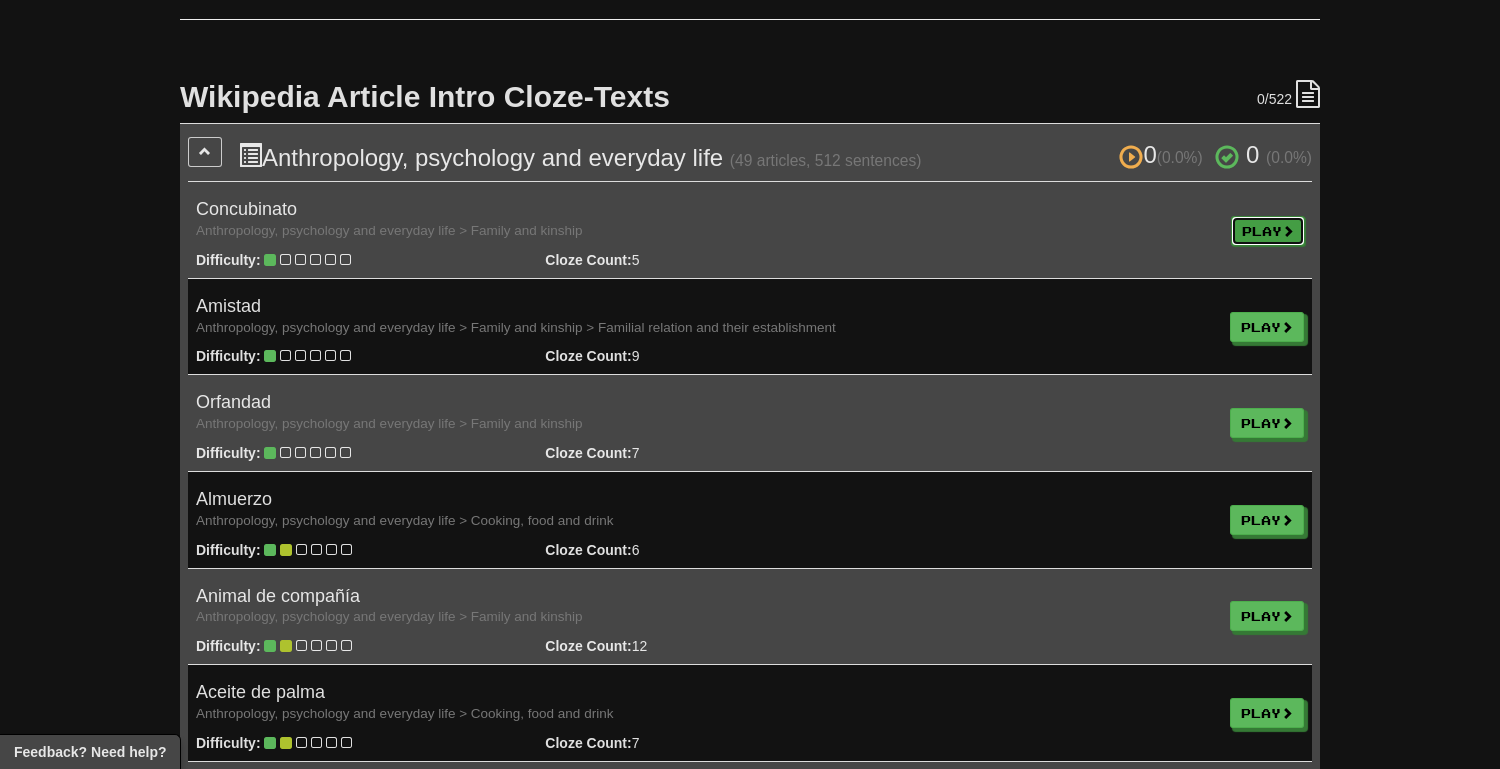 click on "Play" at bounding box center (1268, 231) 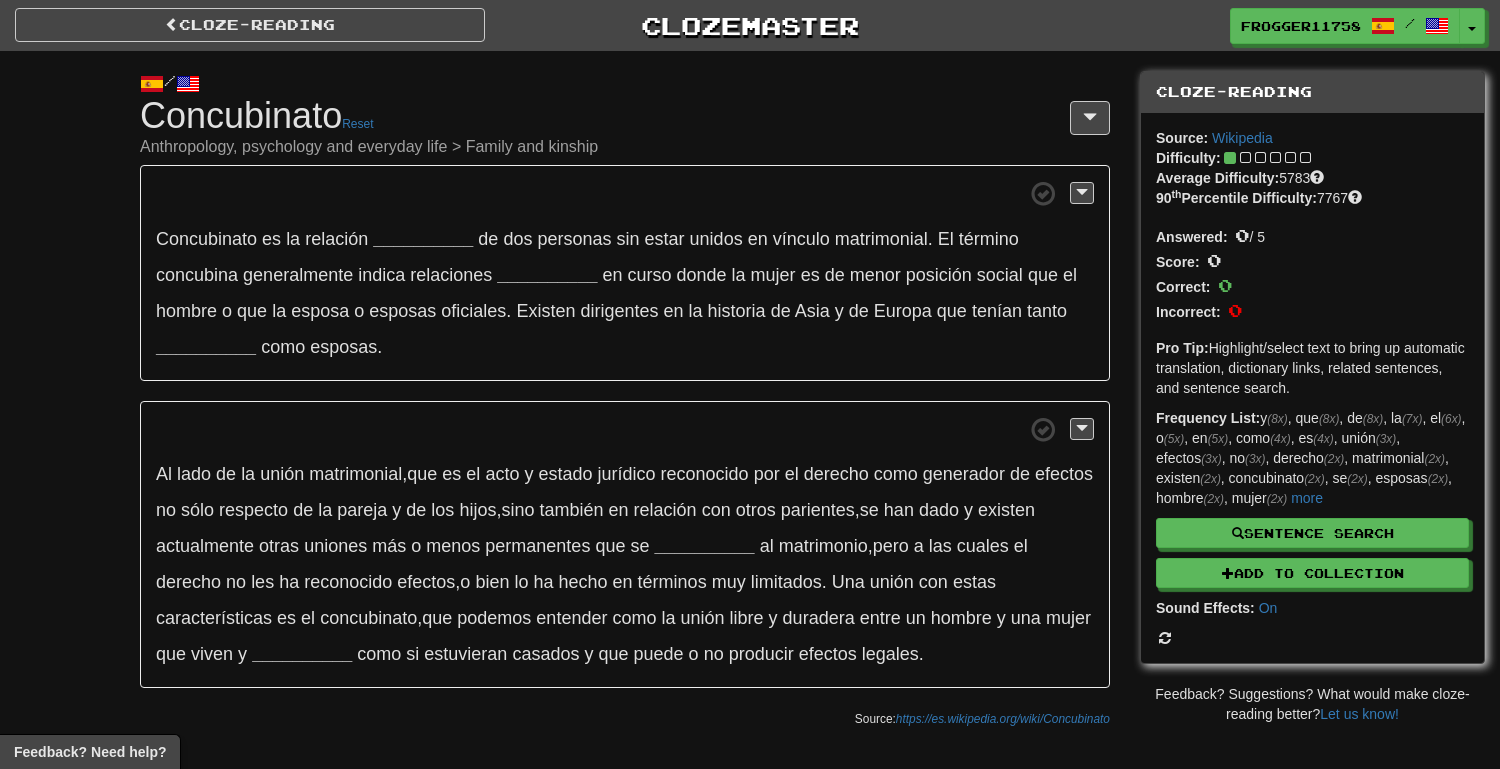 scroll, scrollTop: 0, scrollLeft: 0, axis: both 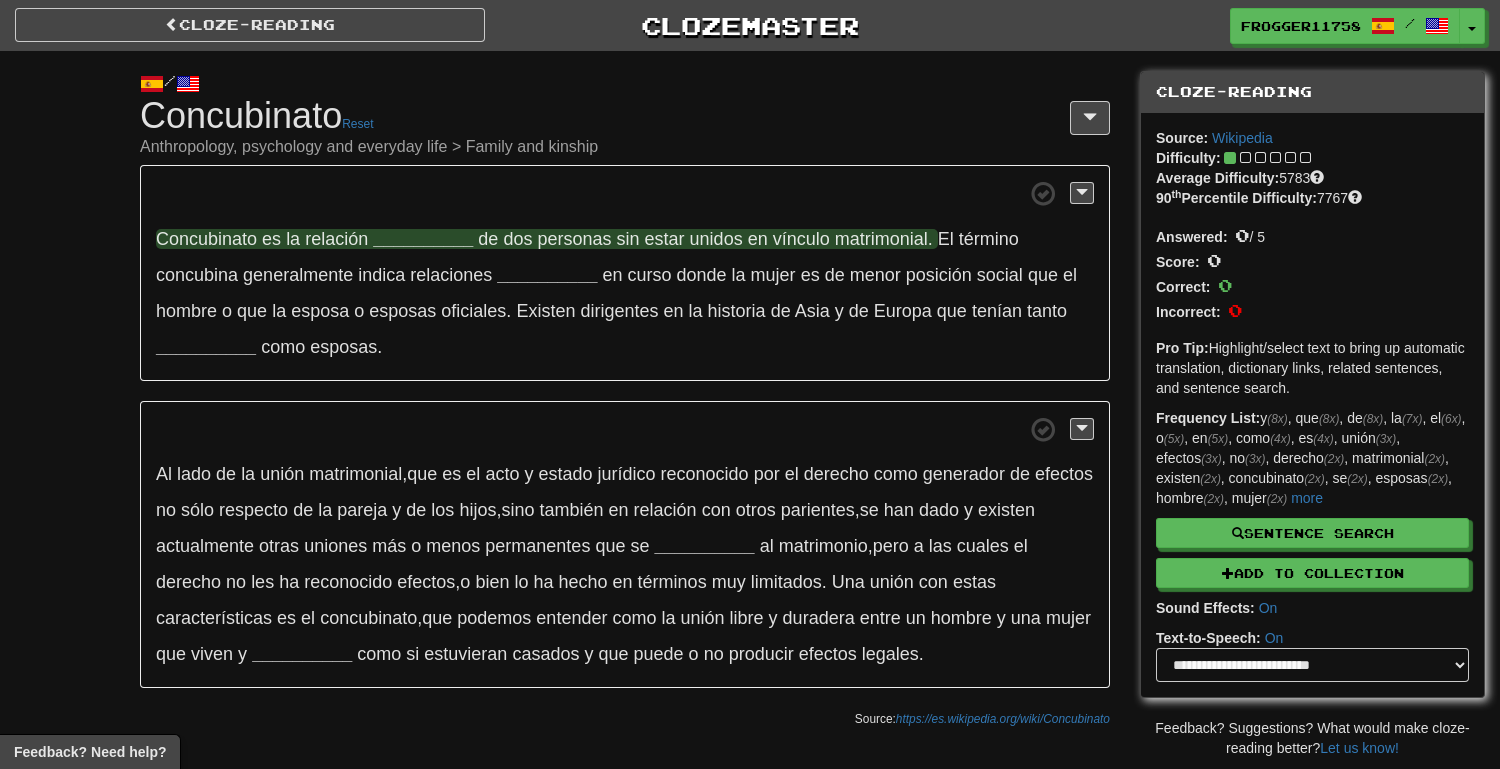 click on "__________" at bounding box center [423, 239] 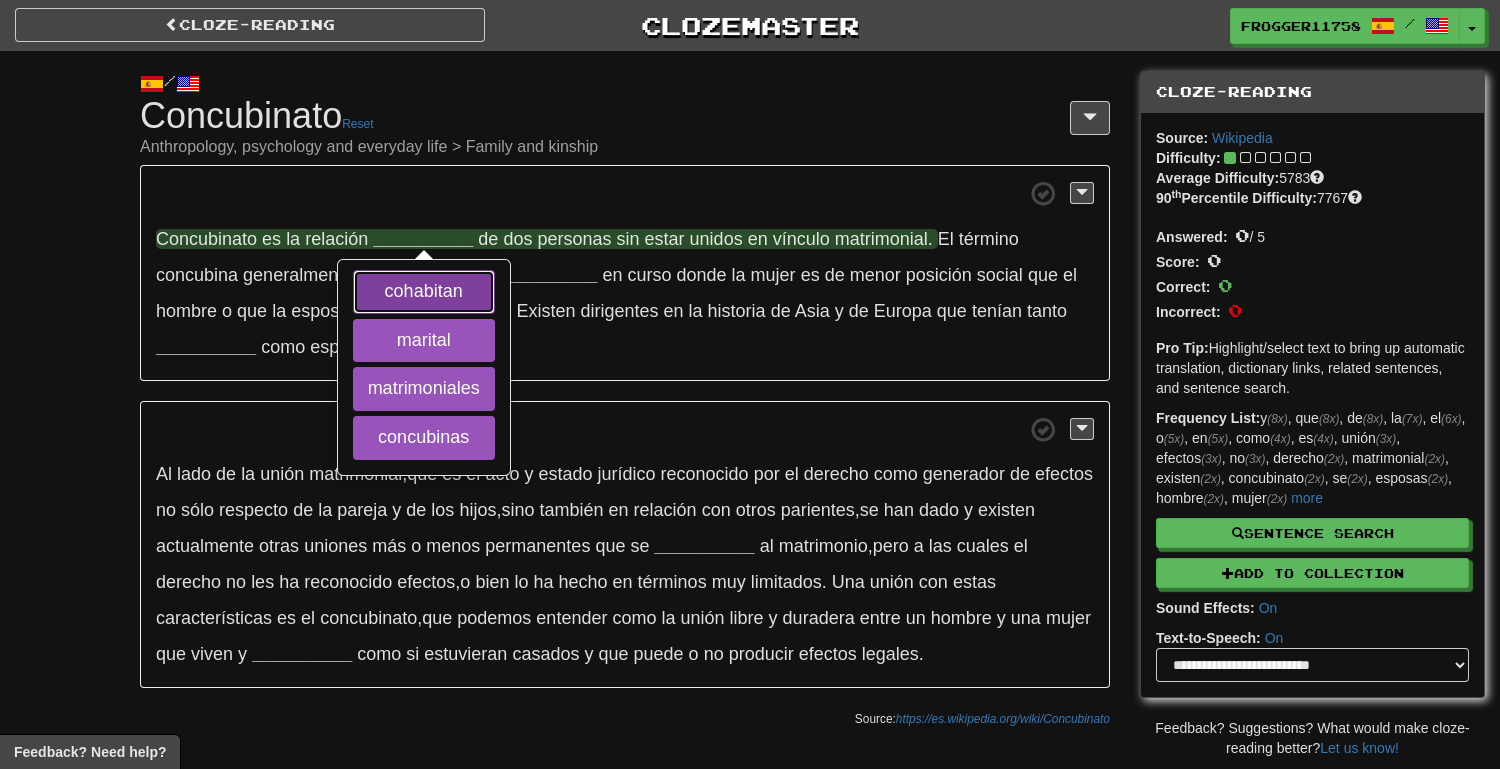 click on "cohabitan" at bounding box center [424, 292] 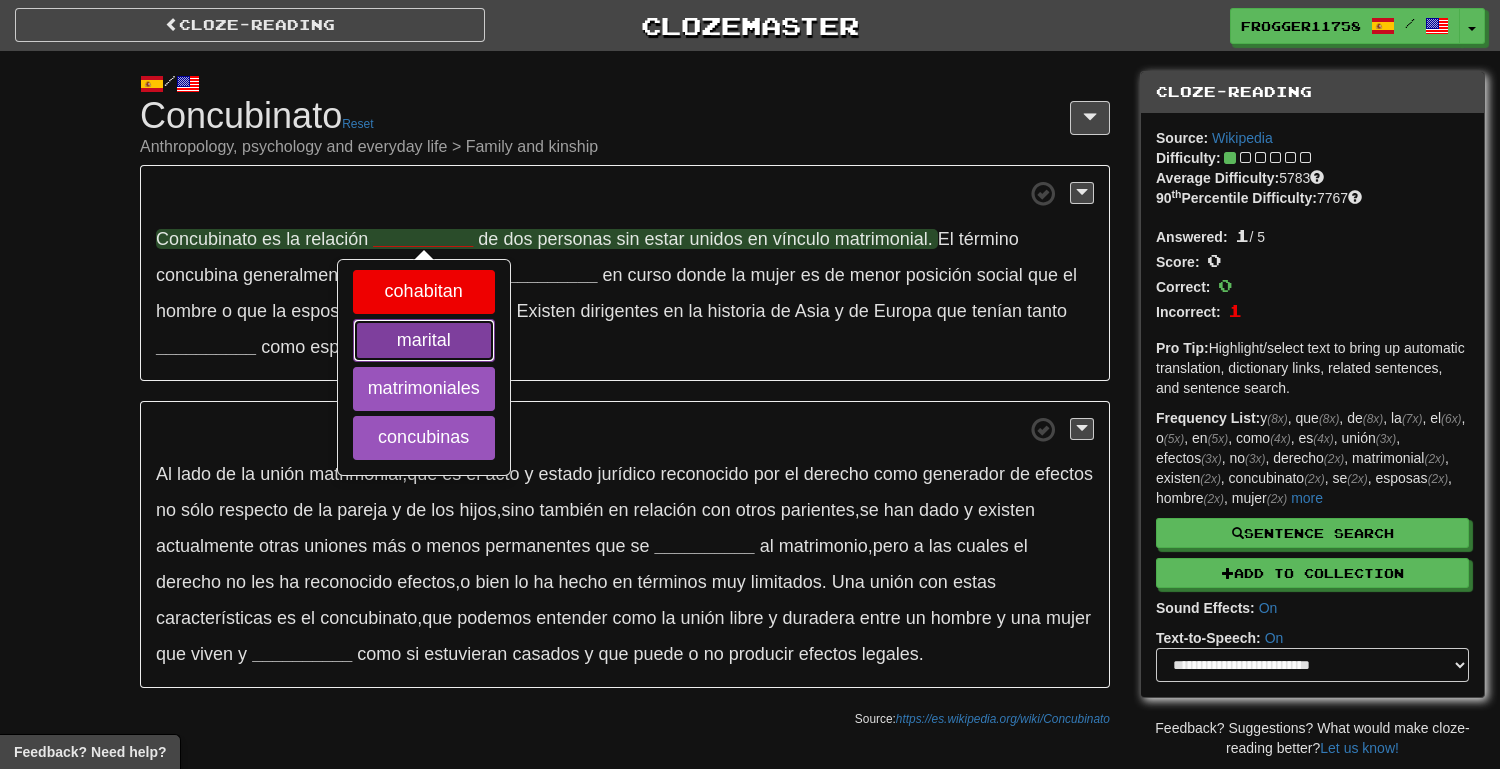 click on "marital" at bounding box center [424, 341] 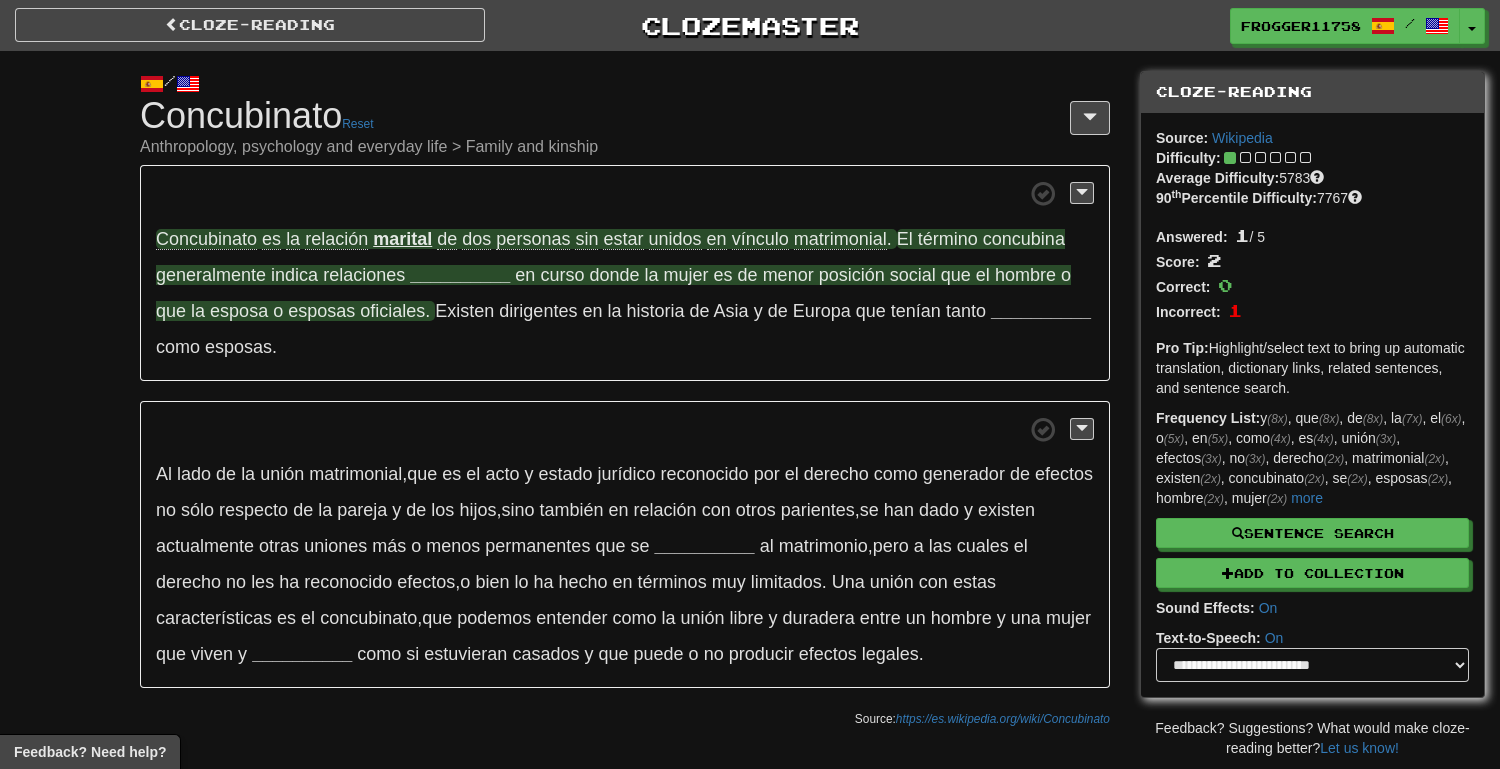 click on "__________" at bounding box center (460, 275) 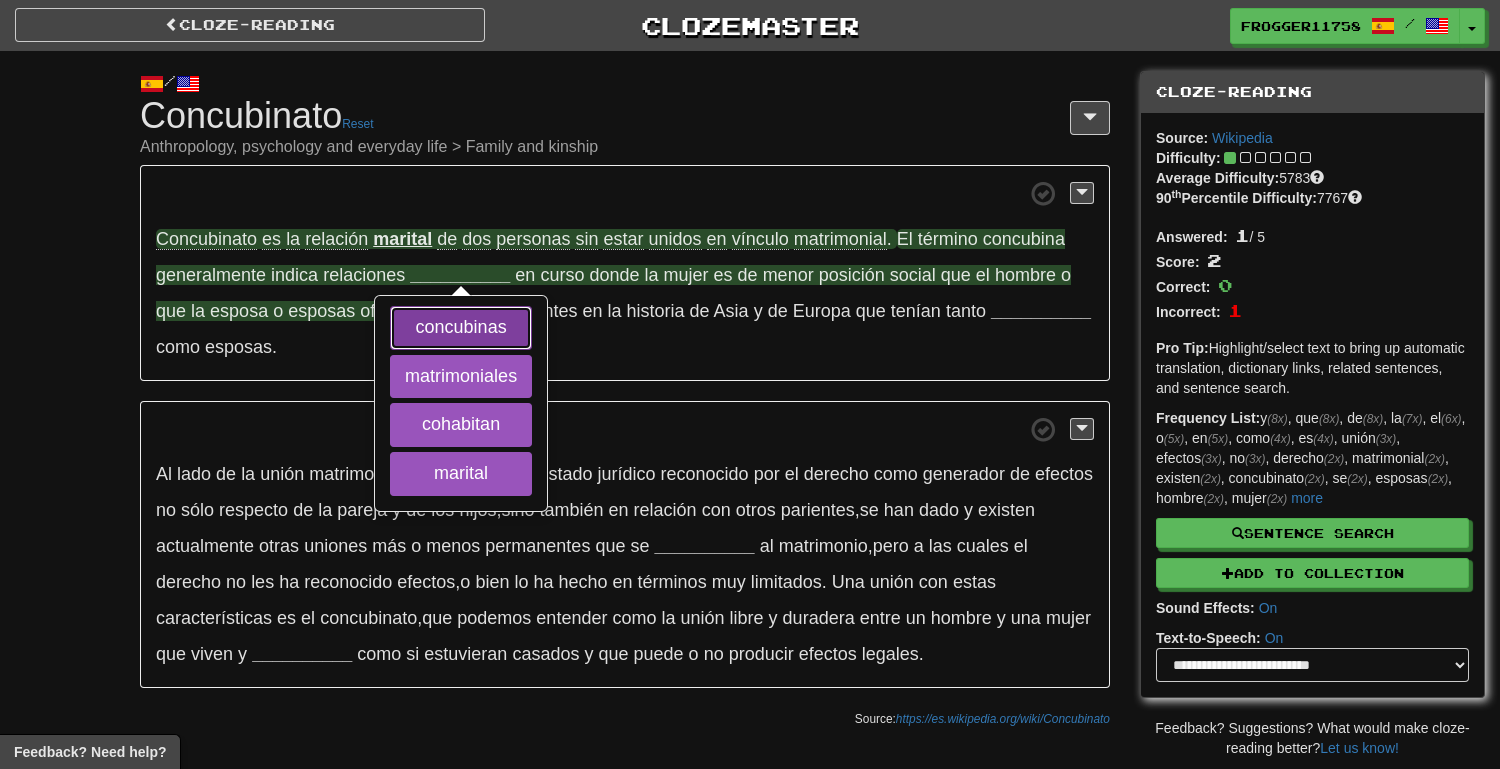 click on "concubinas" at bounding box center [461, 328] 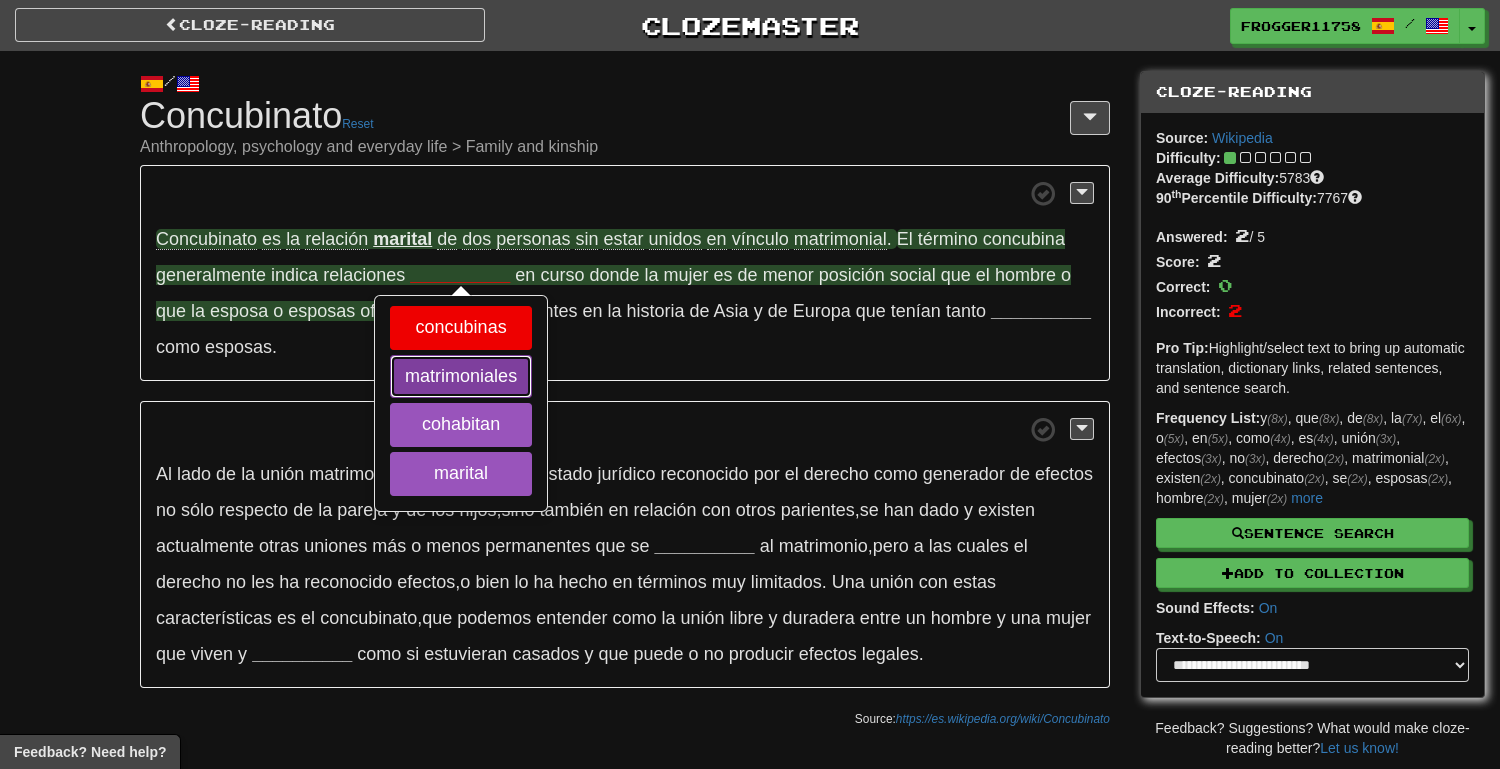 click on "matrimoniales" at bounding box center [461, 377] 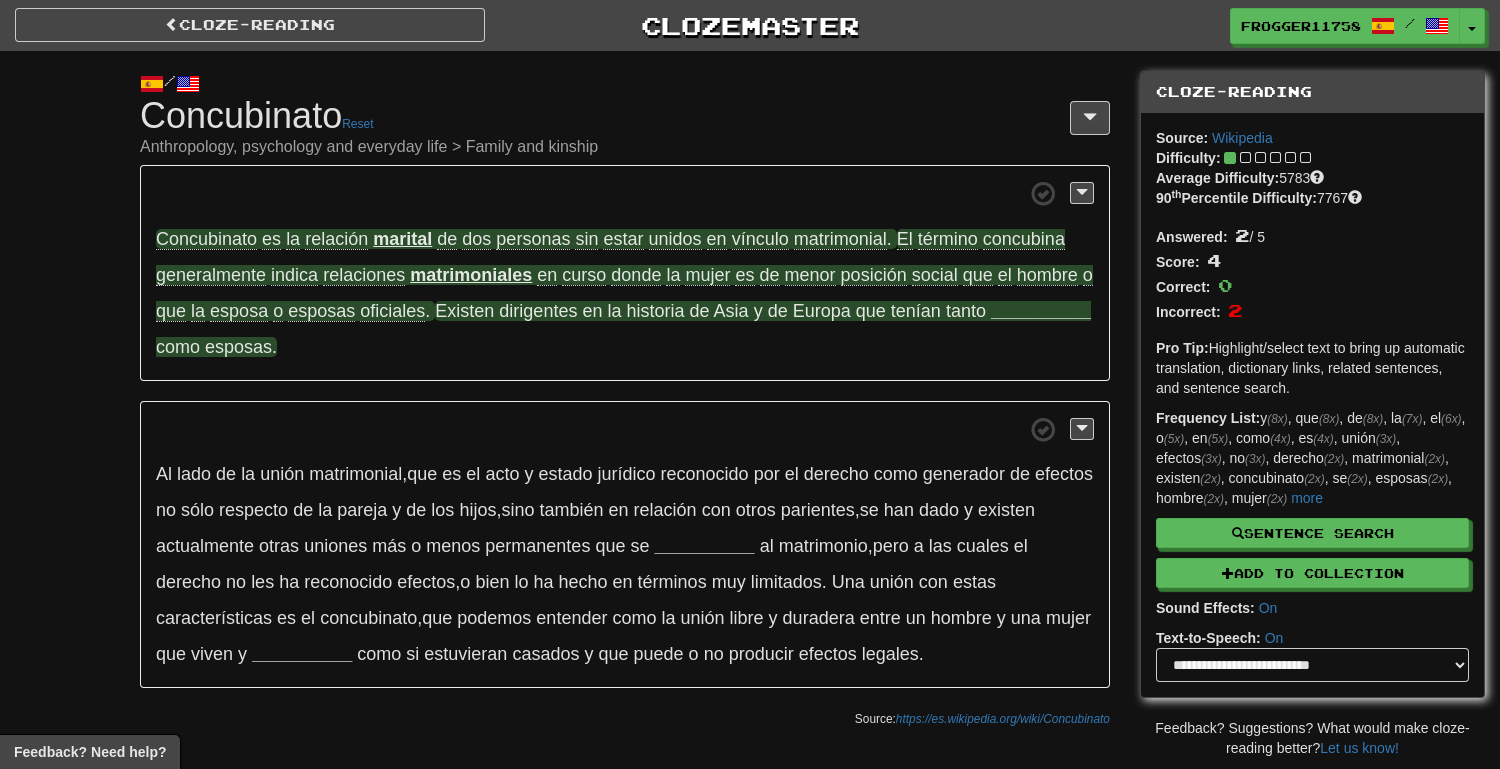 click on "__________" at bounding box center (1041, 311) 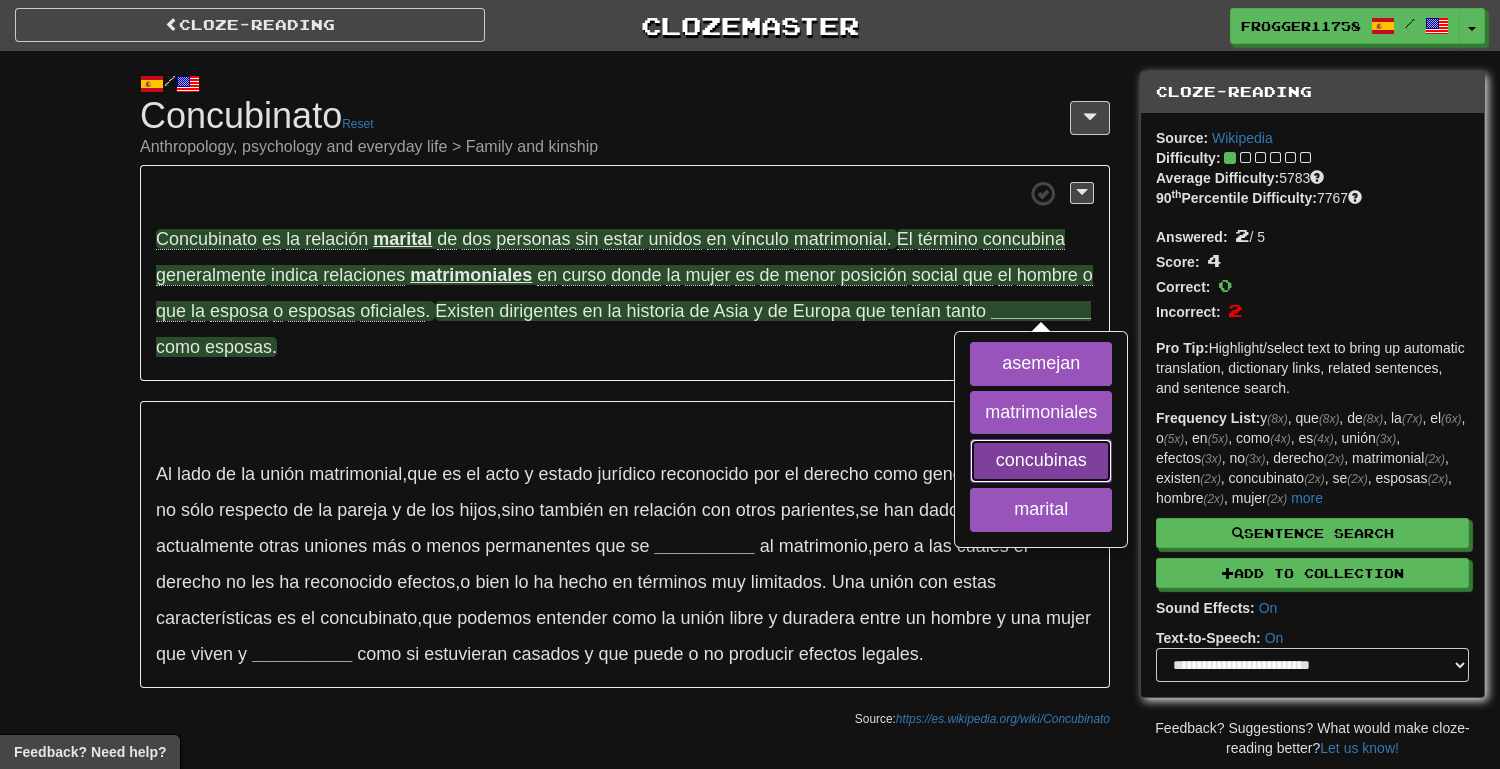 click on "concubinas" at bounding box center (1041, 461) 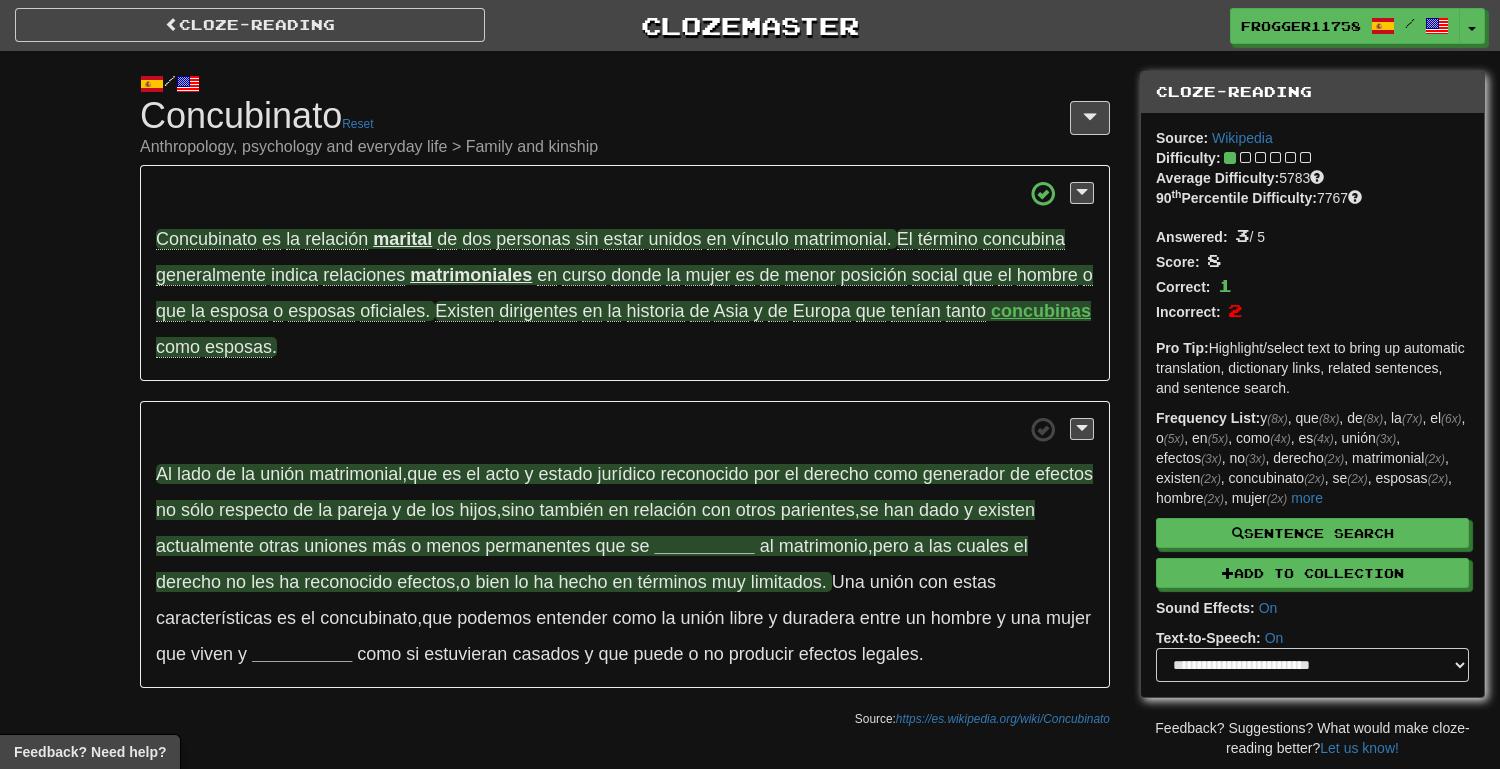 click on "__________" at bounding box center [705, 546] 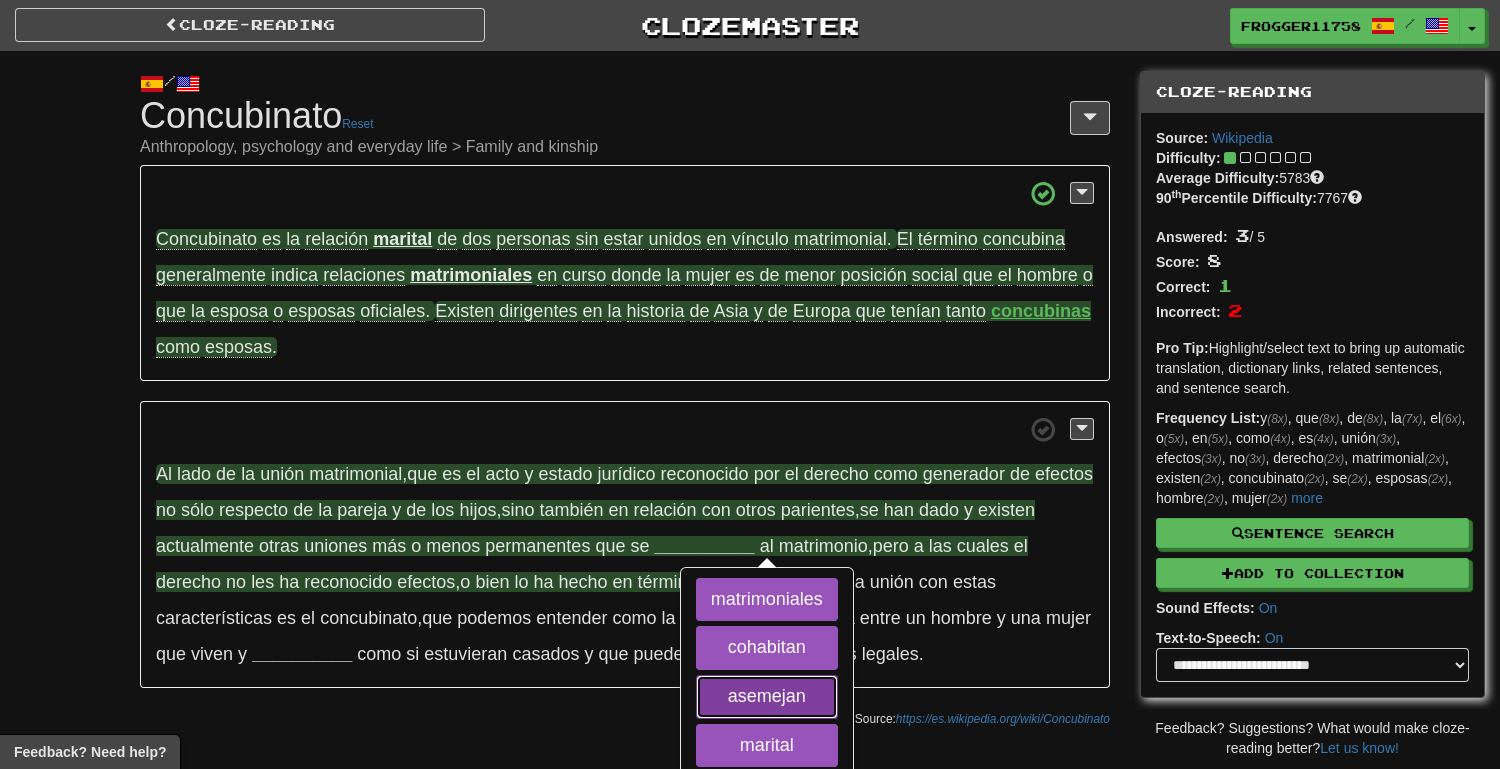 click on "asemejan" at bounding box center (767, 697) 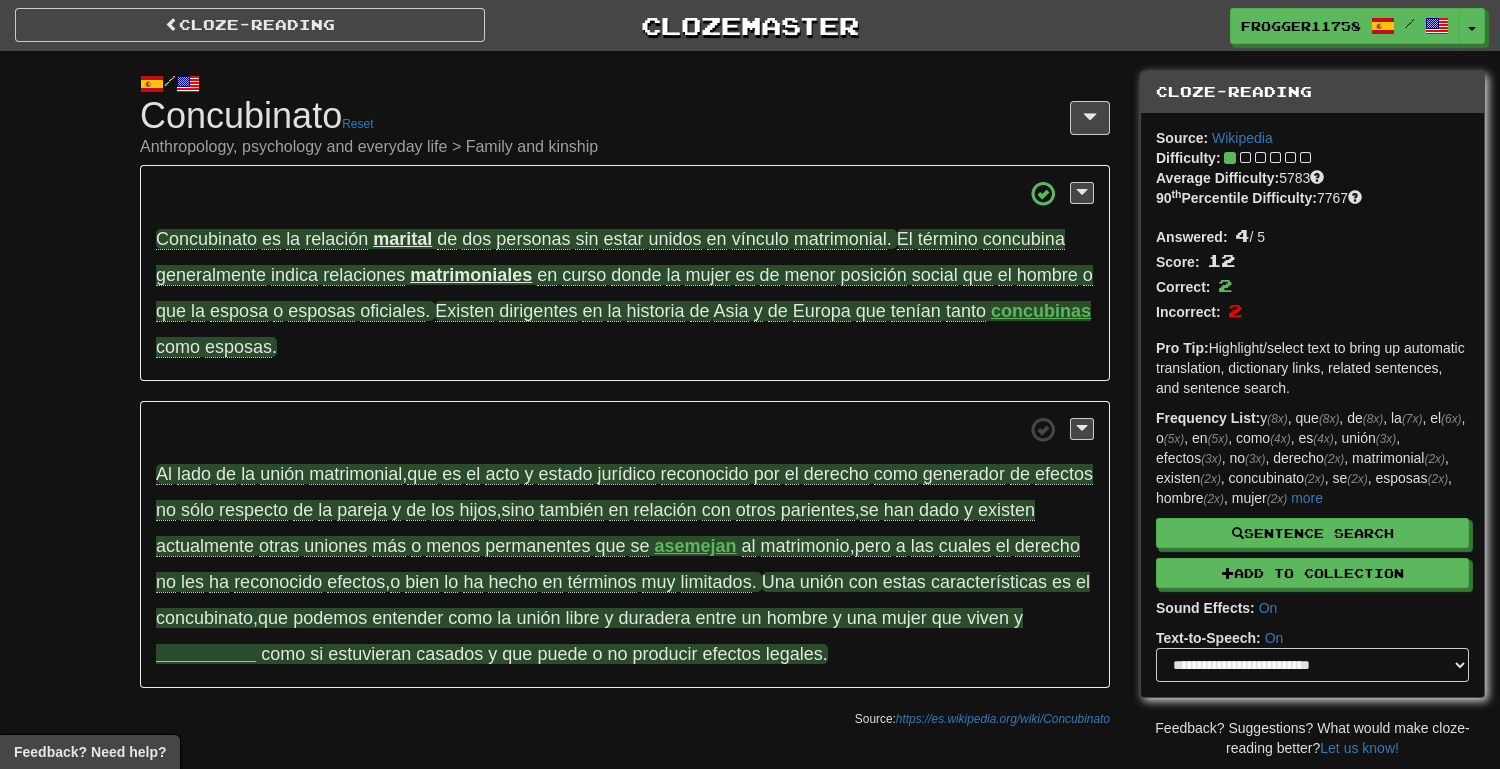 click on "__________" at bounding box center [206, 654] 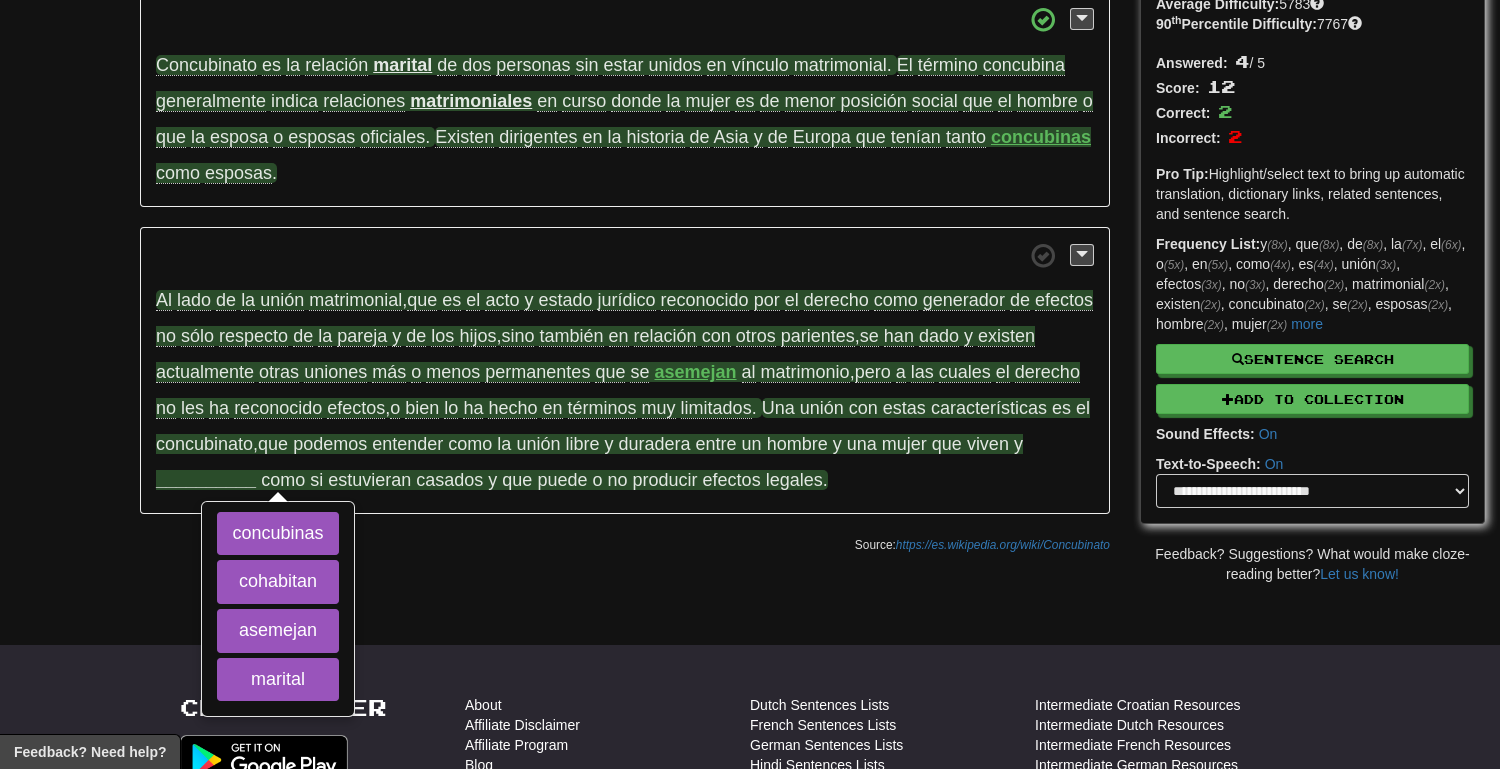 scroll, scrollTop: 173, scrollLeft: 0, axis: vertical 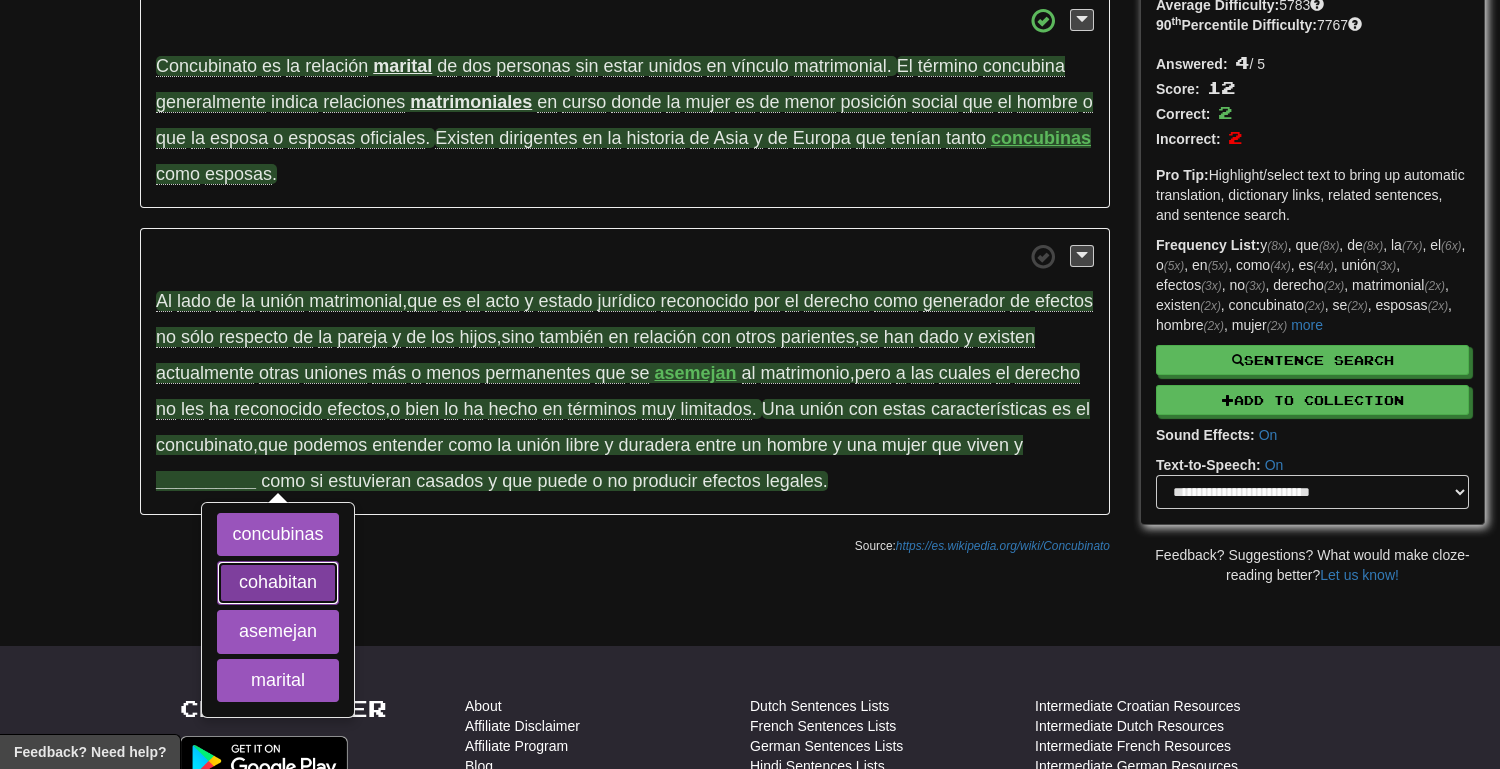 click on "cohabitan" at bounding box center [277, 583] 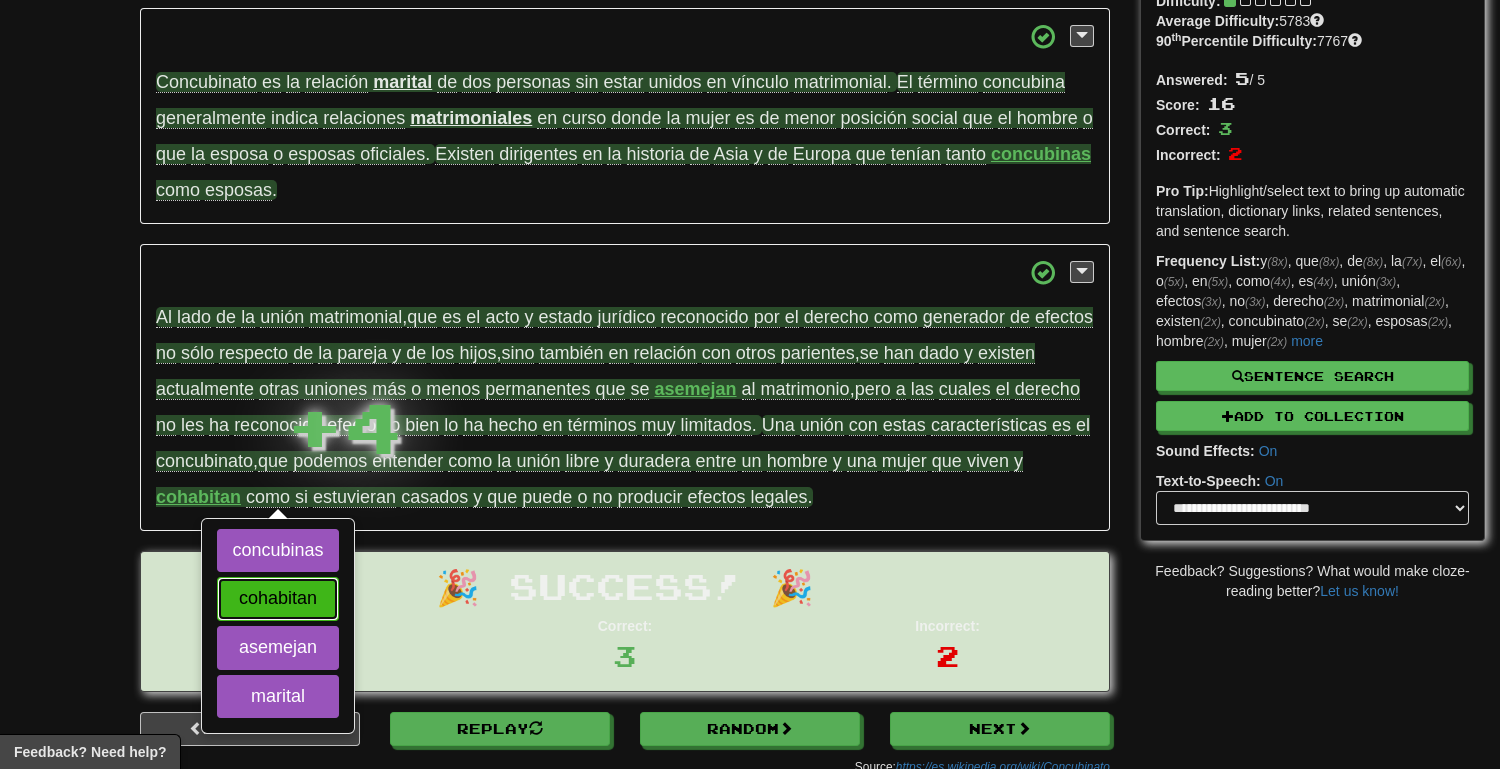 scroll, scrollTop: 156, scrollLeft: 0, axis: vertical 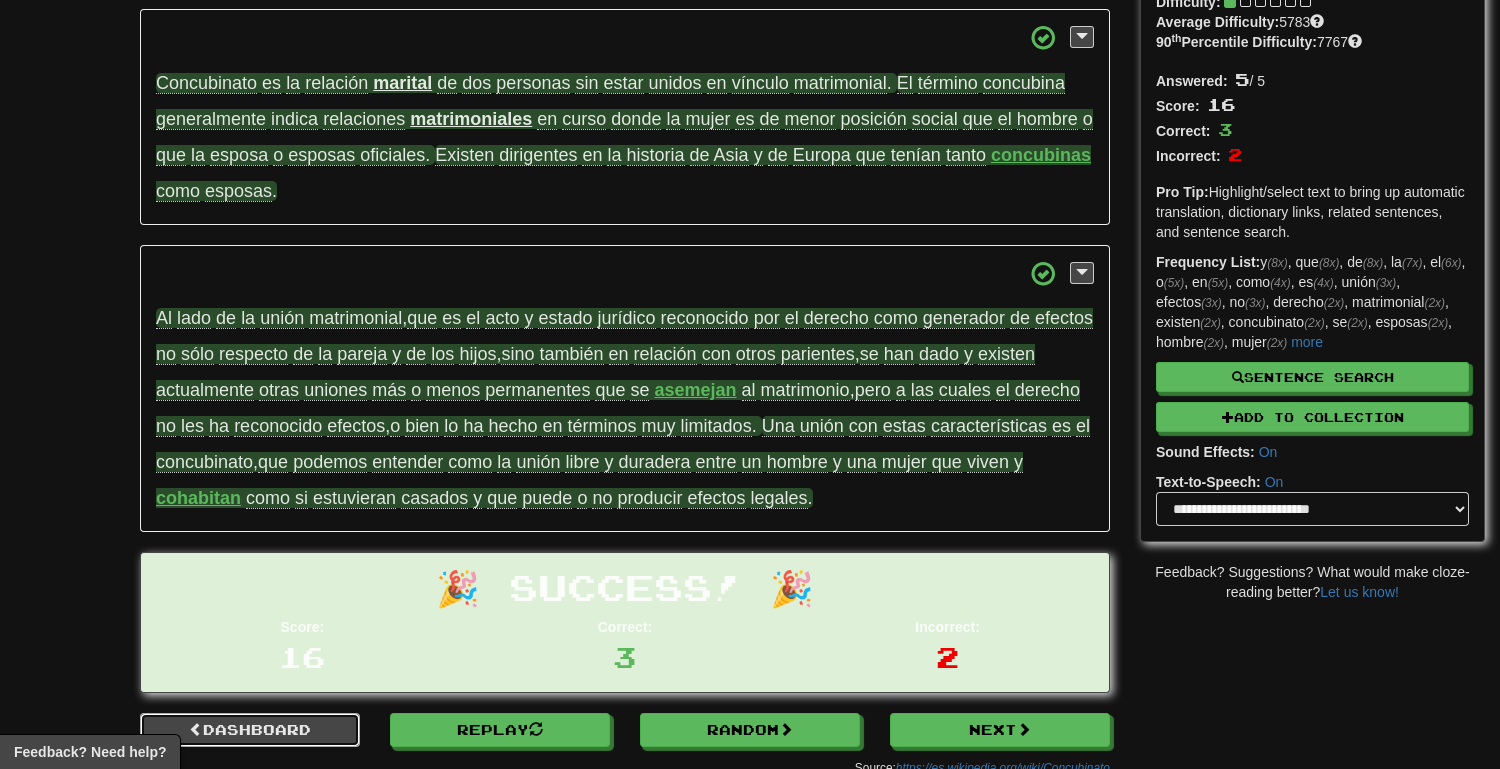 click on "Dashboard" at bounding box center [250, 730] 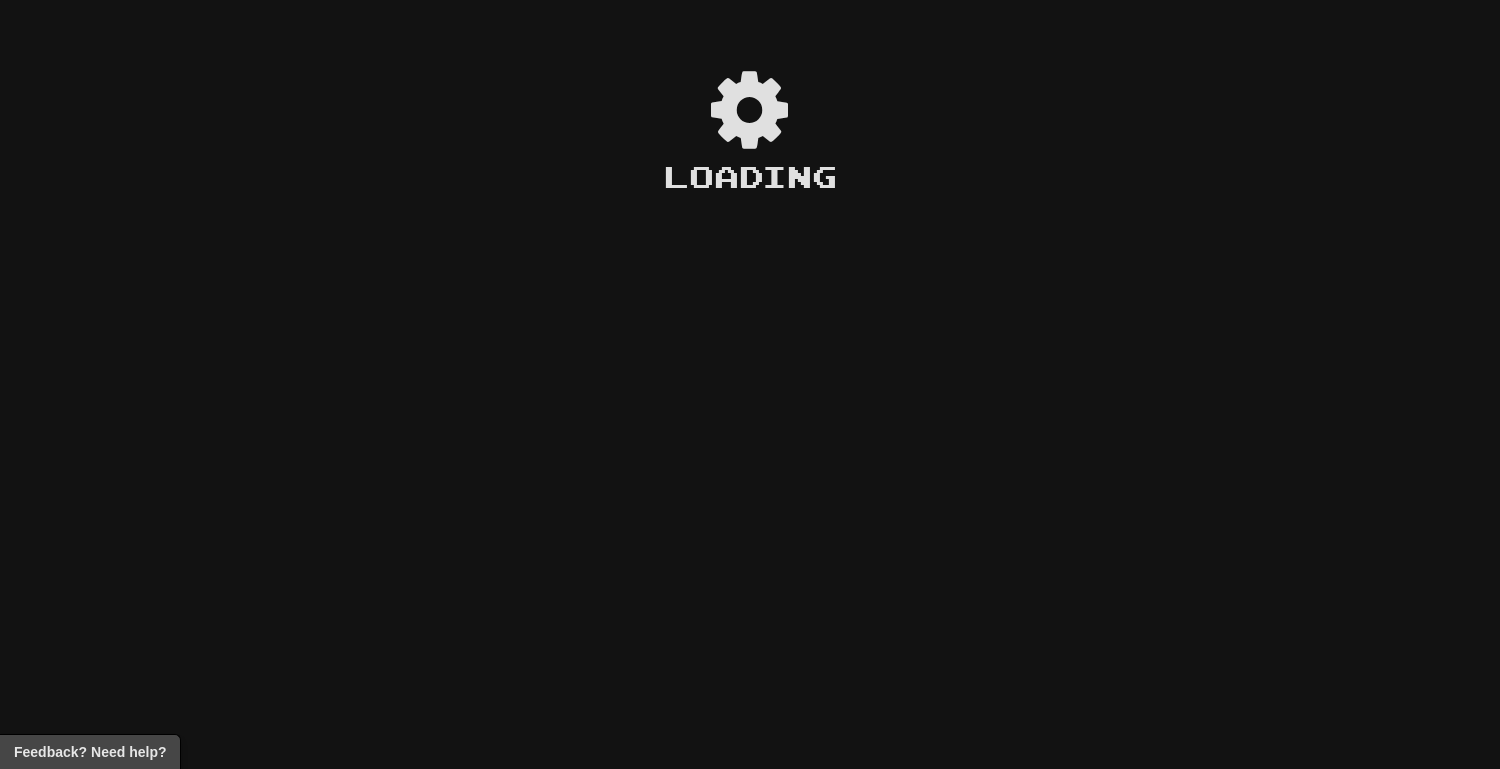 scroll, scrollTop: 0, scrollLeft: 0, axis: both 